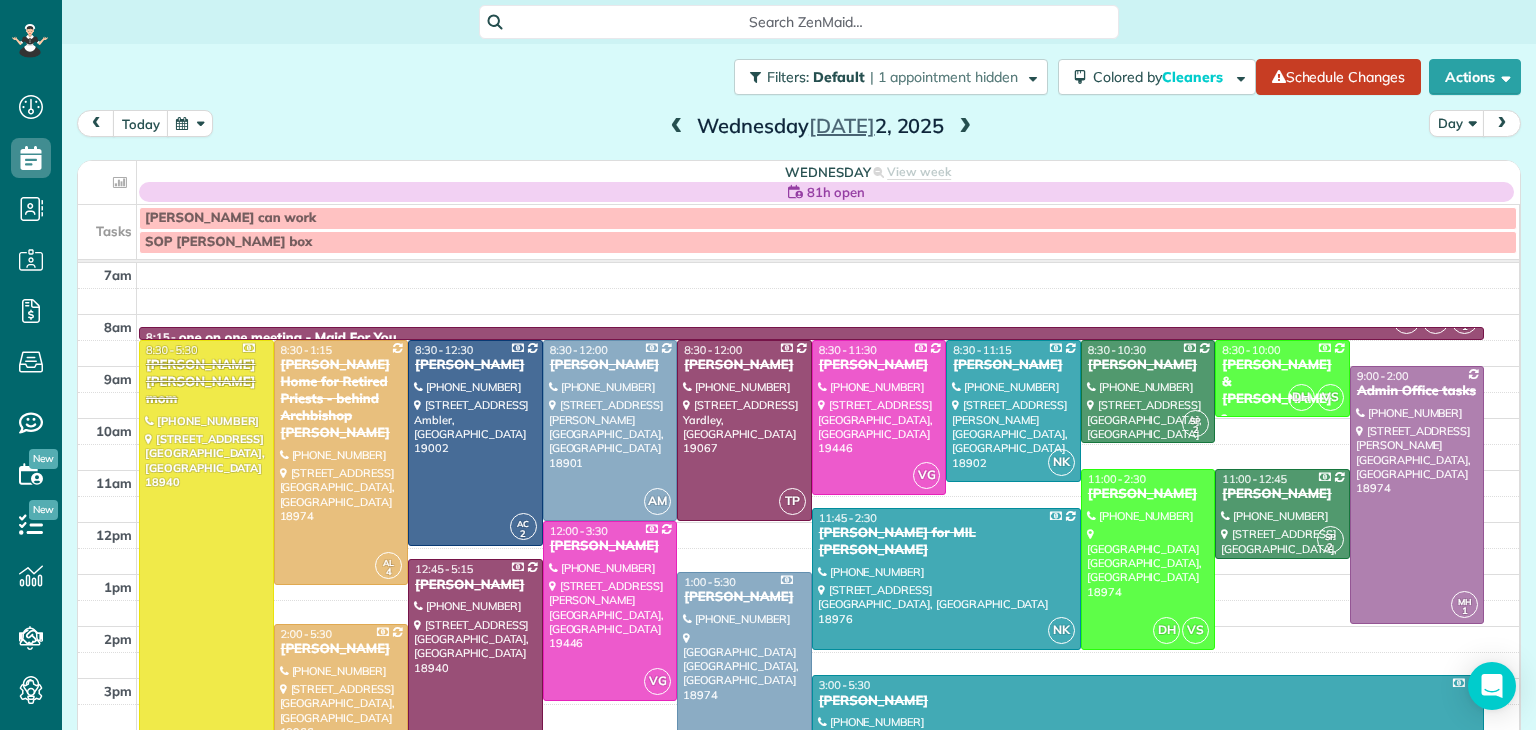 scroll, scrollTop: 0, scrollLeft: 0, axis: both 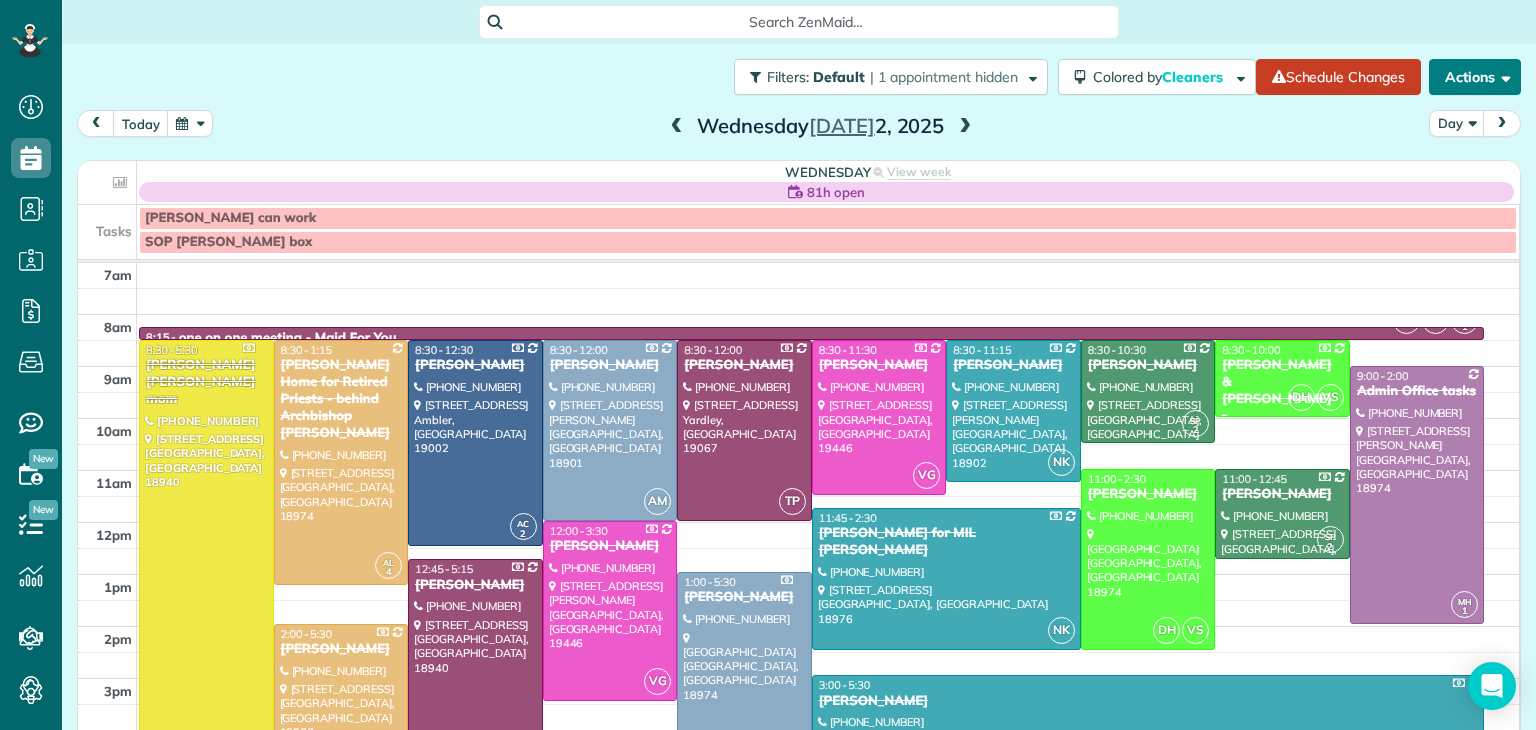click on "Actions" at bounding box center (1475, 77) 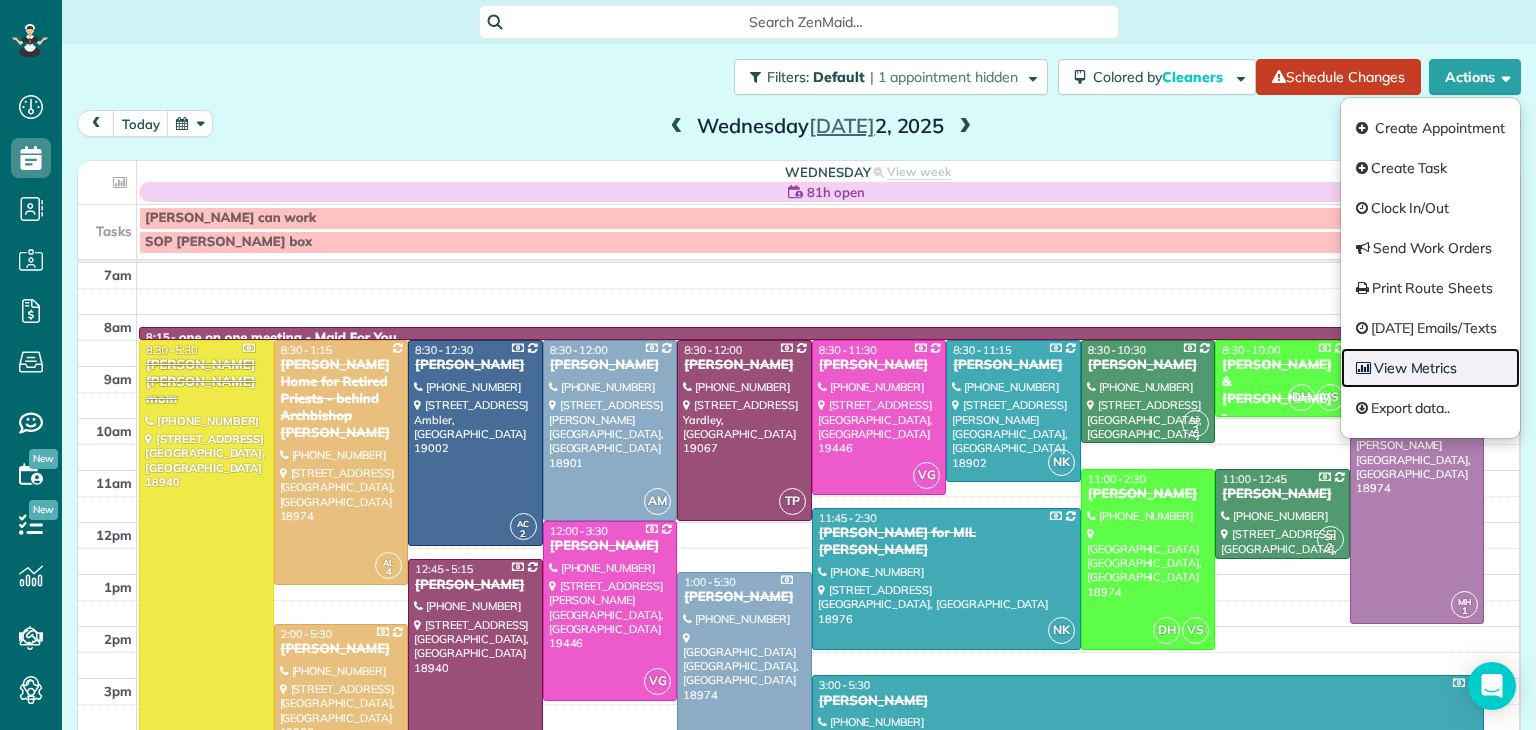 click on "View Metrics" at bounding box center [1430, 368] 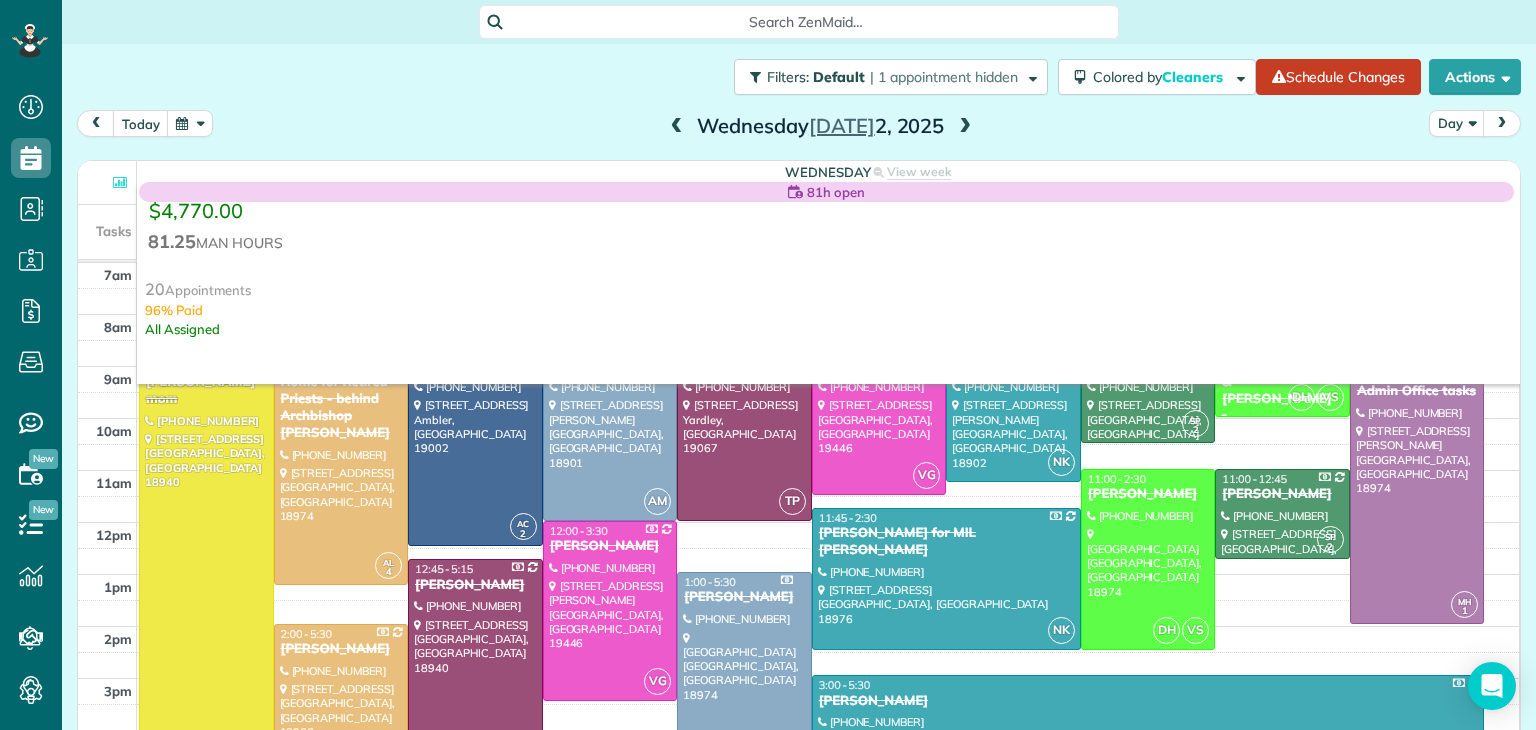 click at bounding box center (677, 127) 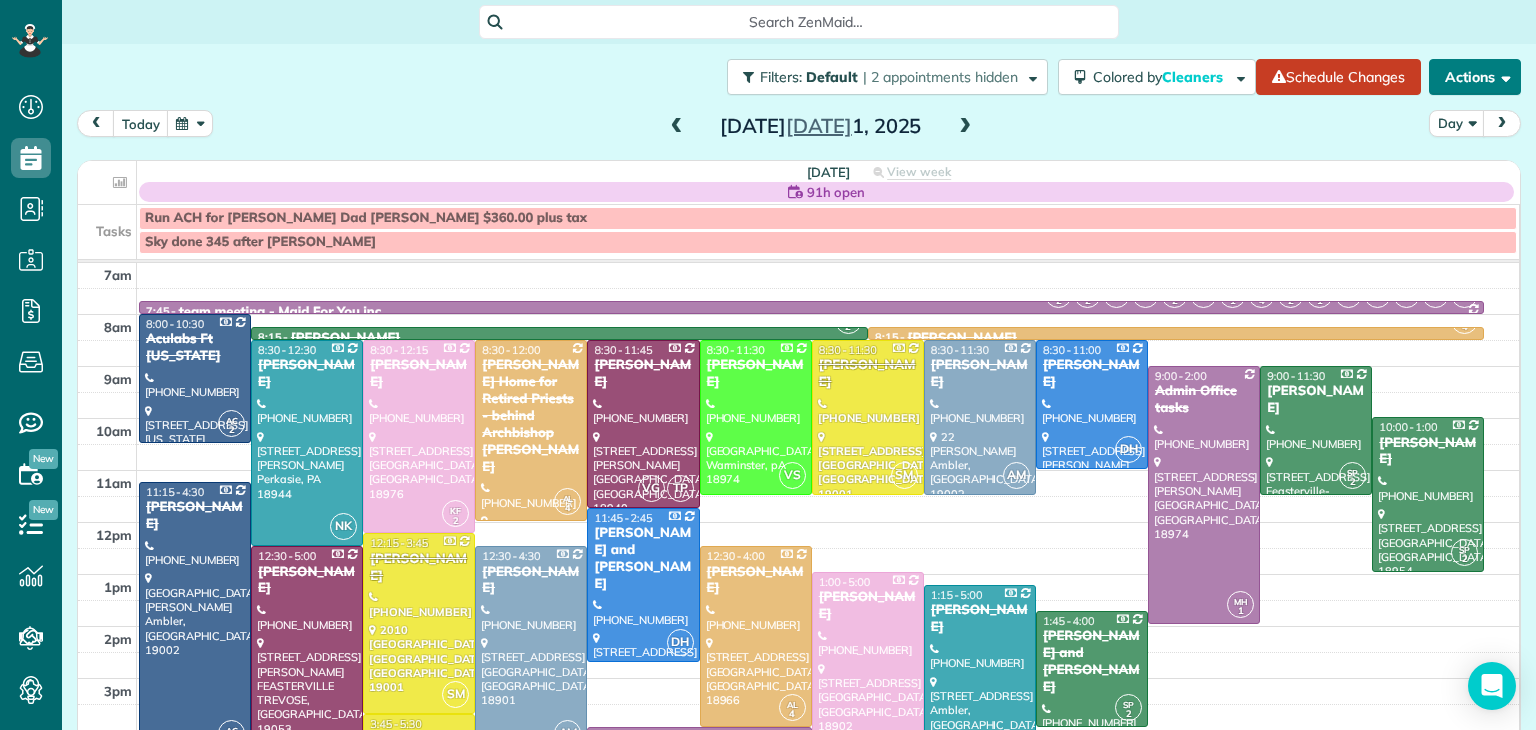click on "Actions" at bounding box center (1475, 77) 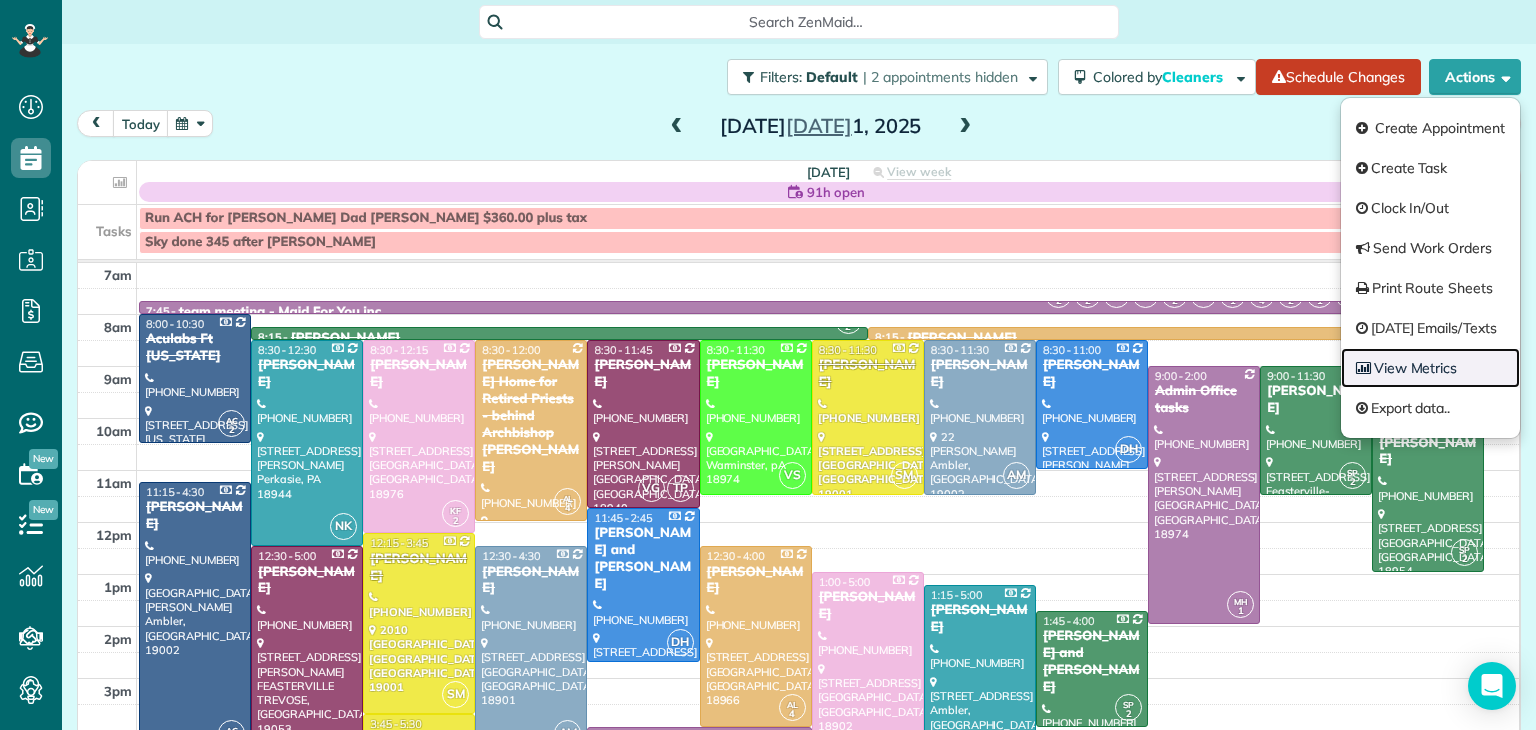click on "View Metrics" at bounding box center [1430, 368] 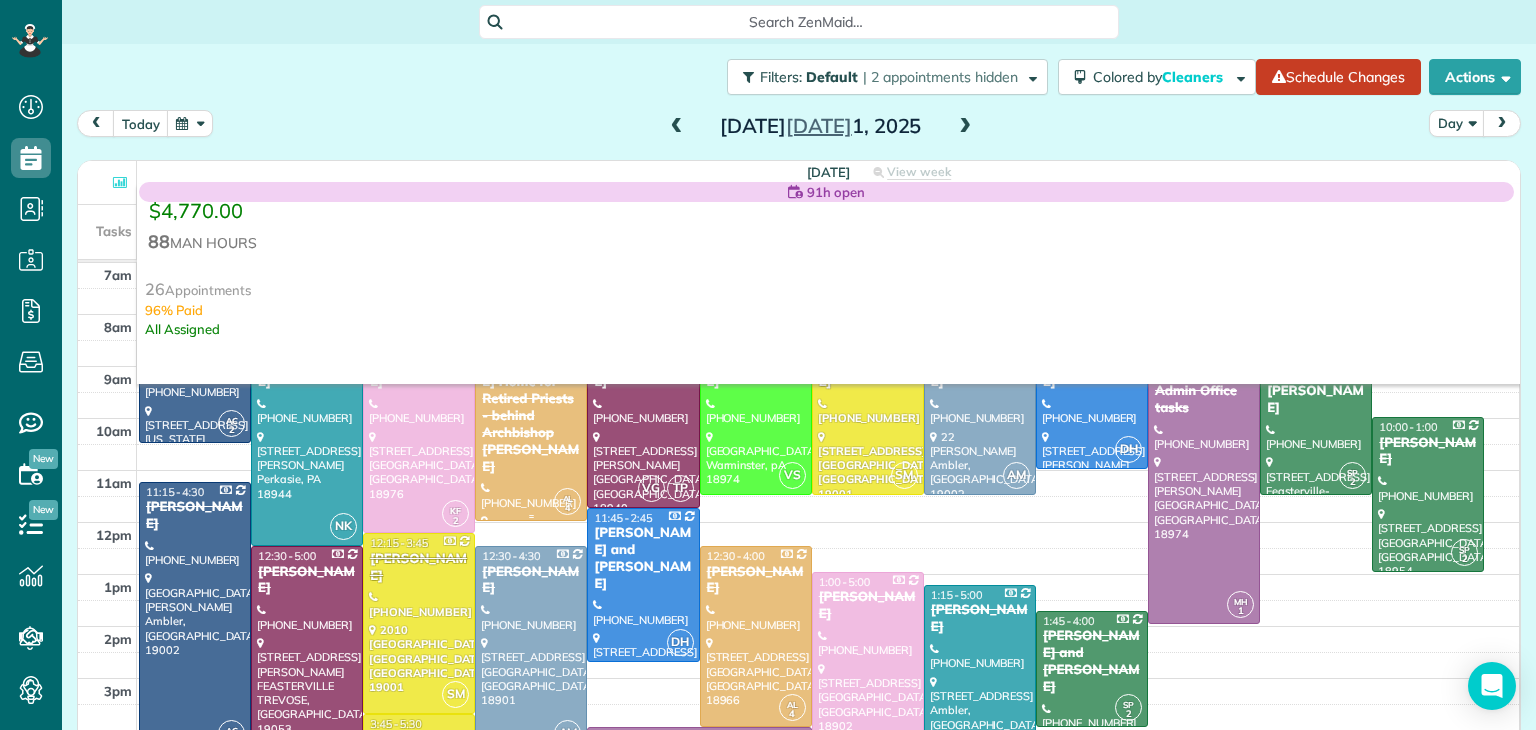 click at bounding box center (531, 430) 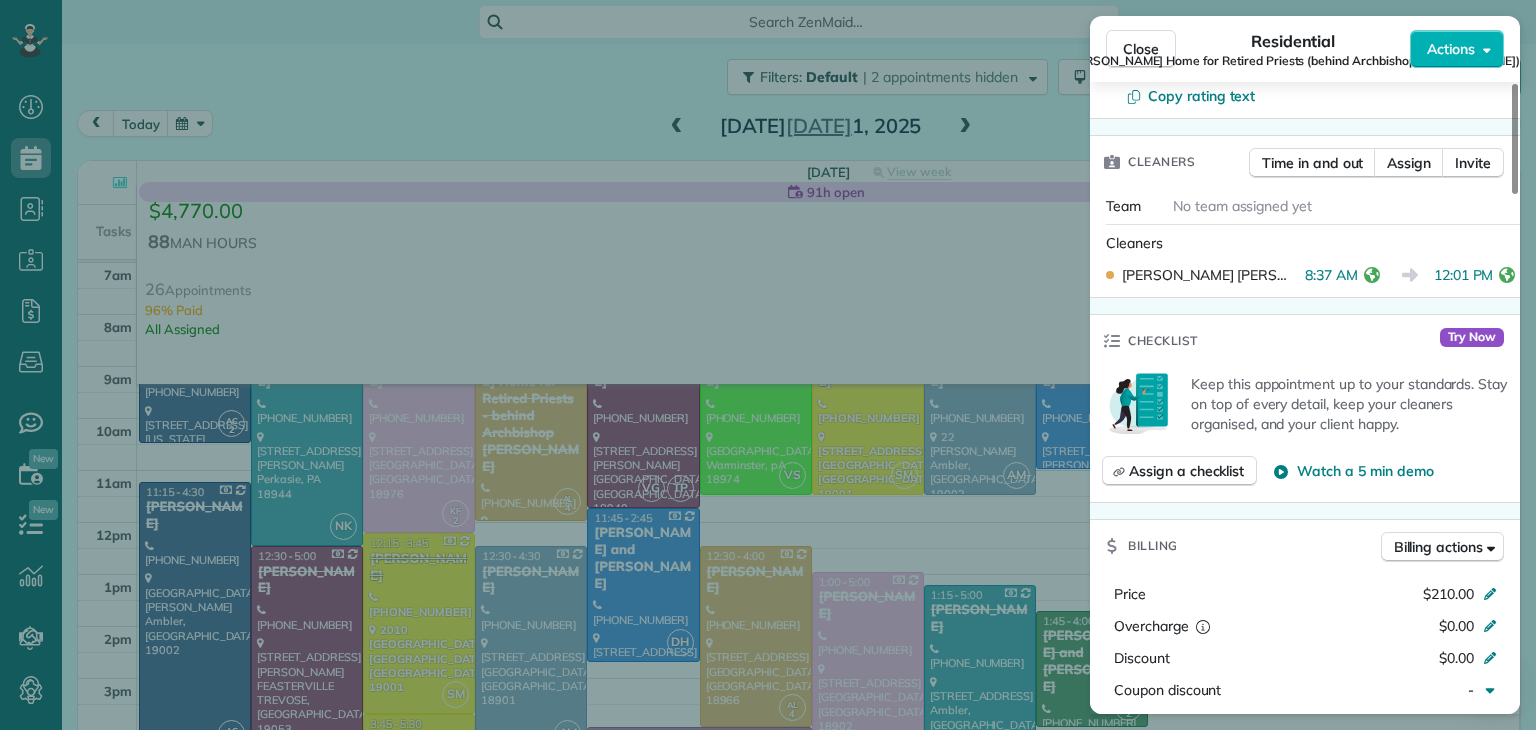 scroll, scrollTop: 1142, scrollLeft: 0, axis: vertical 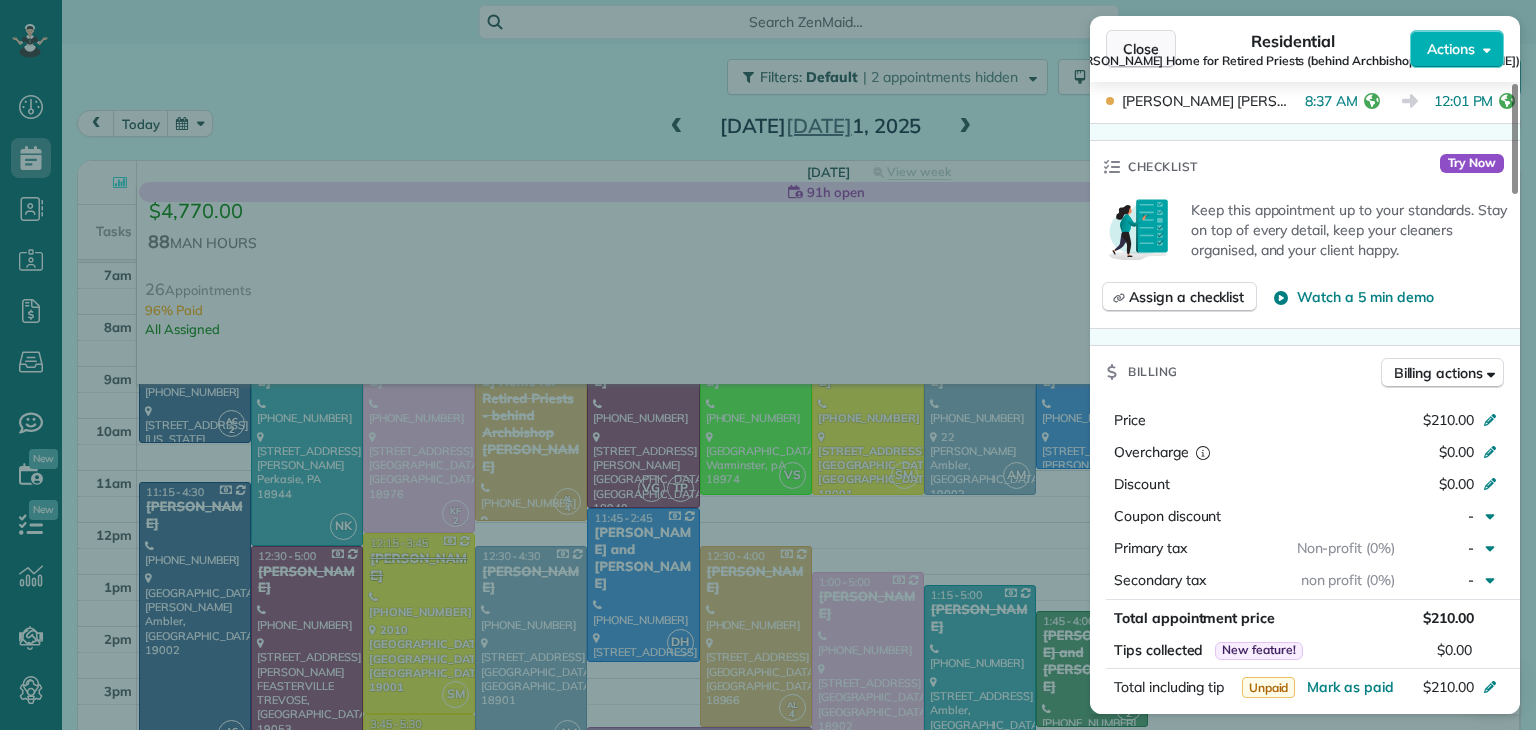 click on "Close" at bounding box center [1141, 49] 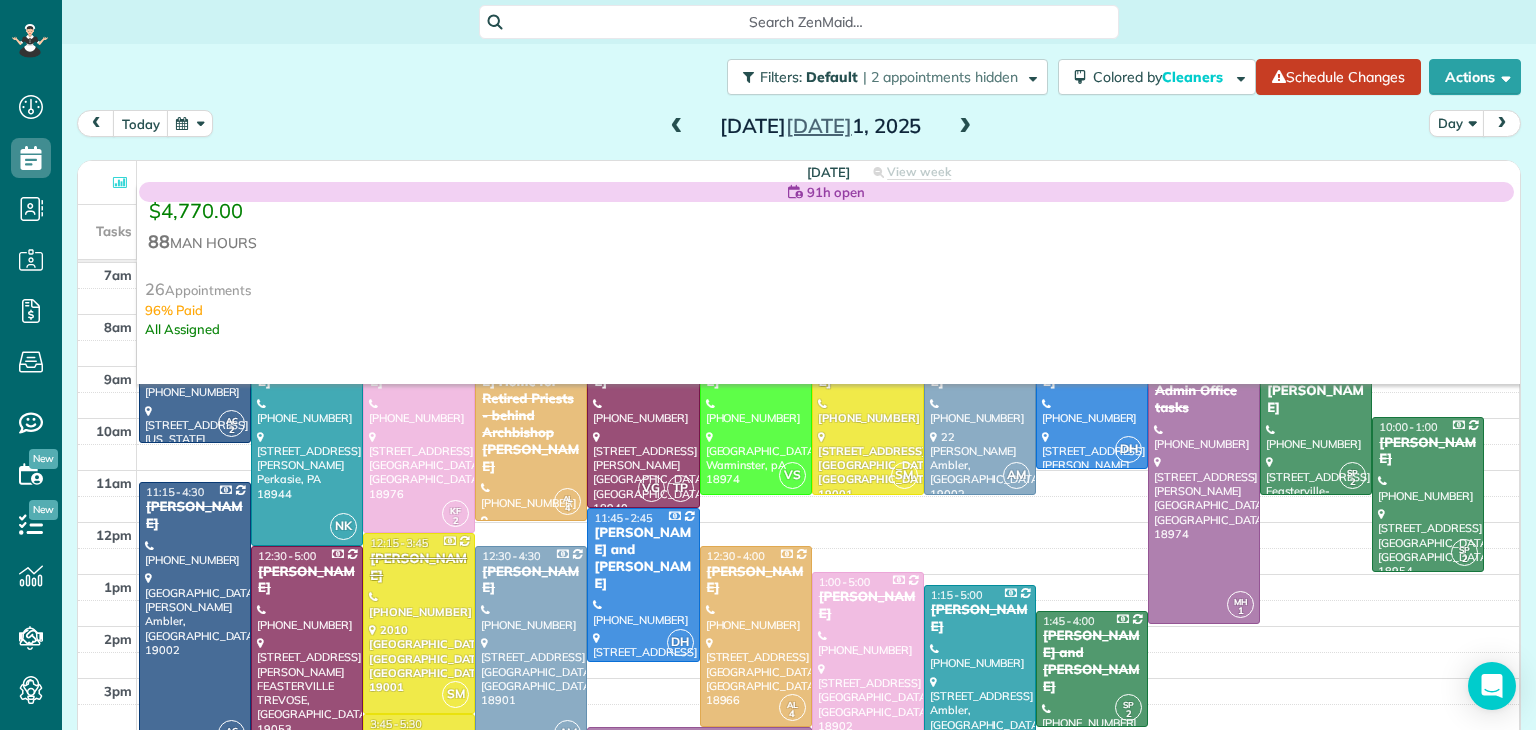 click at bounding box center [965, 127] 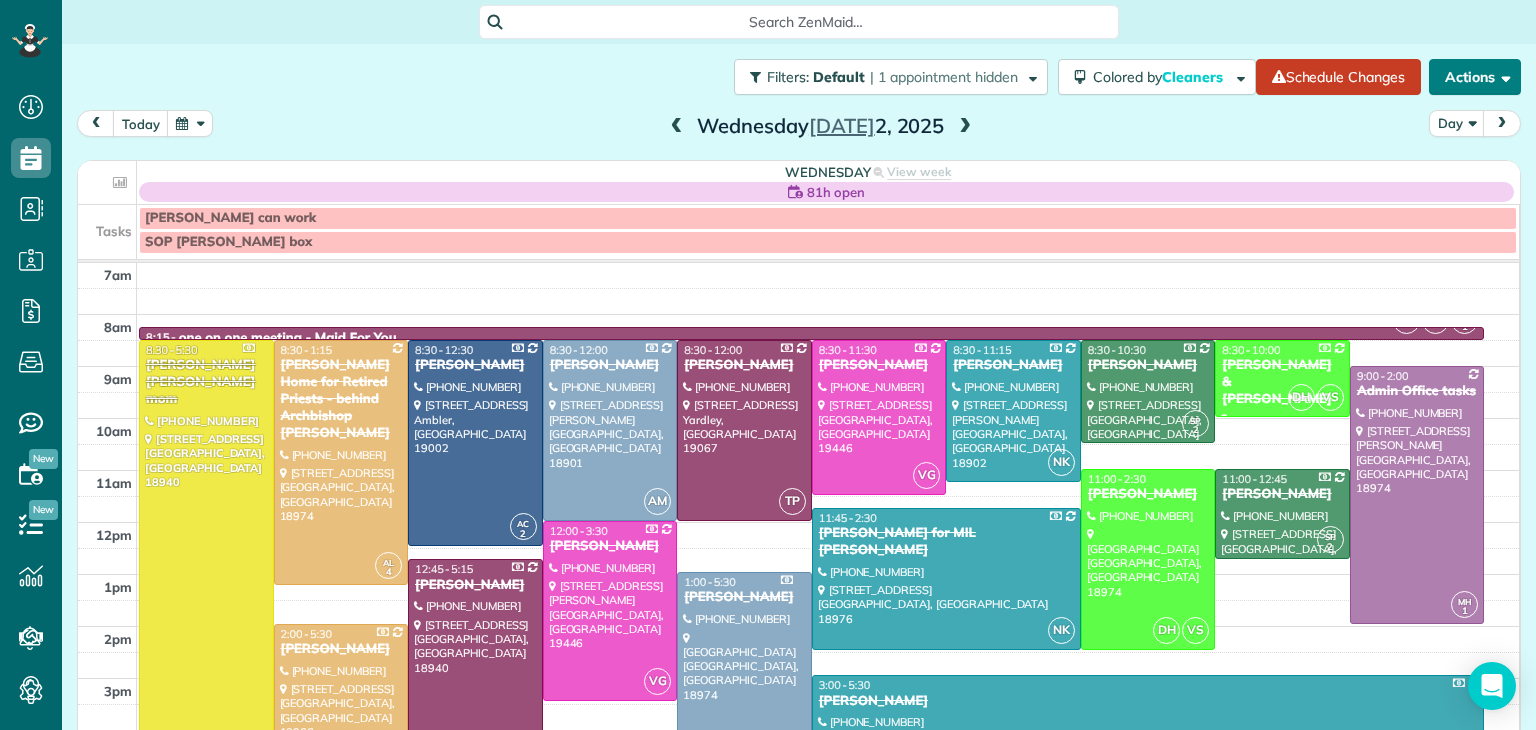click on "Actions" at bounding box center (1475, 77) 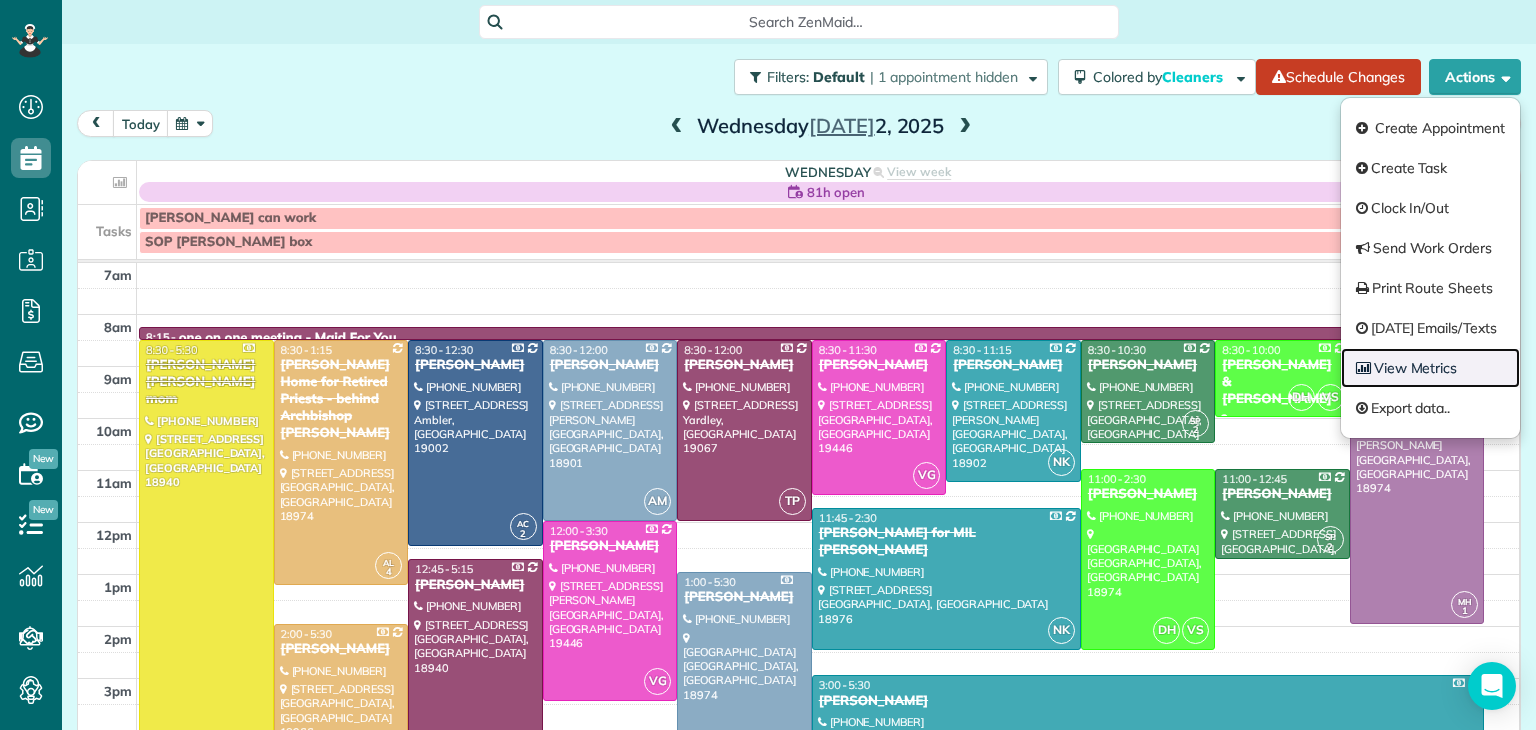 click on "View Metrics" at bounding box center [1430, 368] 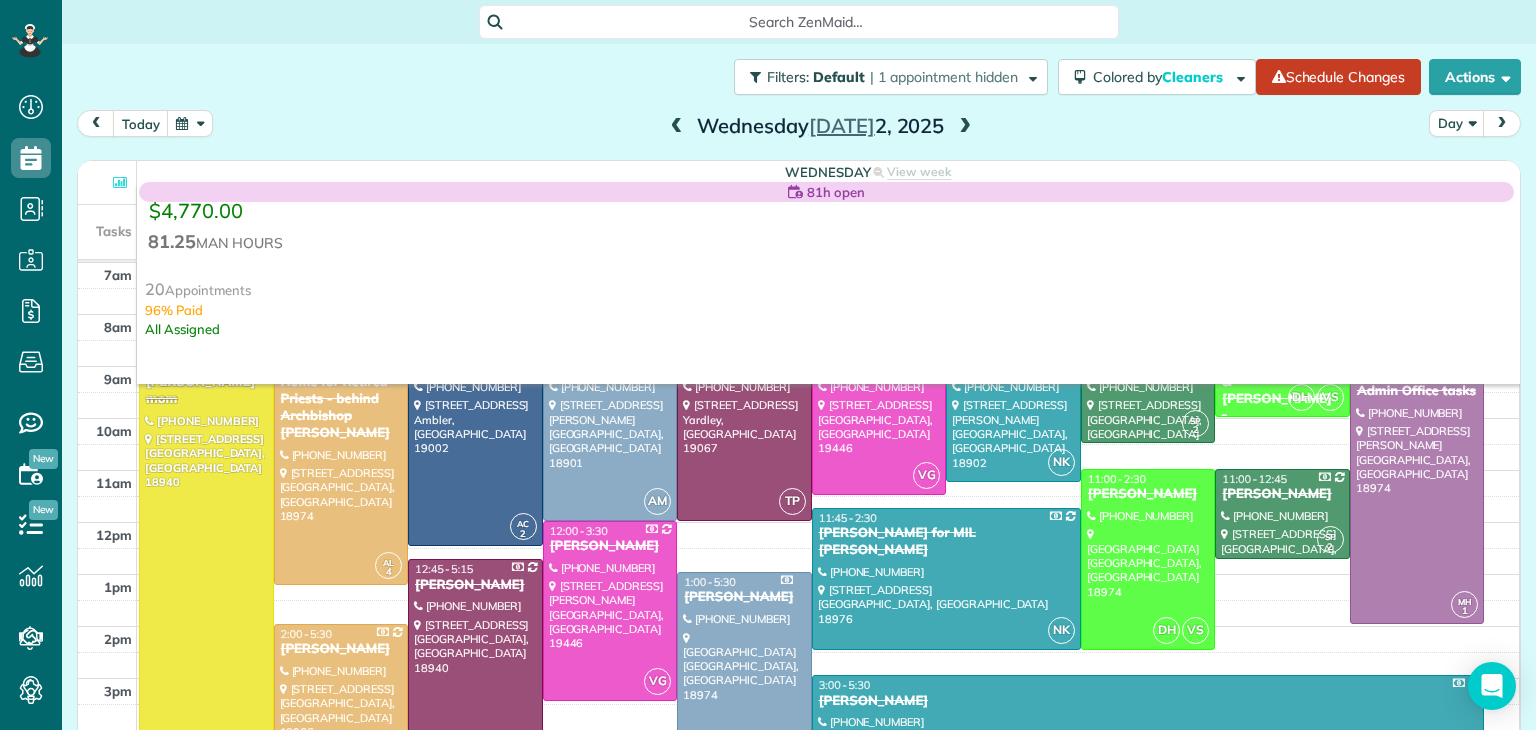 click at bounding box center (965, 127) 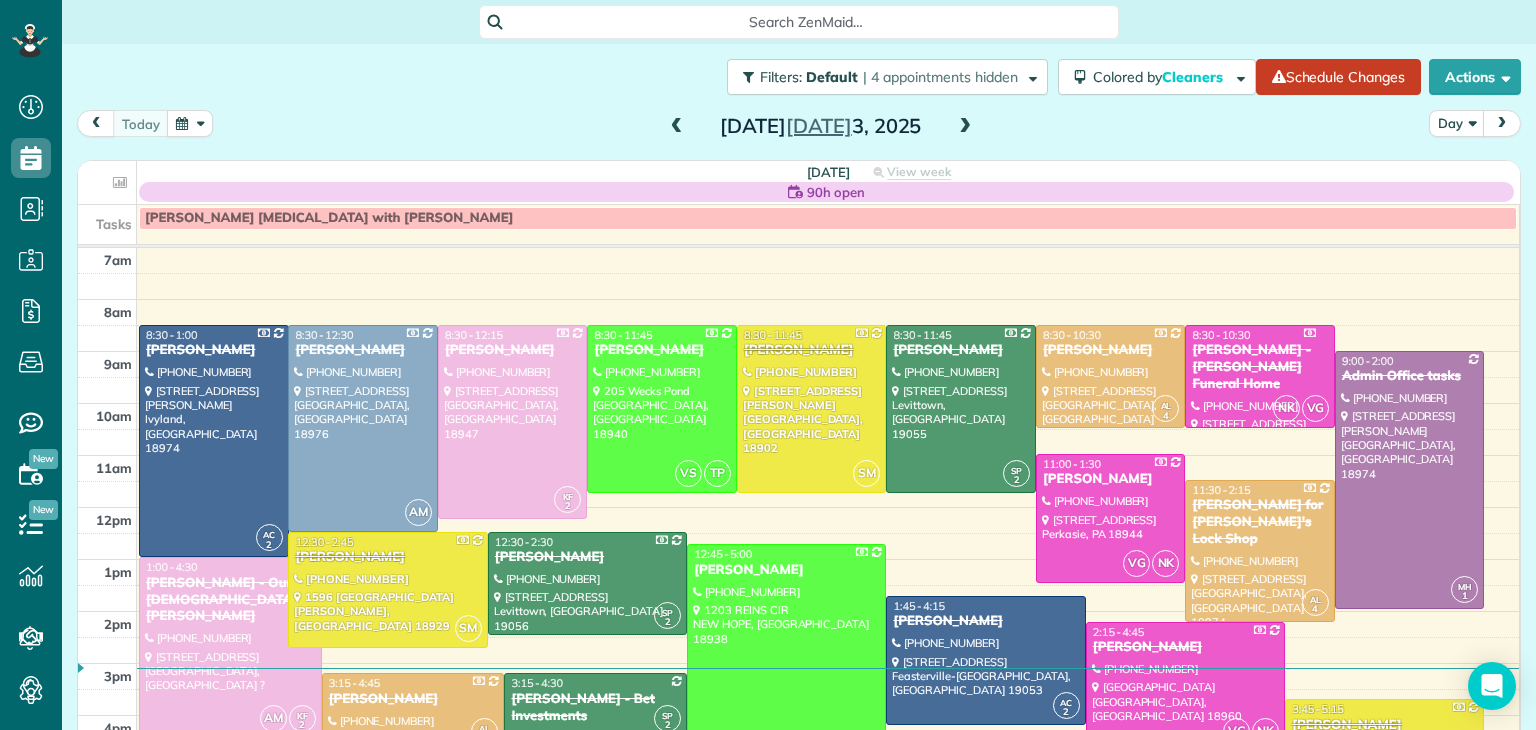 click at bounding box center [230, 647] 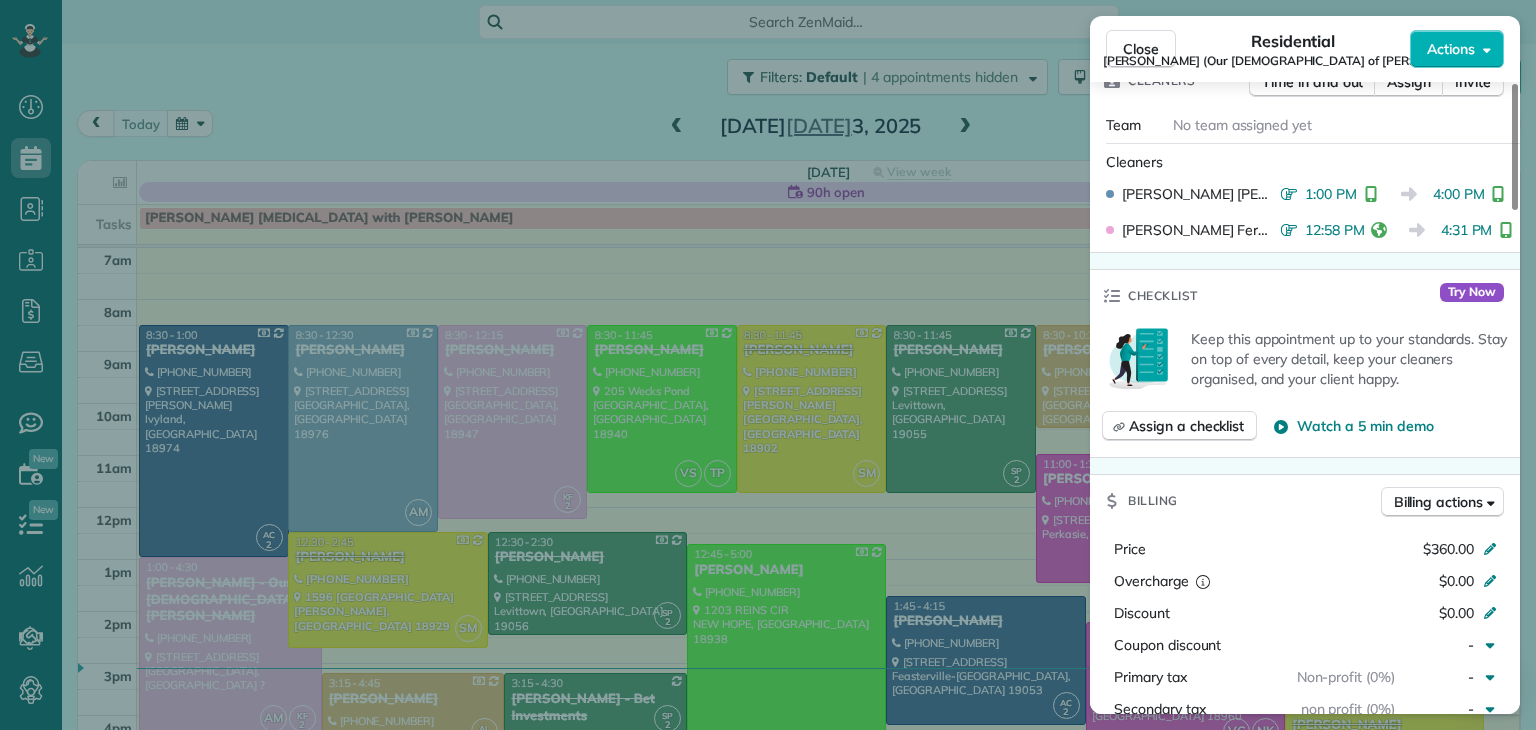 scroll, scrollTop: 844, scrollLeft: 0, axis: vertical 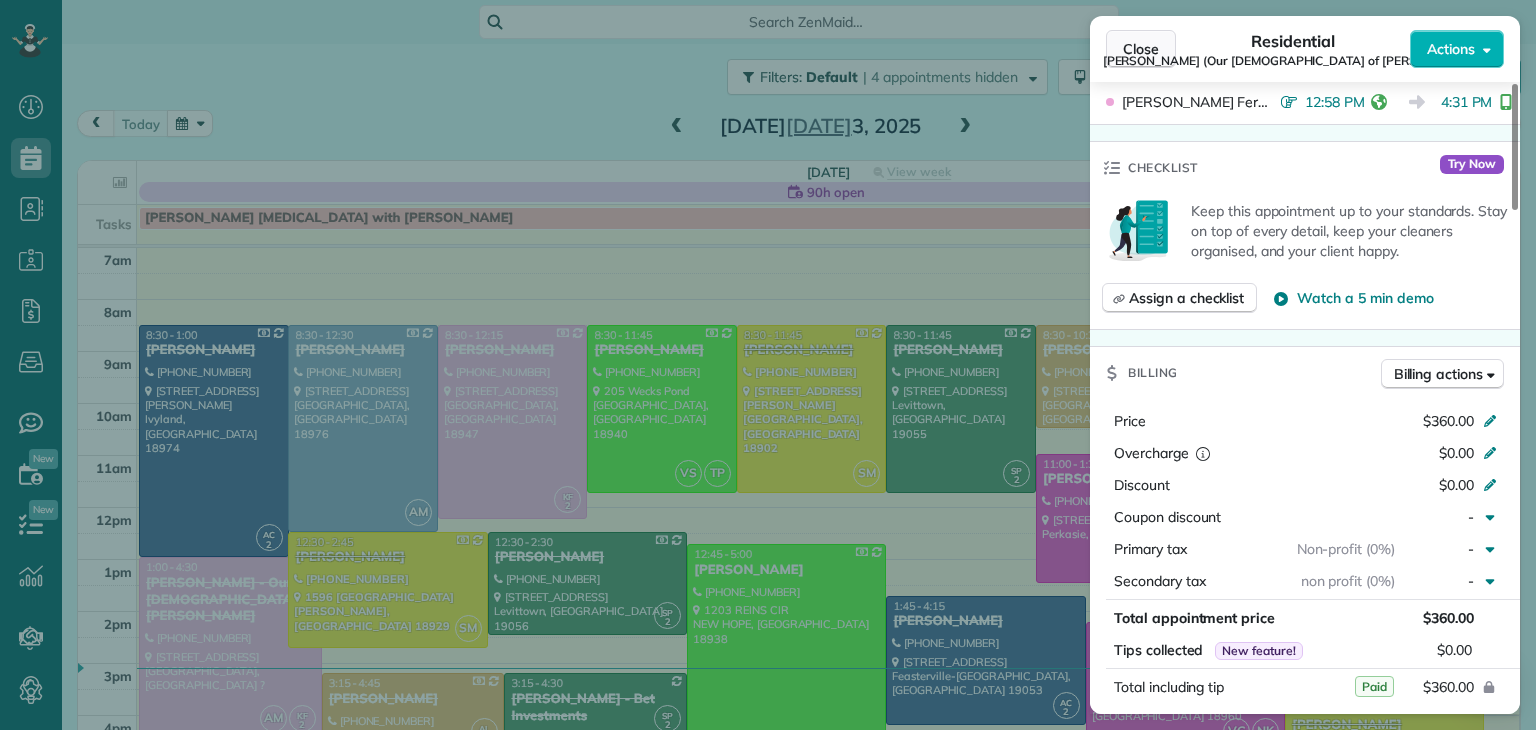 click on "Close" at bounding box center [1141, 49] 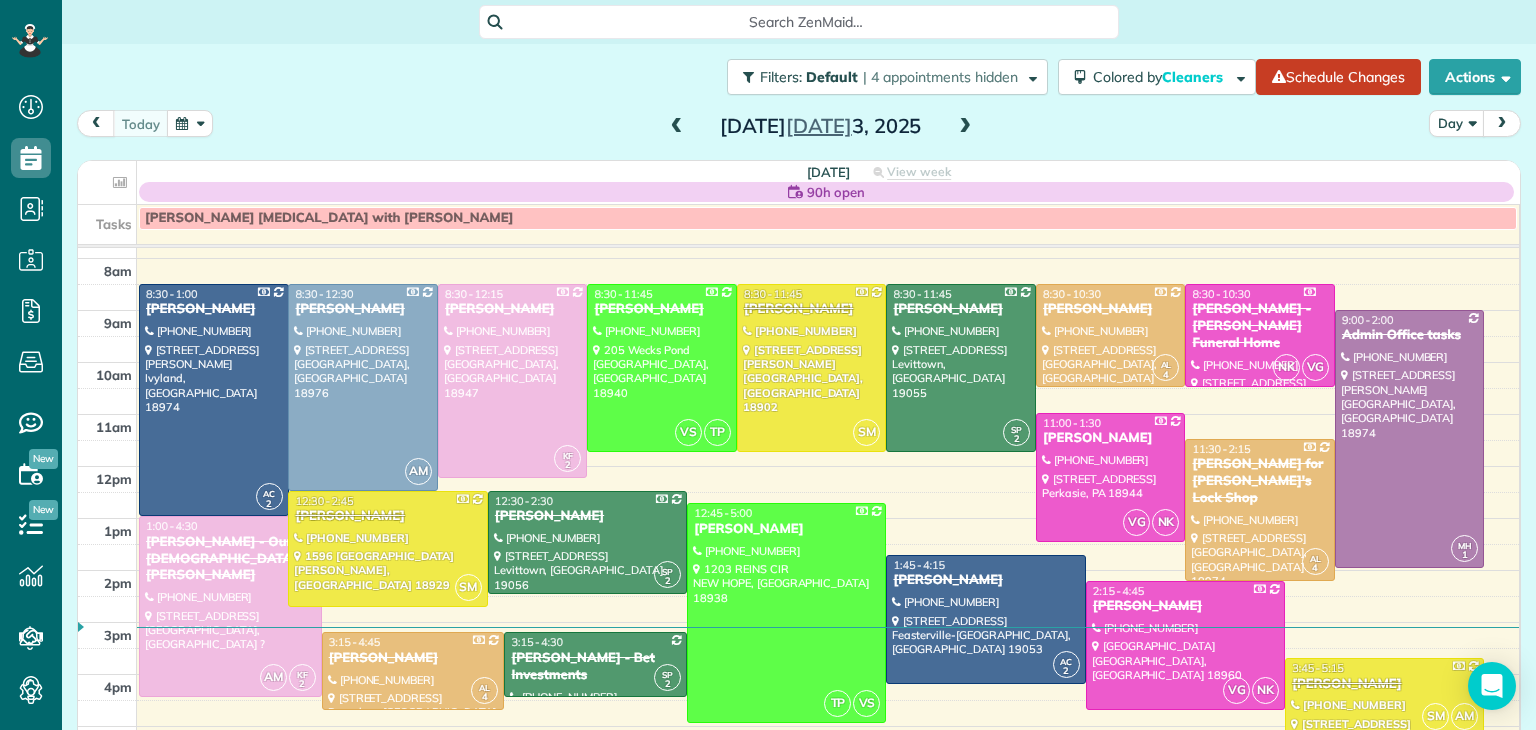 scroll, scrollTop: 44, scrollLeft: 0, axis: vertical 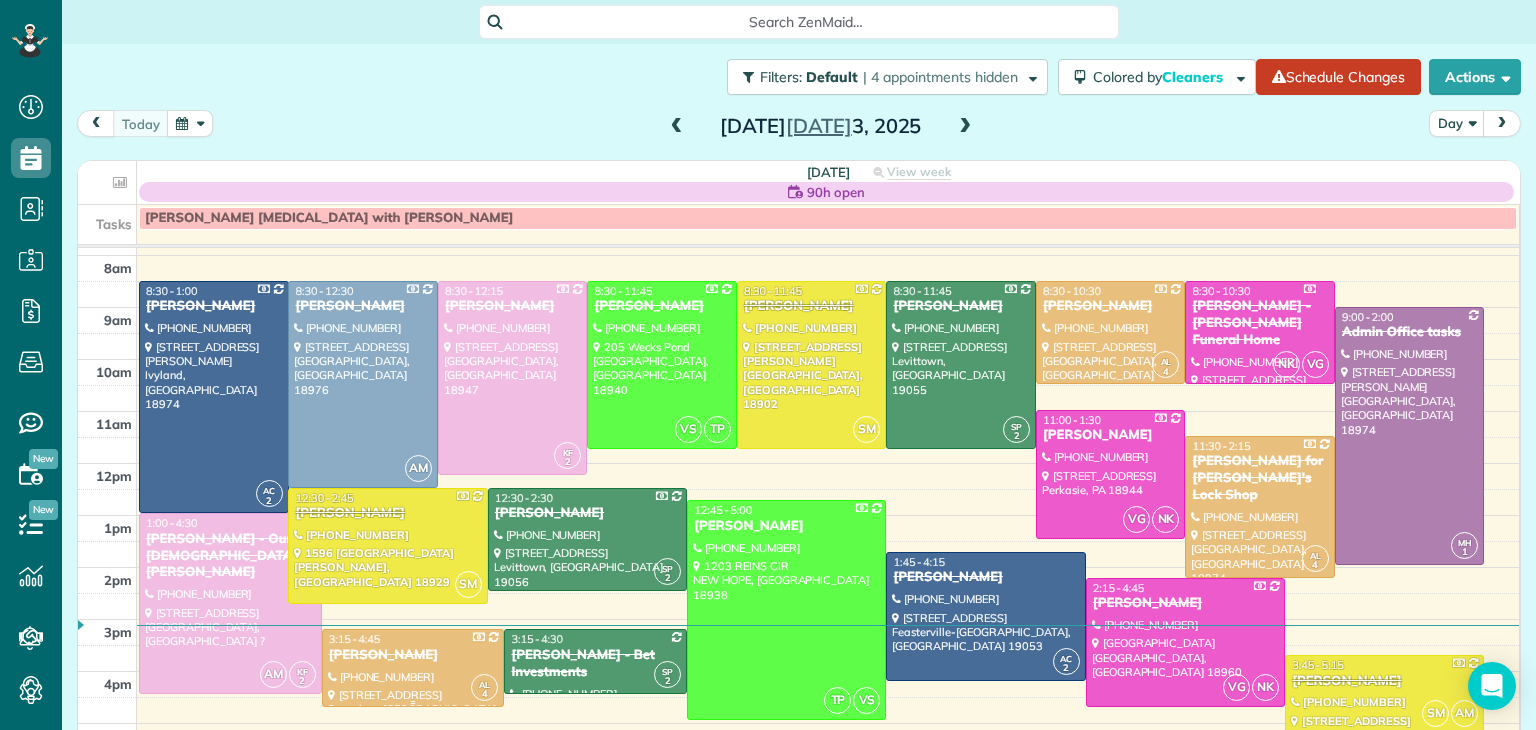click on "Ronnie Brand" at bounding box center [413, 655] 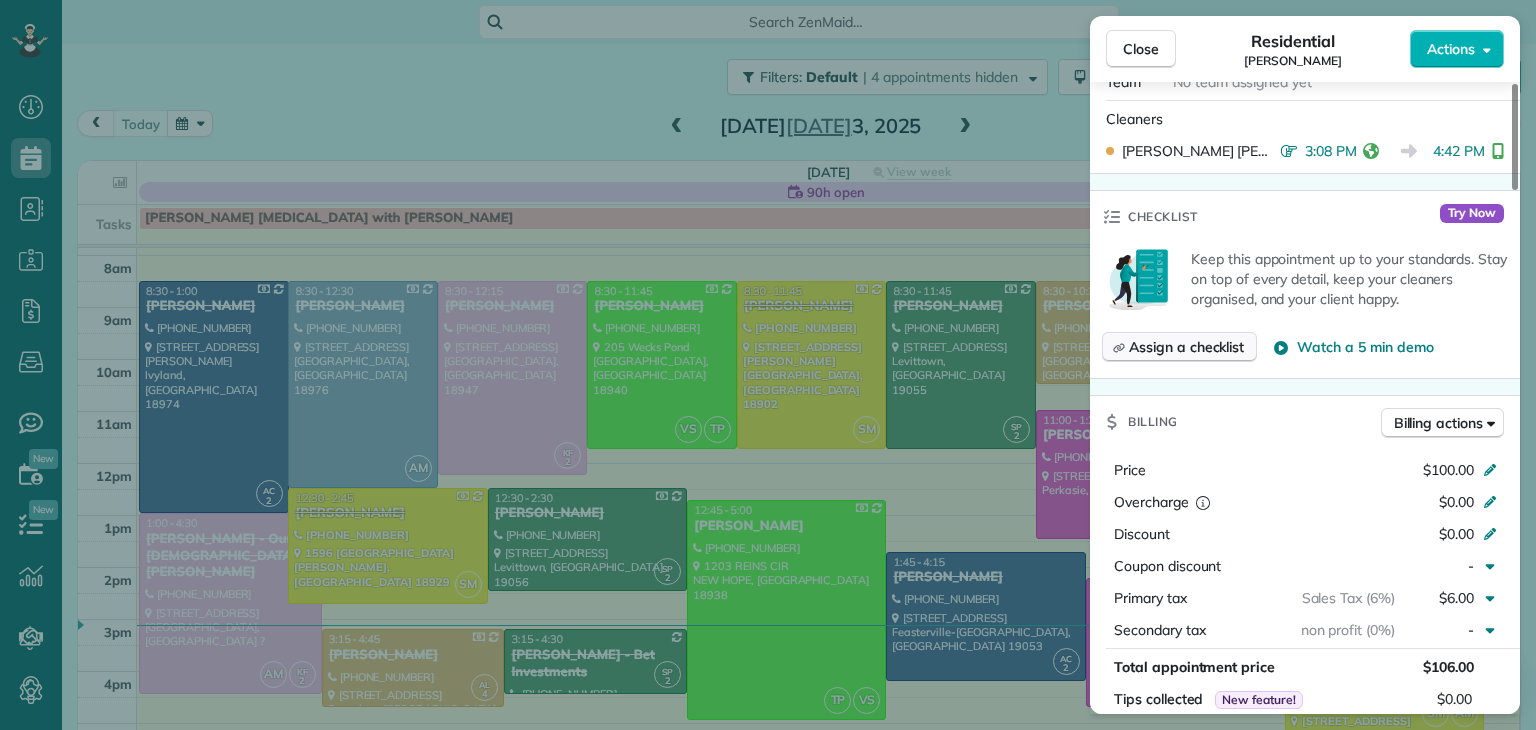scroll, scrollTop: 776, scrollLeft: 0, axis: vertical 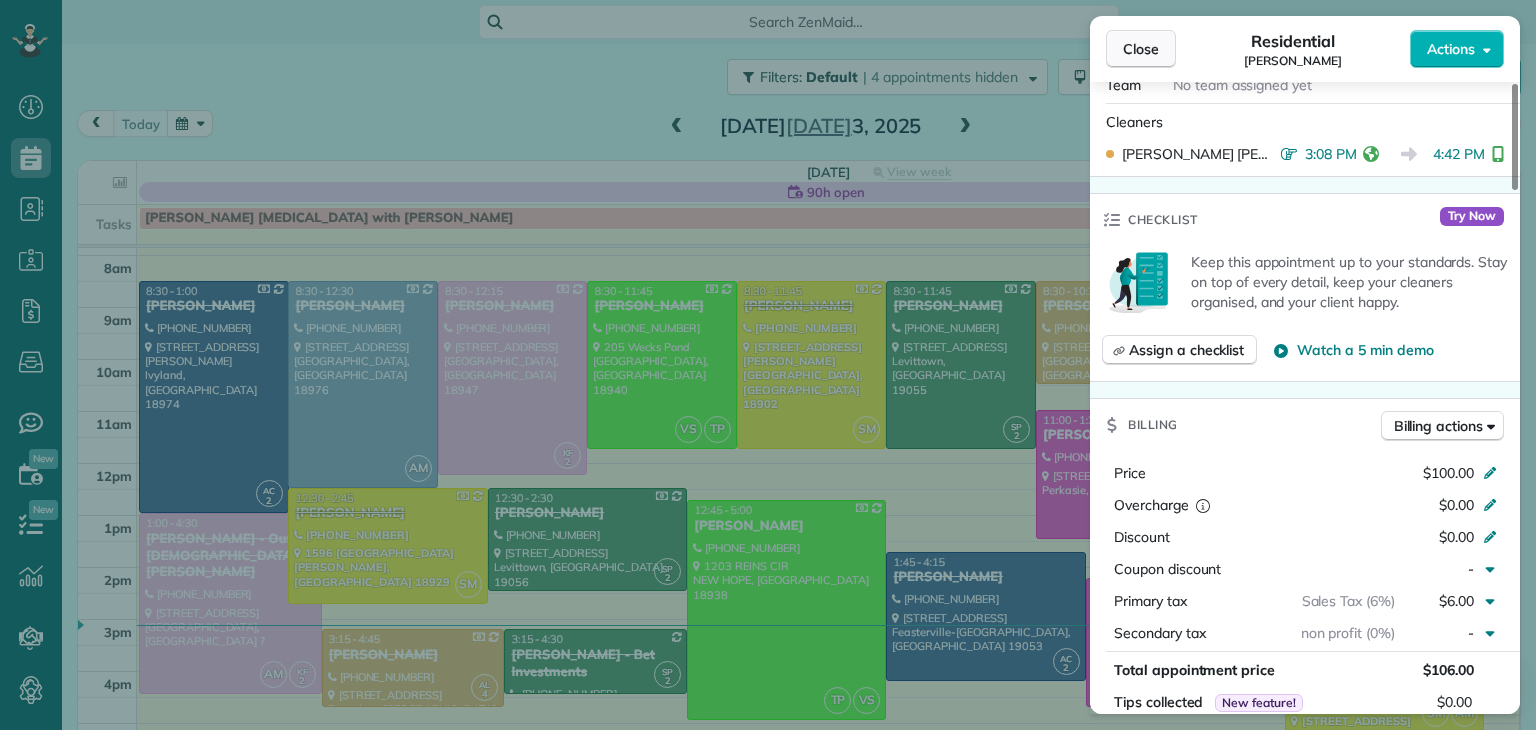click on "Close" at bounding box center [1141, 49] 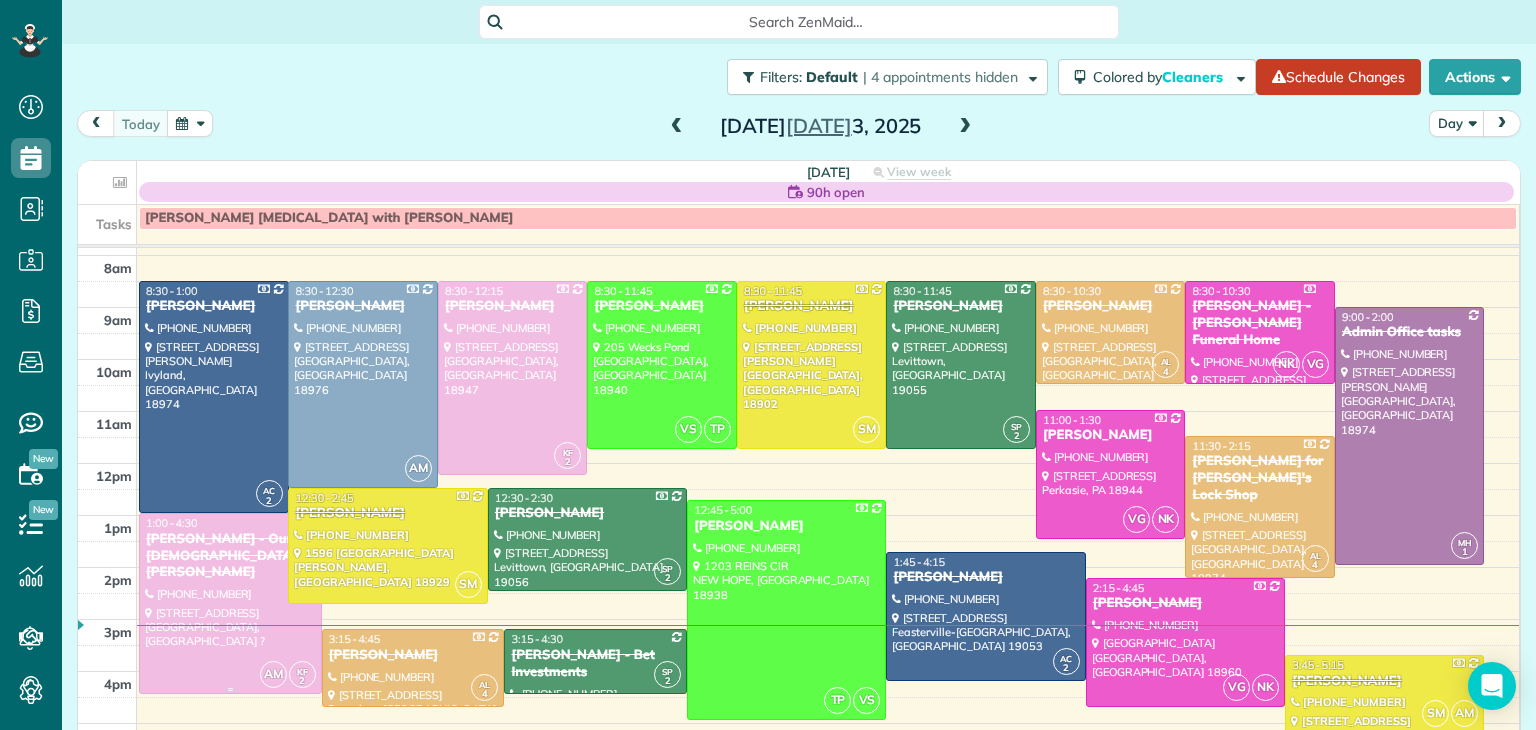 click at bounding box center (230, 603) 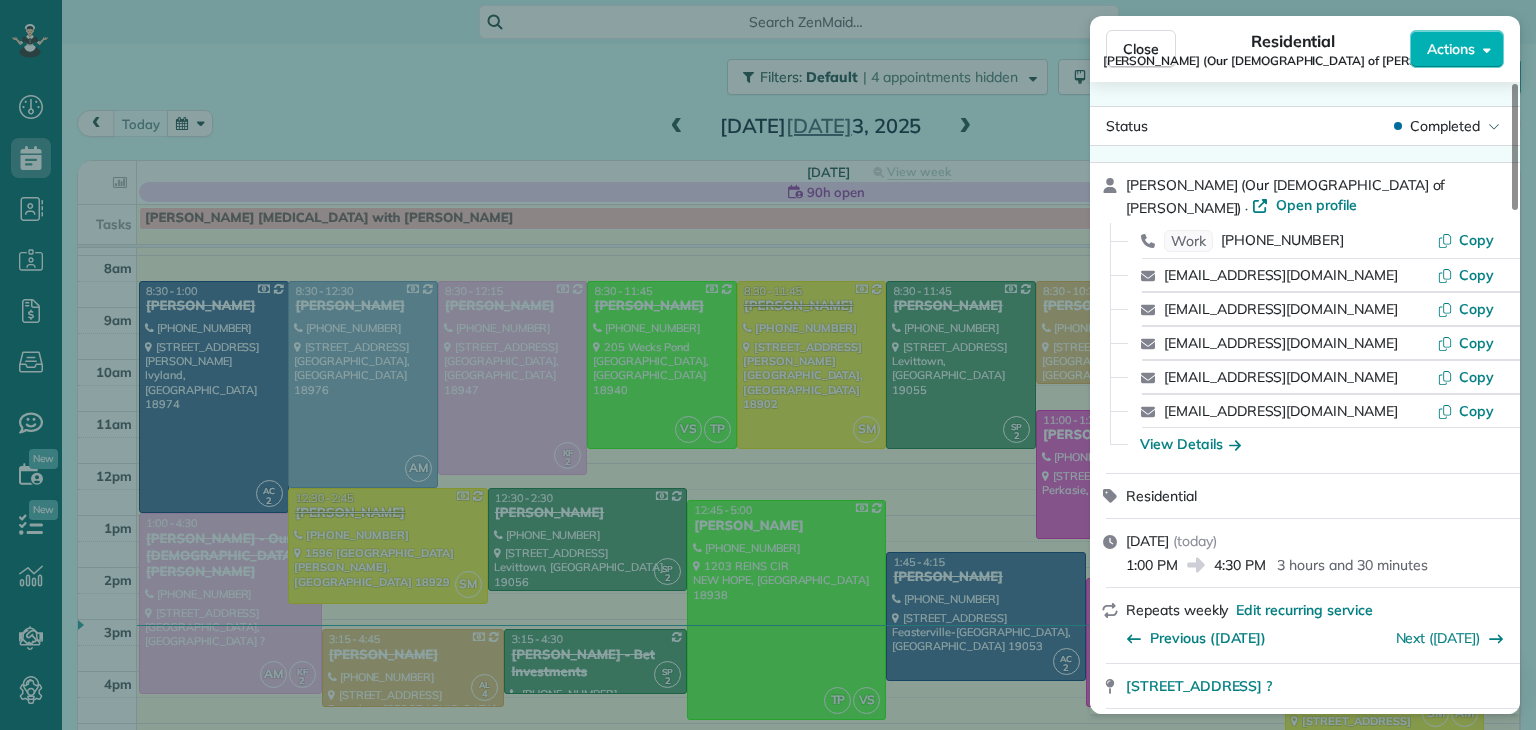 scroll, scrollTop: 822, scrollLeft: 0, axis: vertical 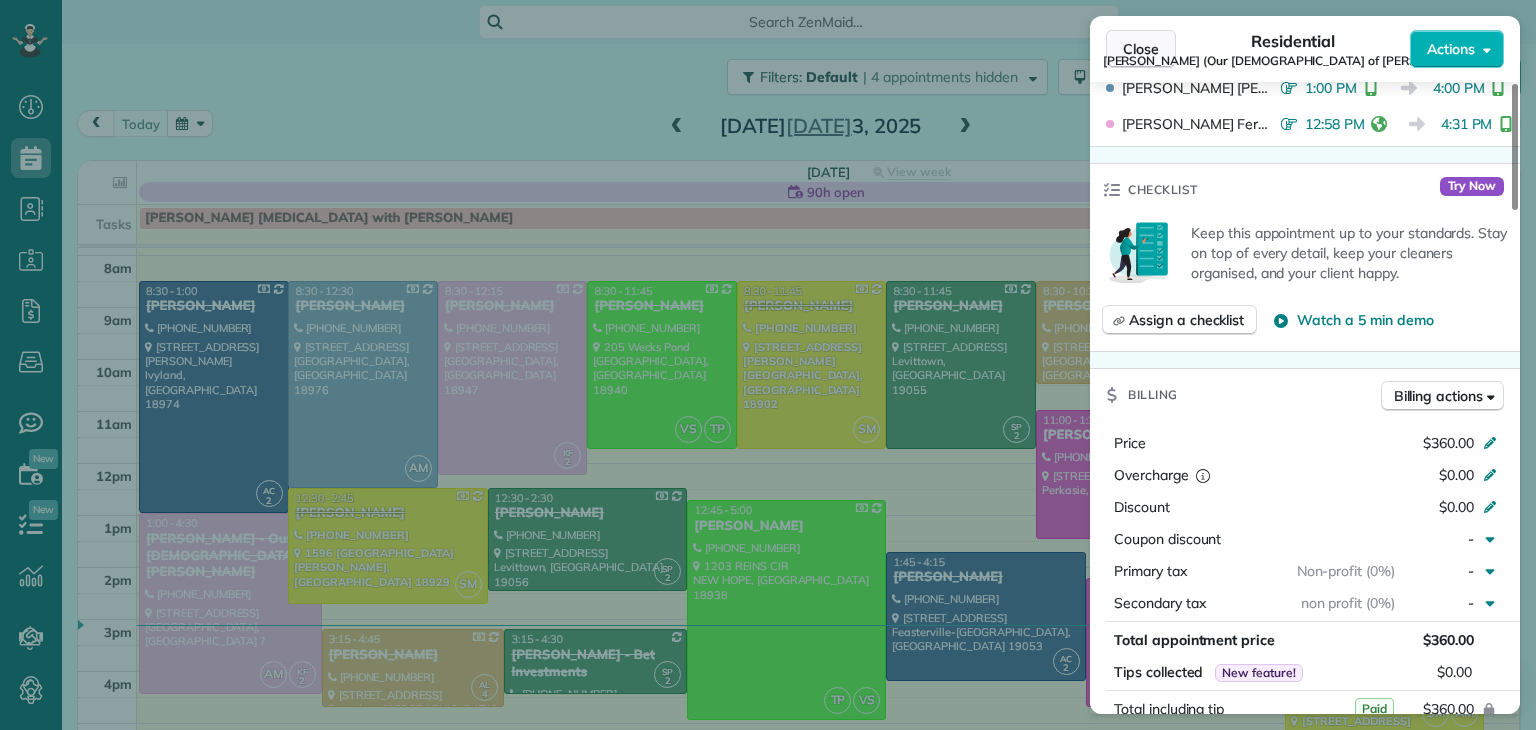 click on "Close" at bounding box center [1141, 49] 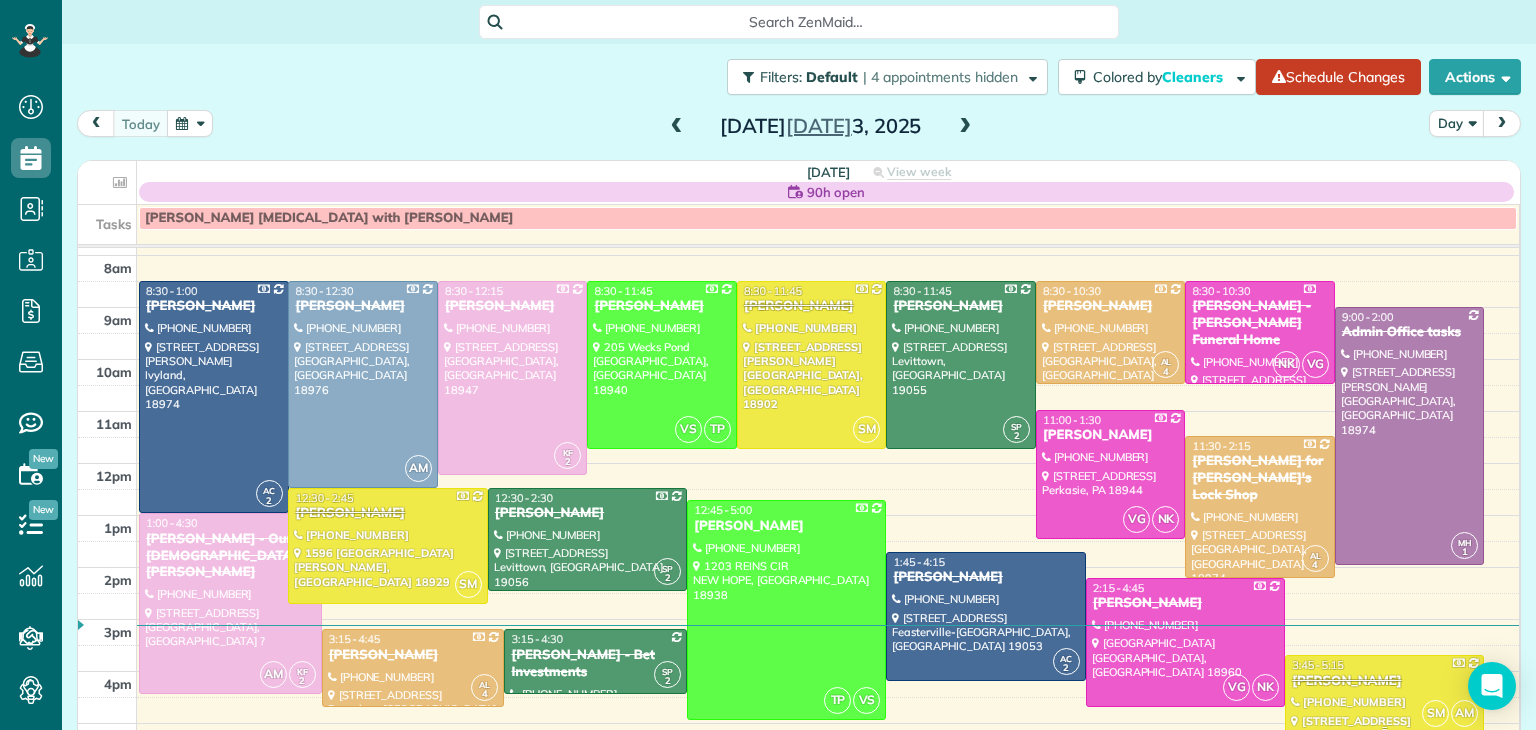 click at bounding box center (1384, 693) 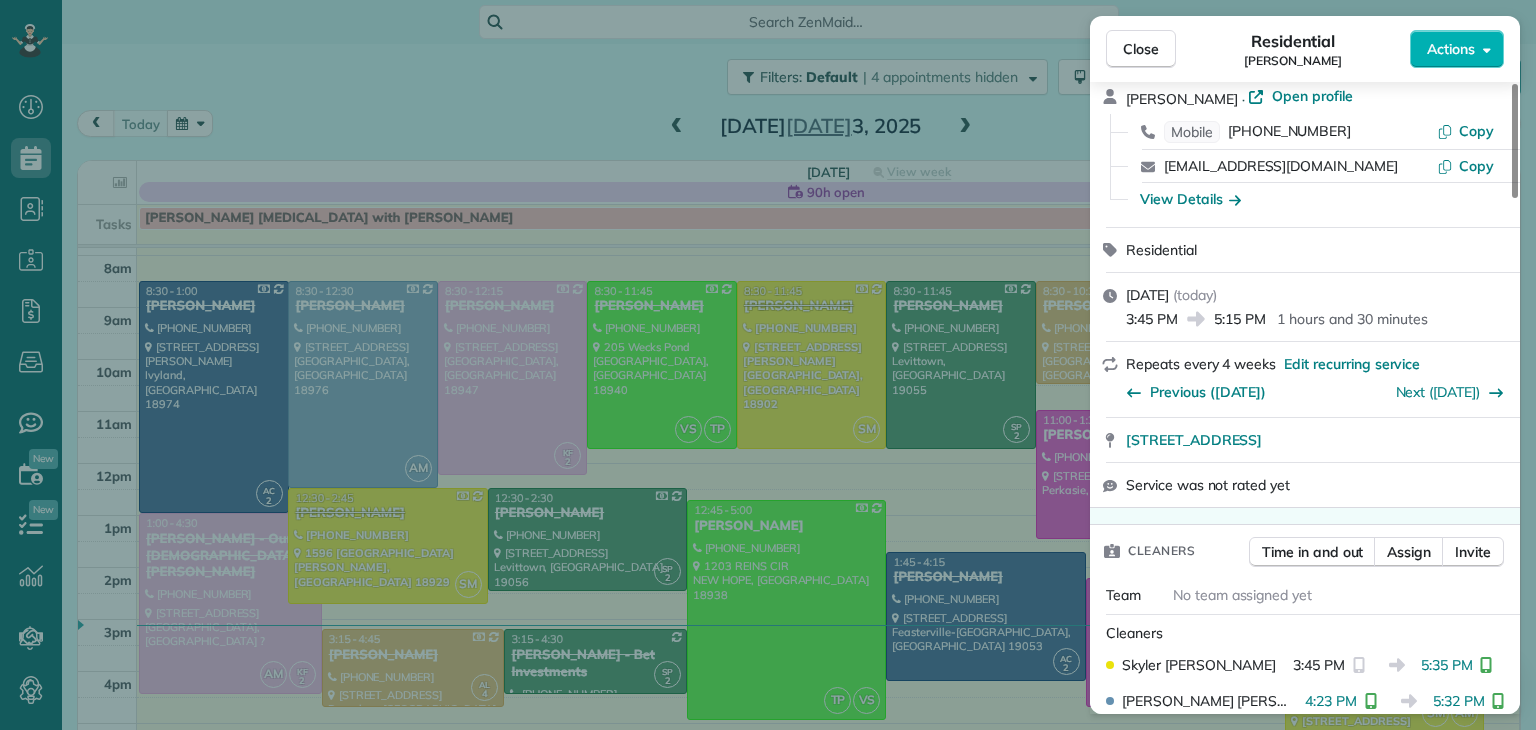 scroll, scrollTop: 96, scrollLeft: 0, axis: vertical 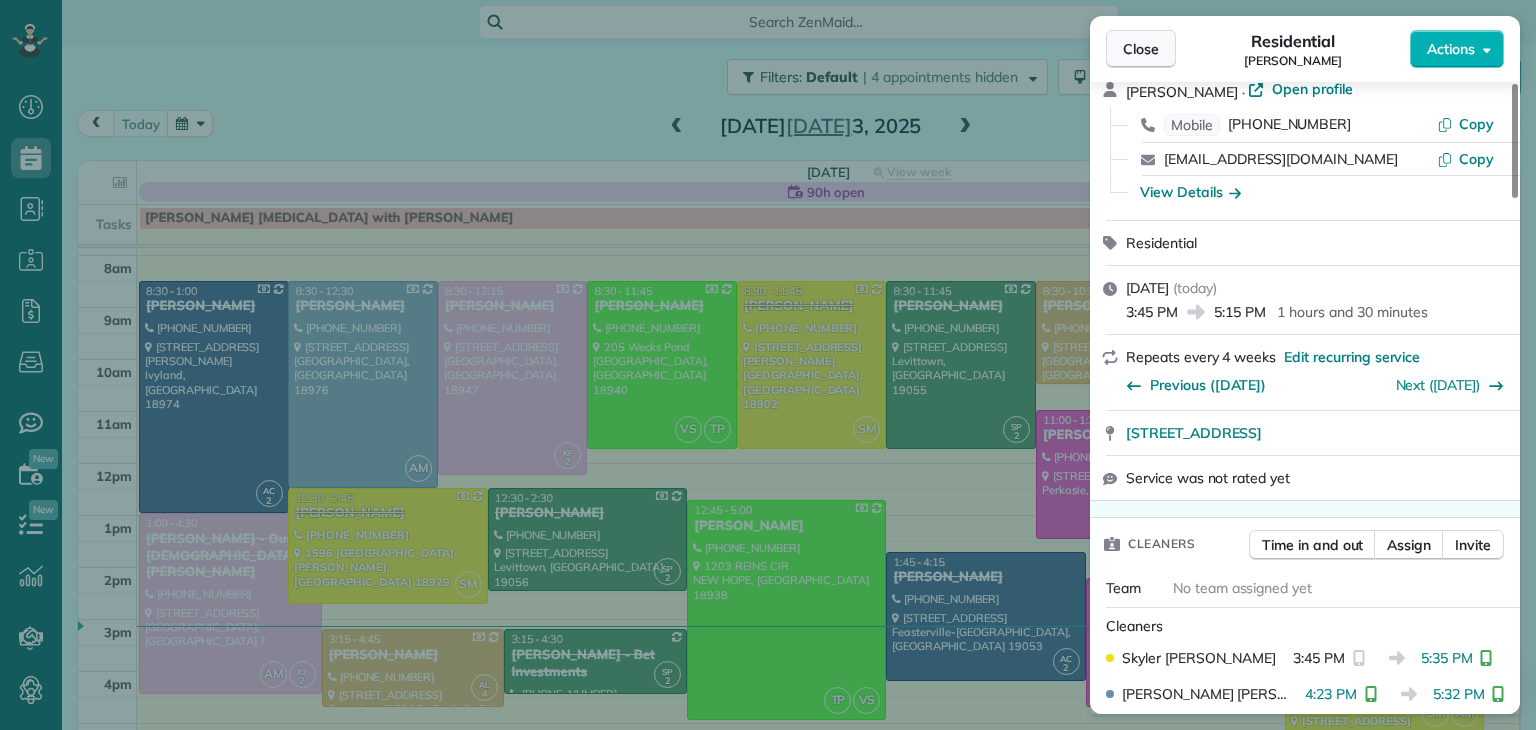 click on "Close" at bounding box center (1141, 49) 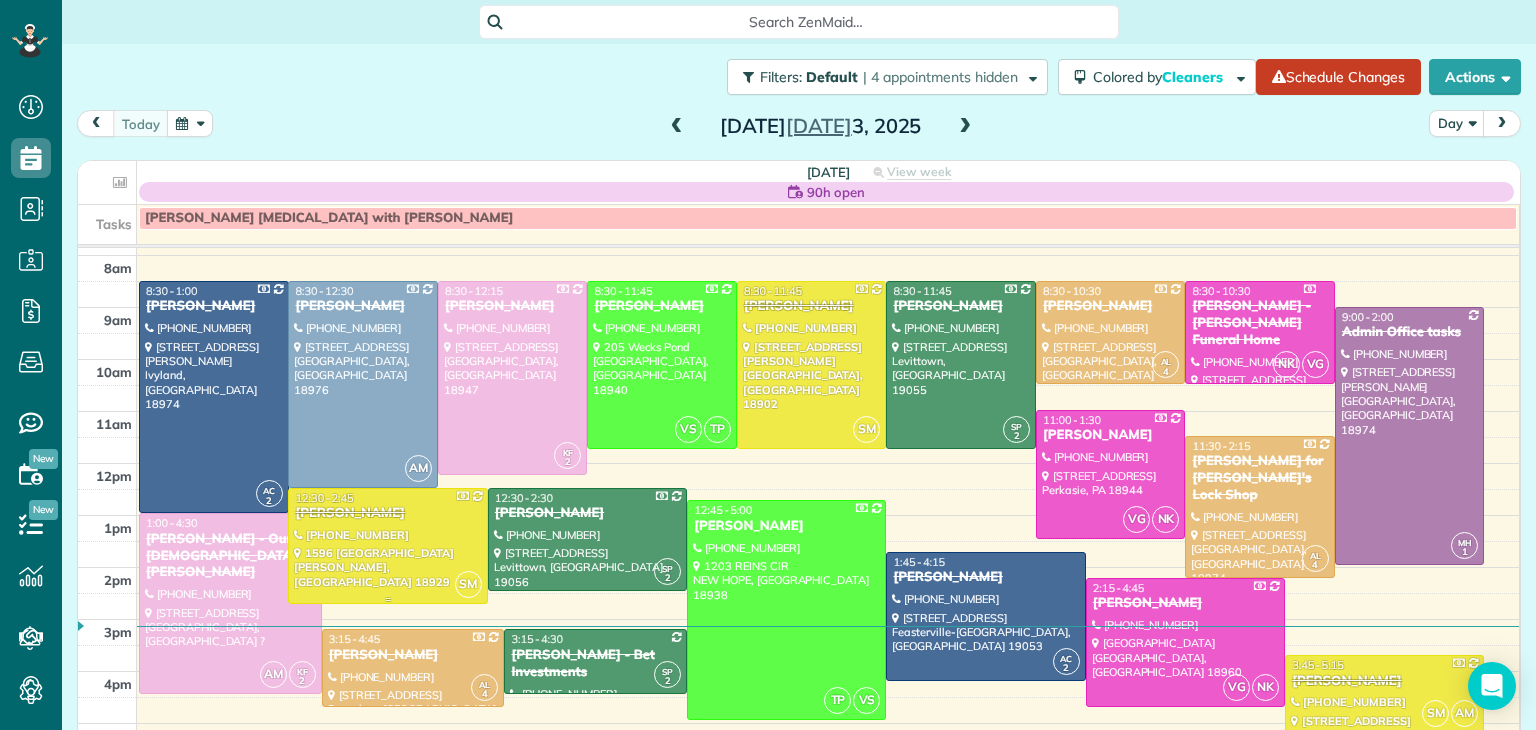 click at bounding box center [387, 546] 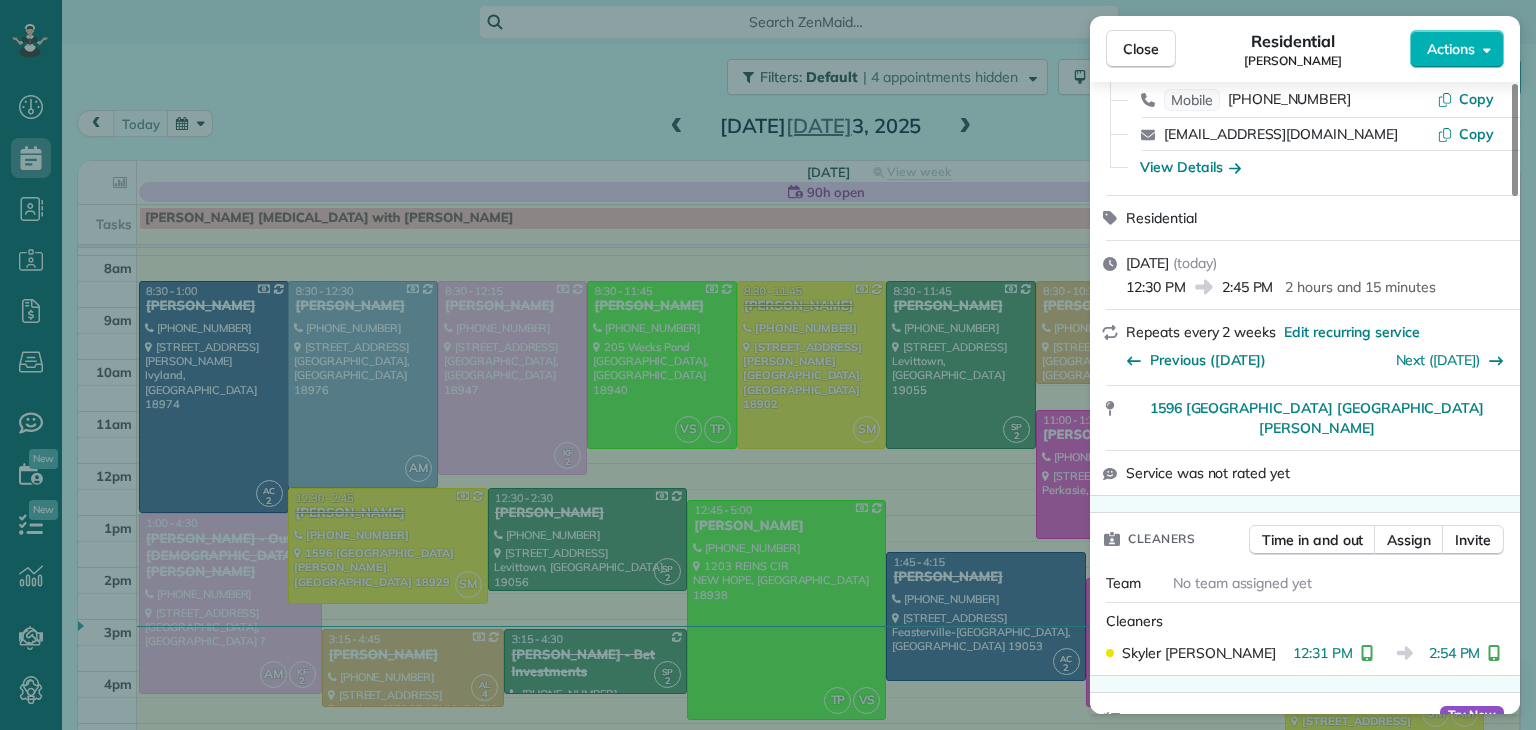 scroll, scrollTop: 122, scrollLeft: 0, axis: vertical 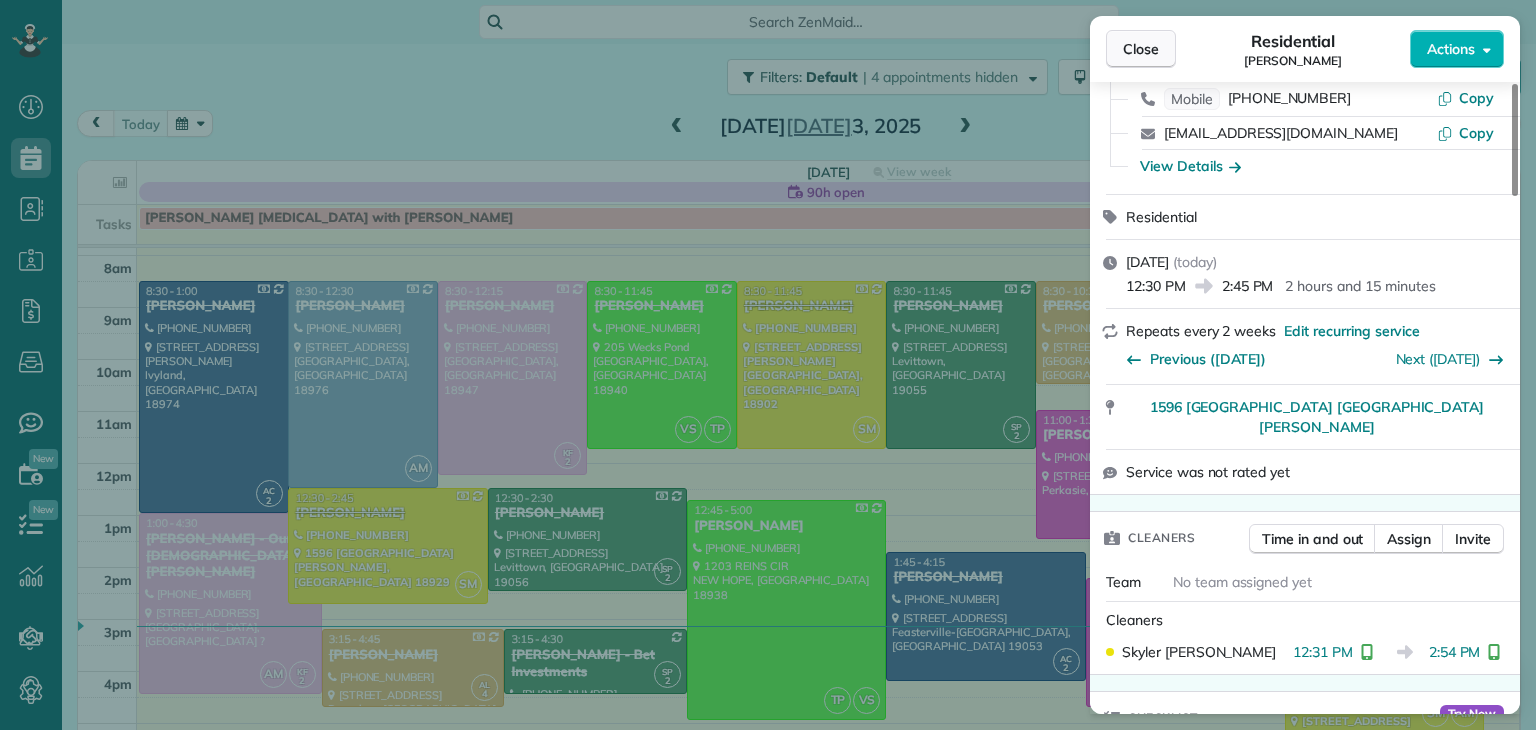 click on "Close" at bounding box center [1141, 49] 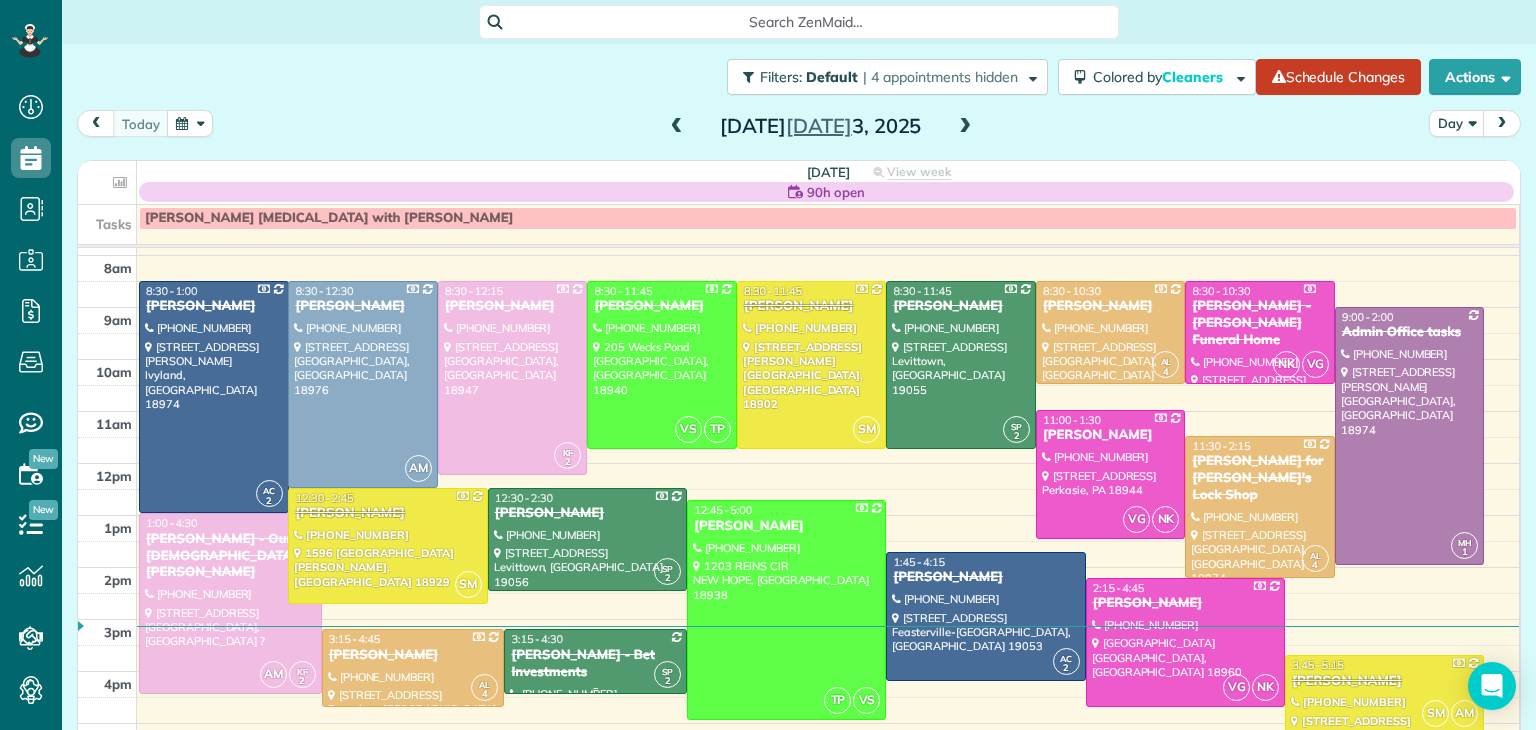 click on "Julie Sulpizio - Bet Investments" at bounding box center (595, 664) 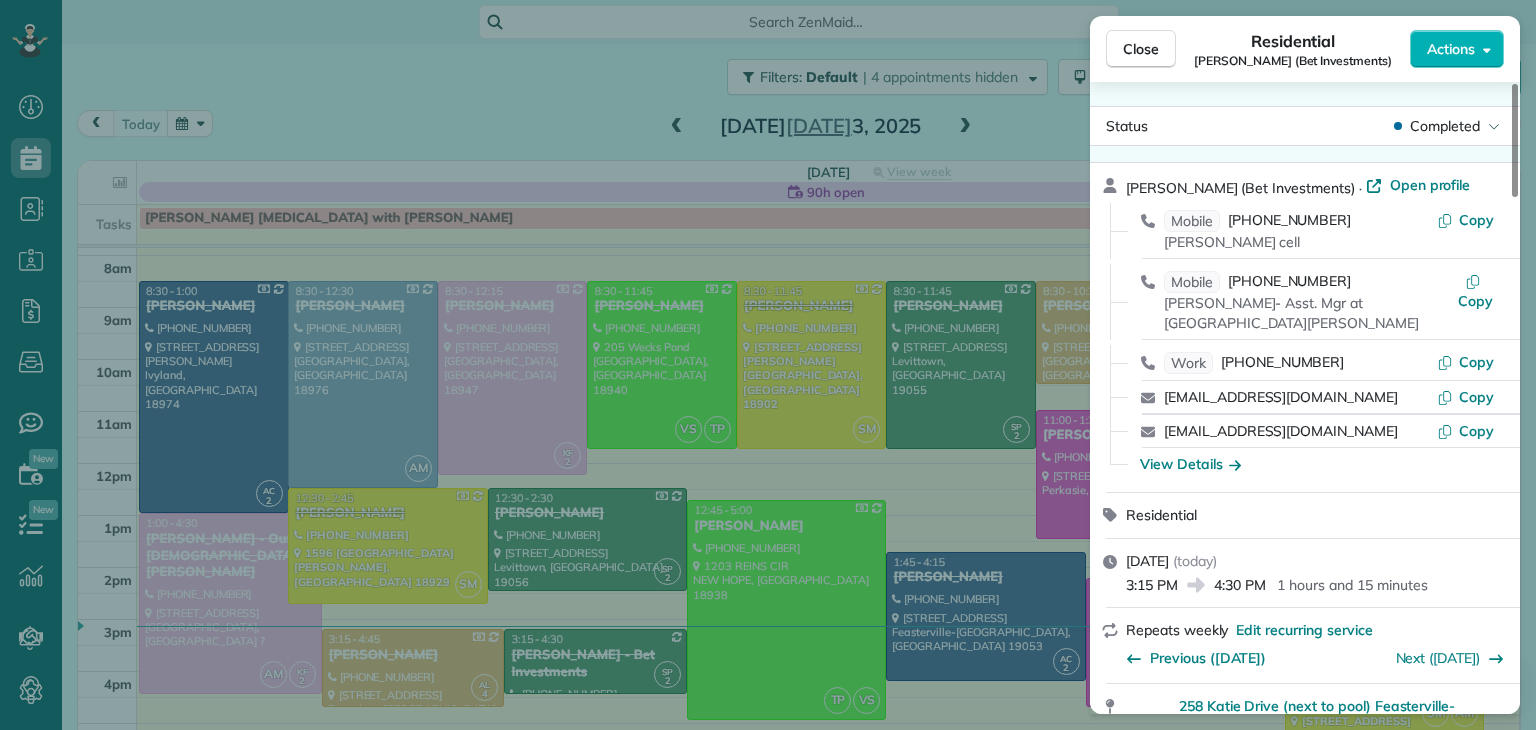 scroll, scrollTop: 572, scrollLeft: 0, axis: vertical 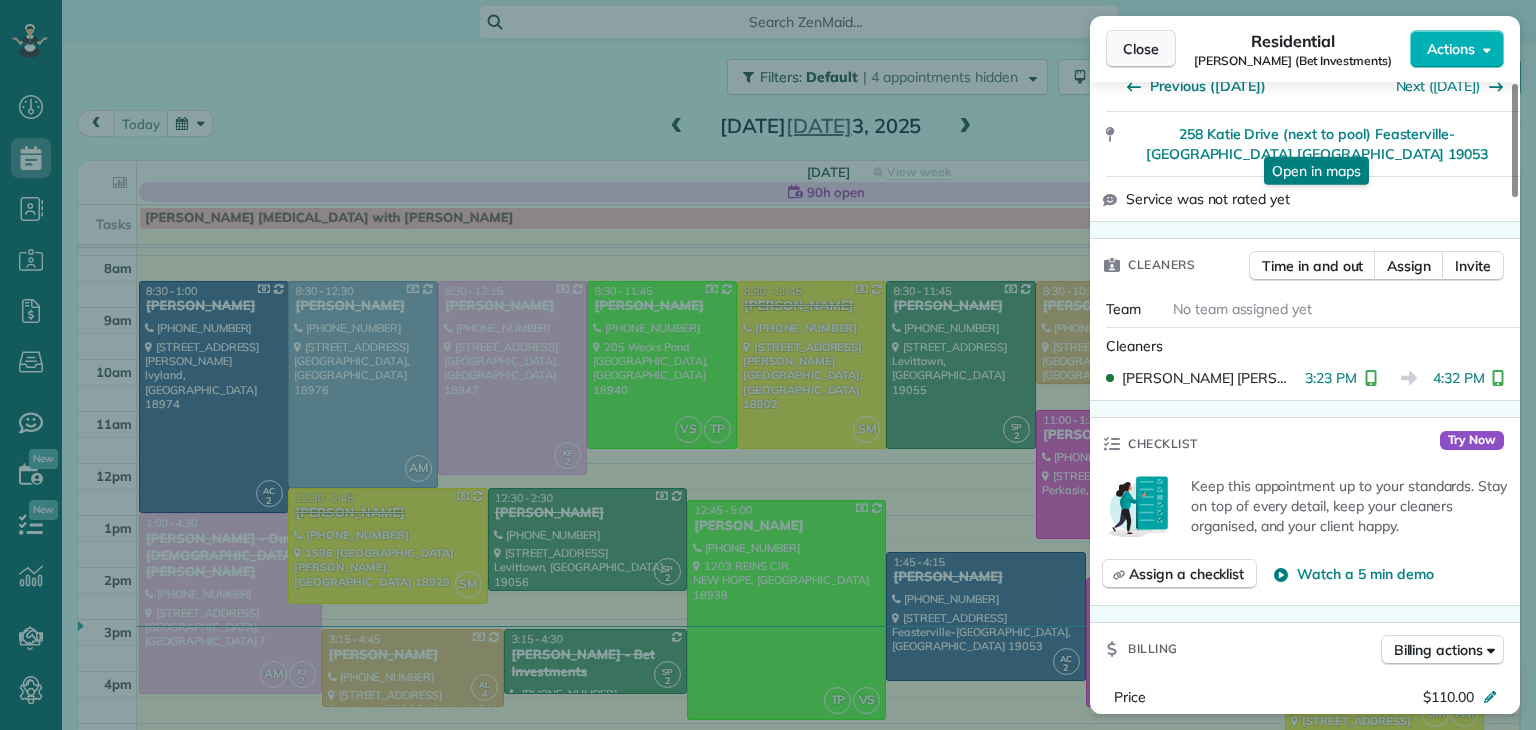 click on "Close" at bounding box center [1141, 49] 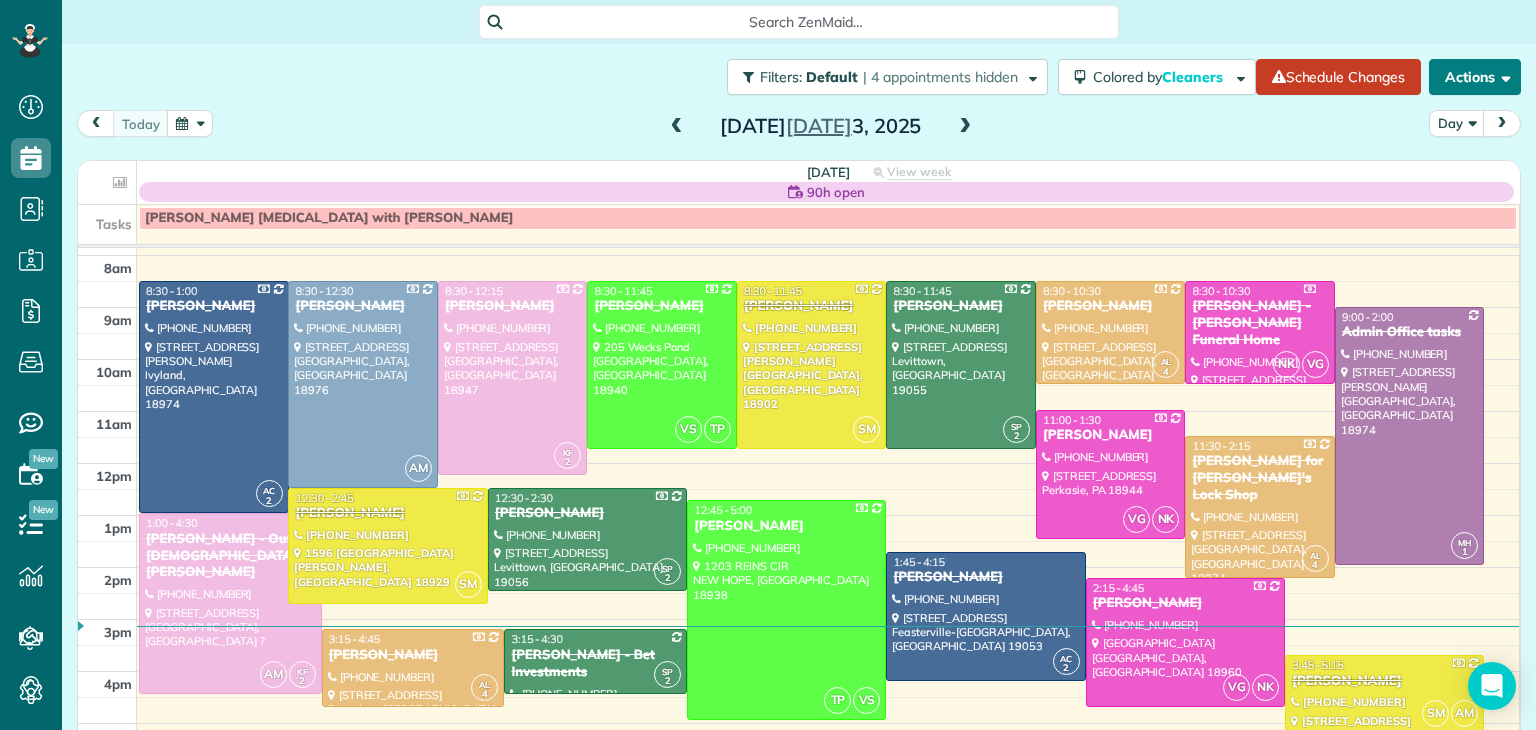 click on "Actions" at bounding box center (1475, 77) 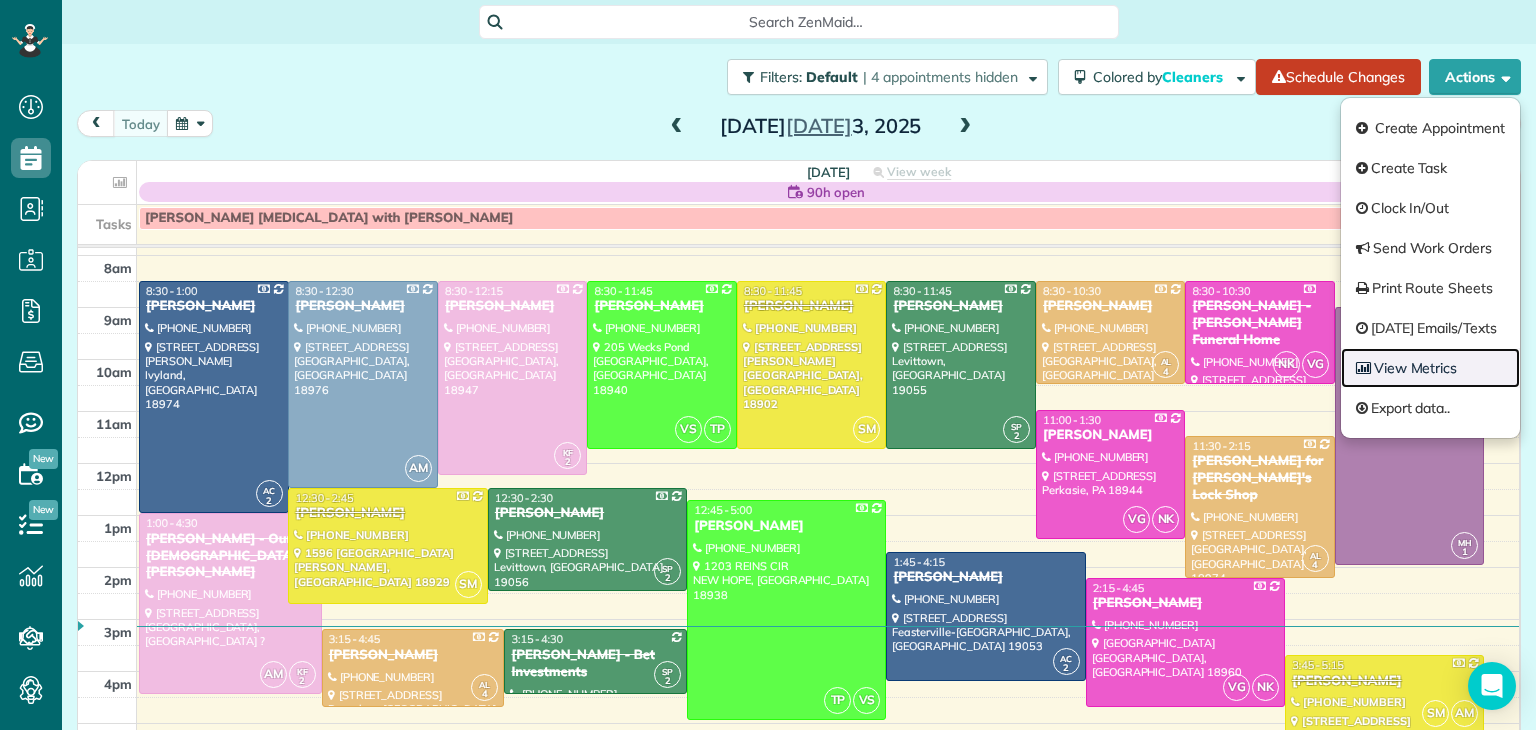 click on "View Metrics" at bounding box center [1430, 368] 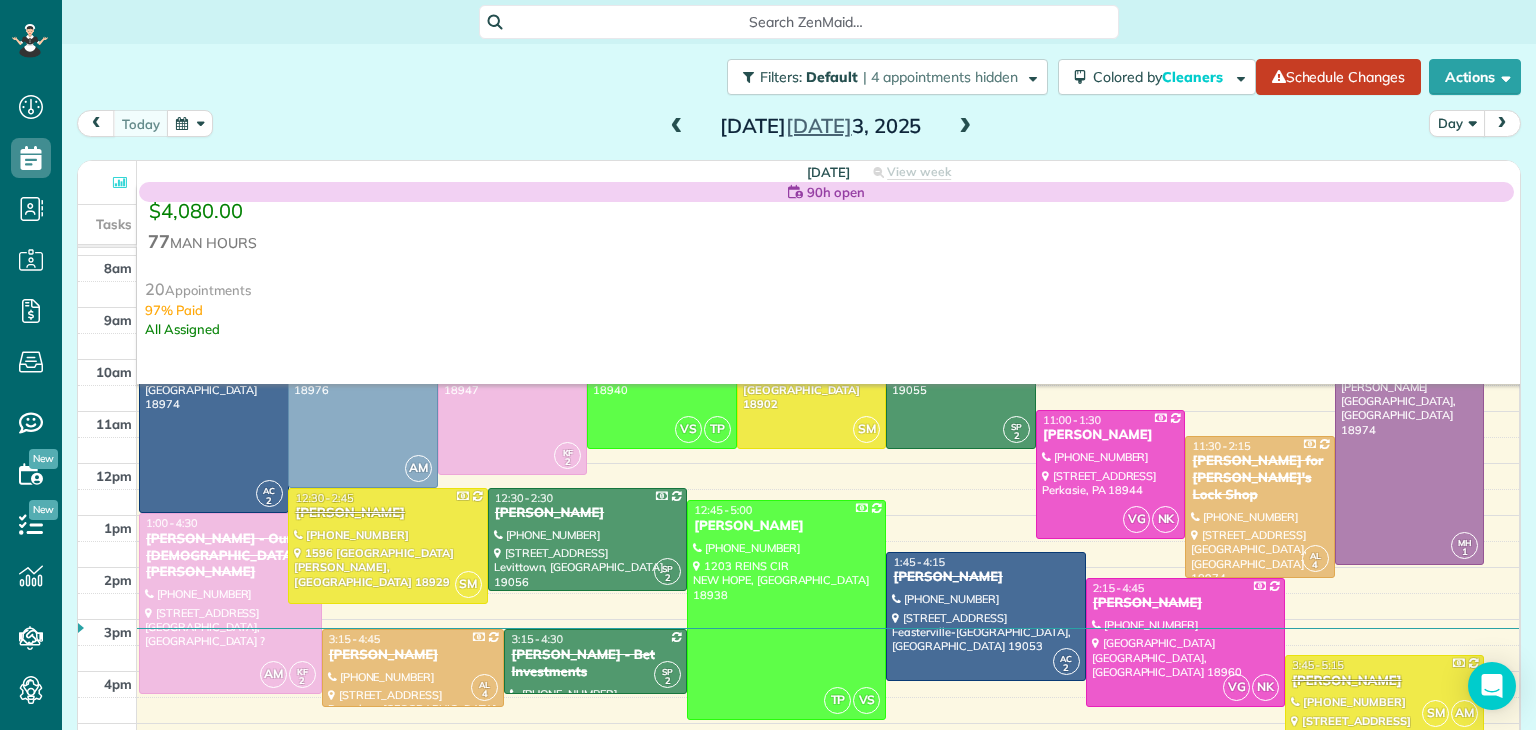 click on "Day" at bounding box center [1457, 123] 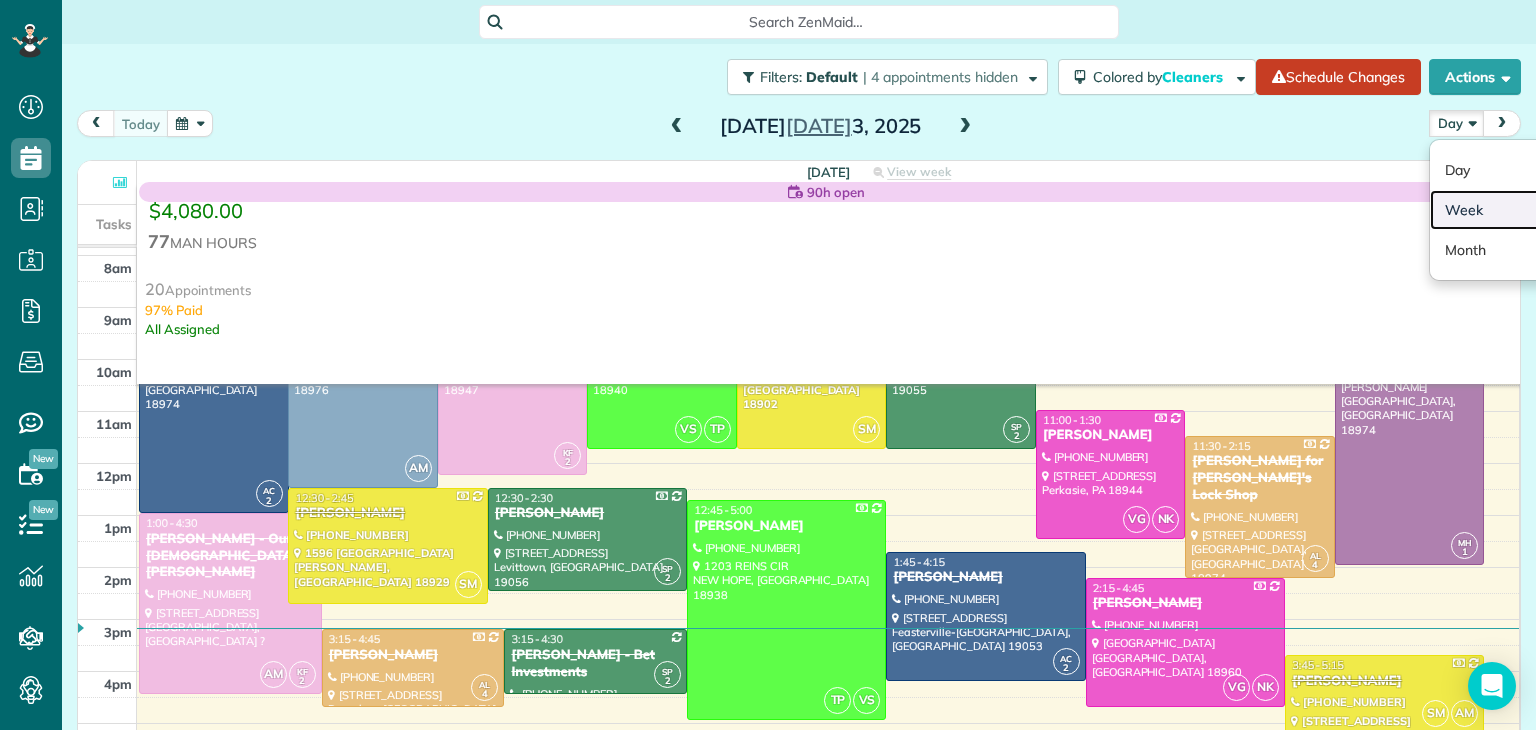 click on "Week" at bounding box center [1509, 210] 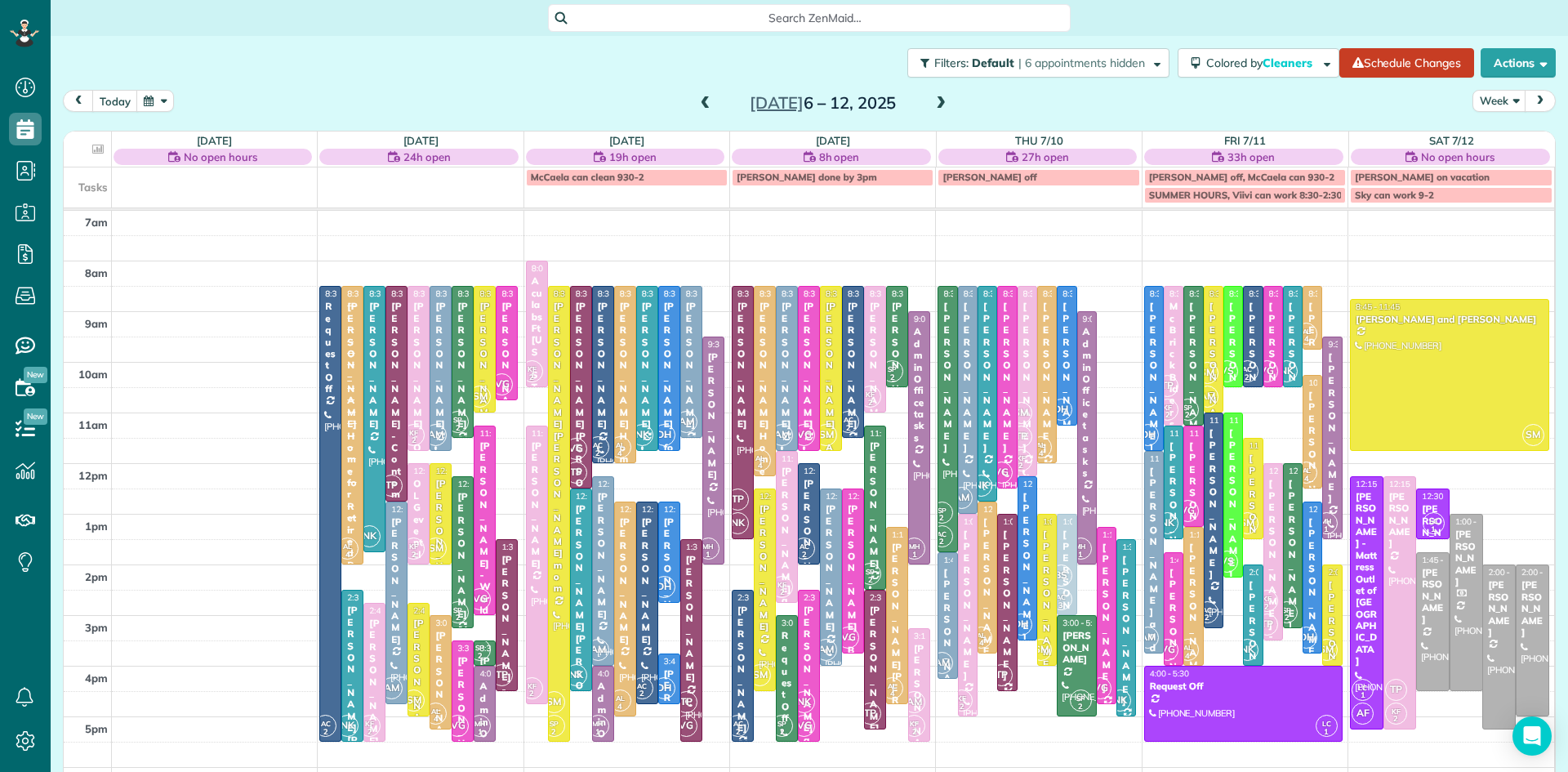 scroll, scrollTop: 0, scrollLeft: 0, axis: both 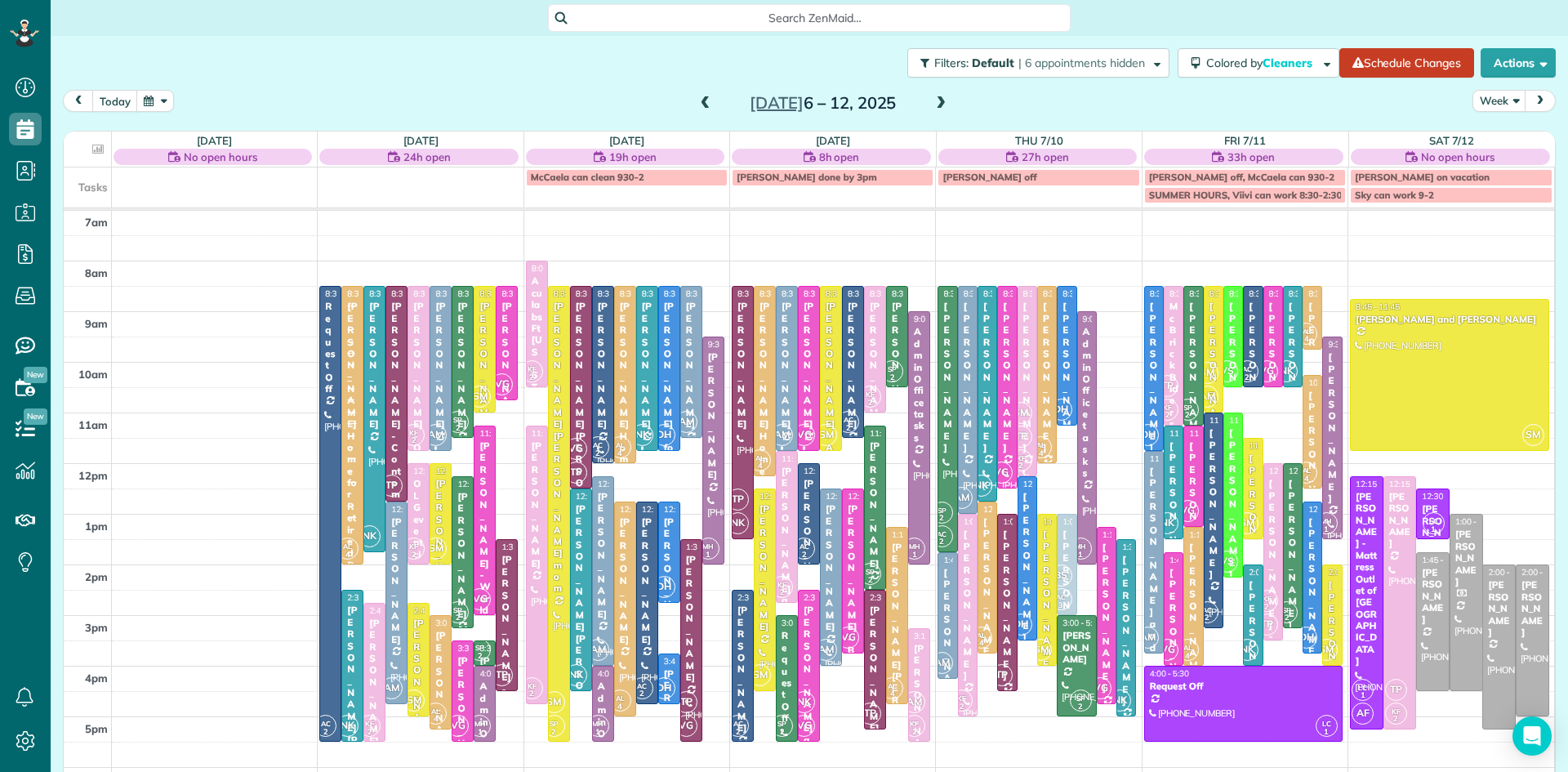 click at bounding box center [941, 104] 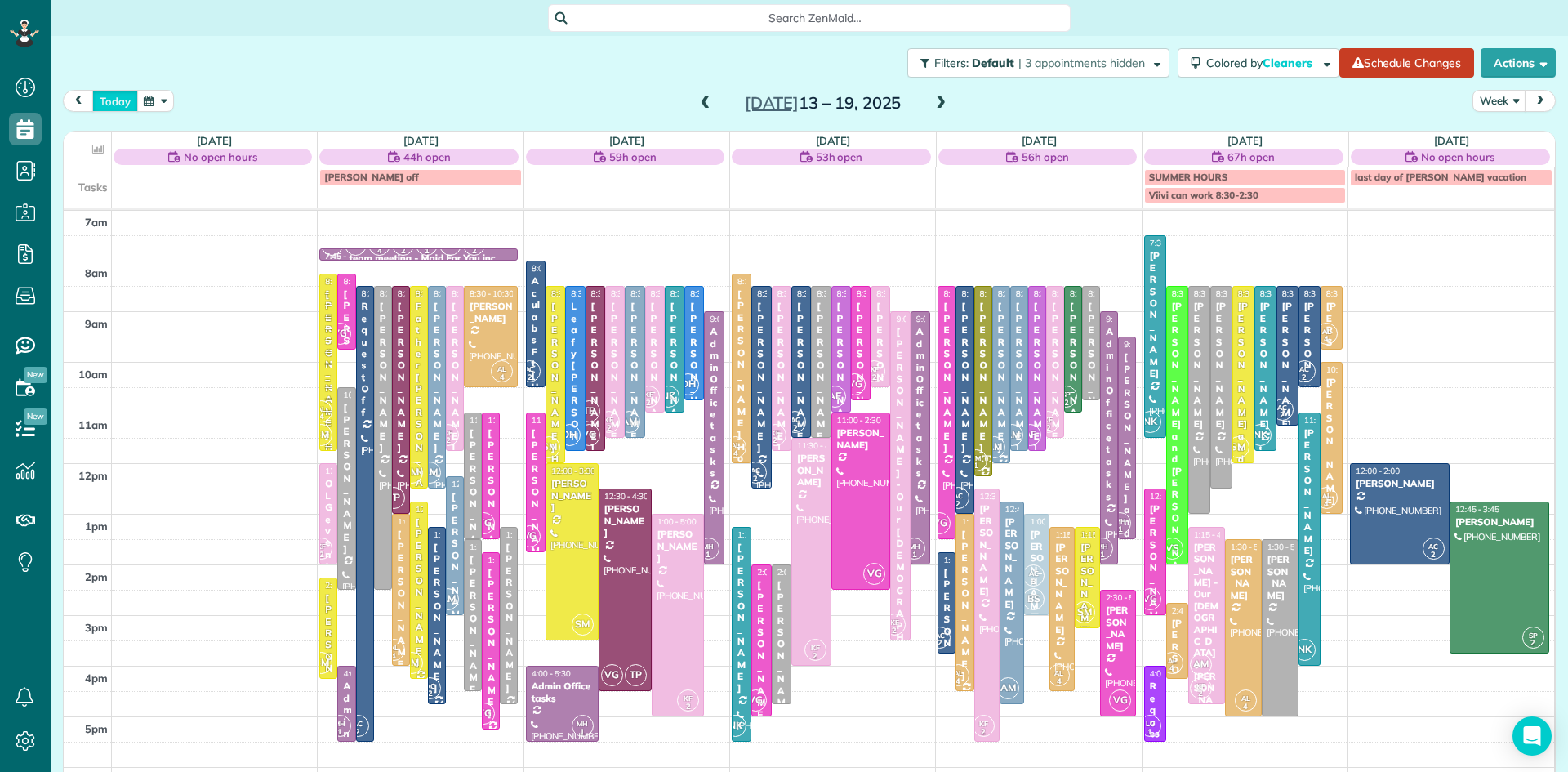 click on "today" at bounding box center [115, 100] 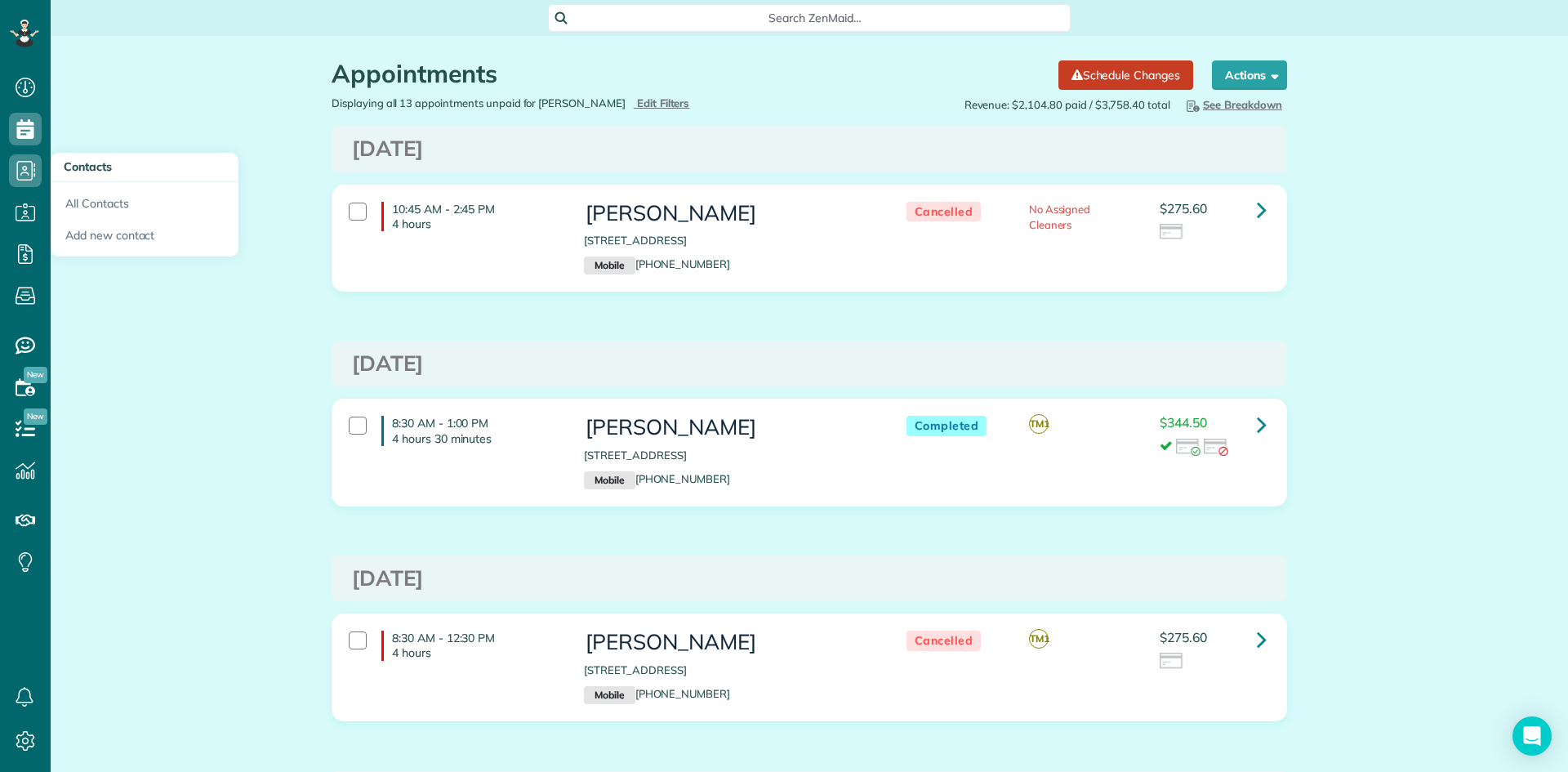 scroll, scrollTop: 0, scrollLeft: 0, axis: both 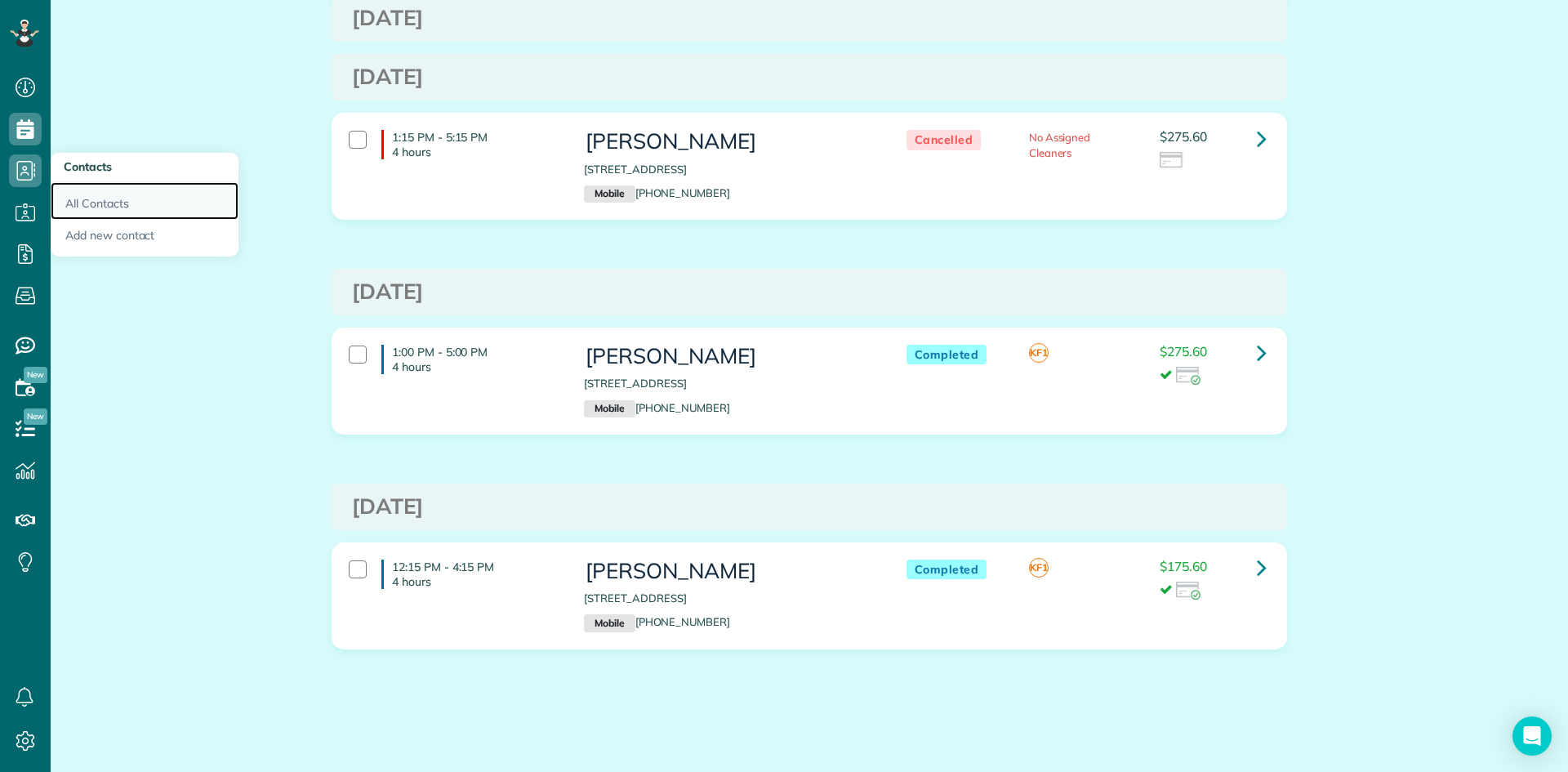 click on "All Contacts" at bounding box center [145, 201] 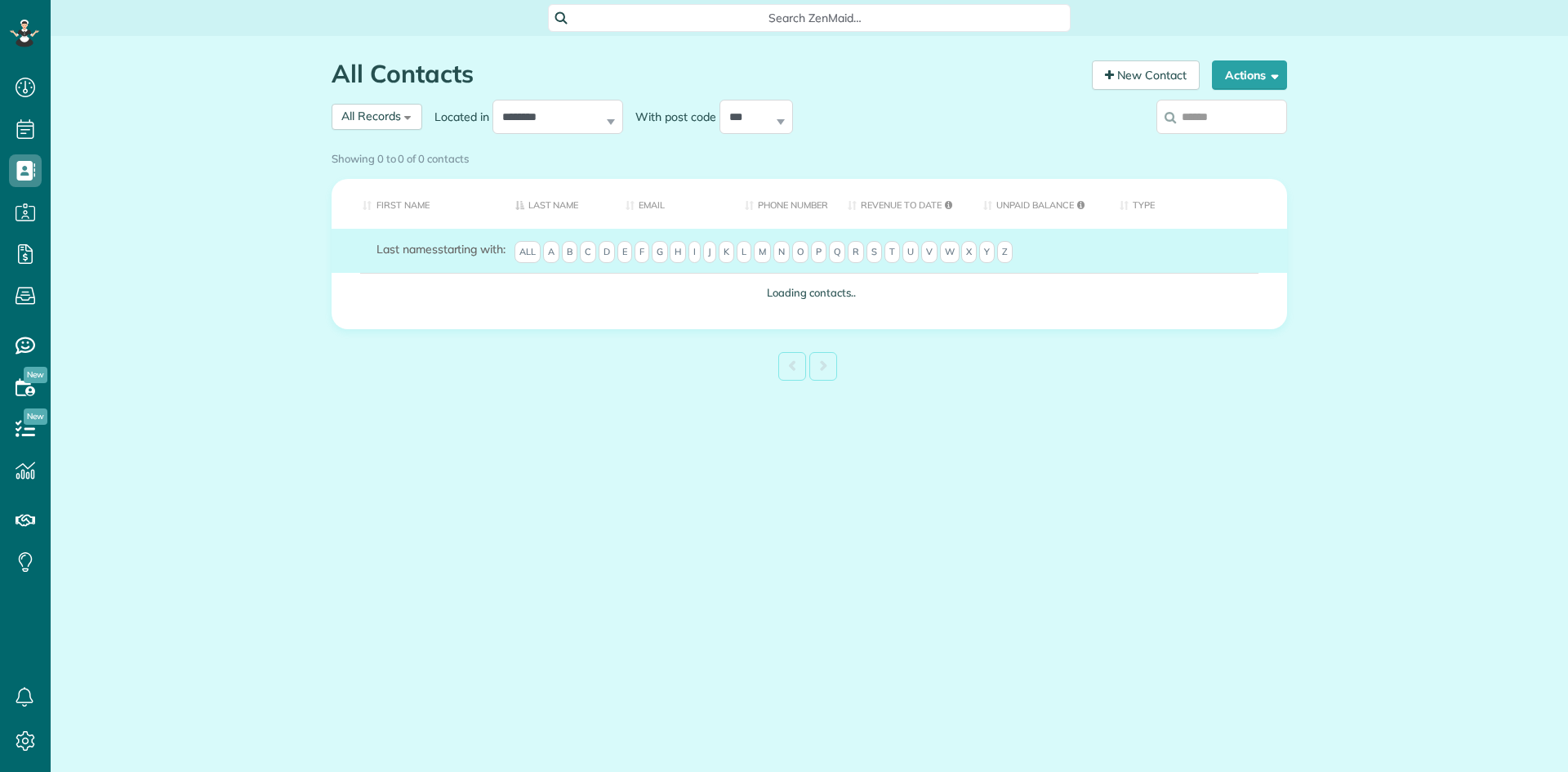scroll, scrollTop: 0, scrollLeft: 0, axis: both 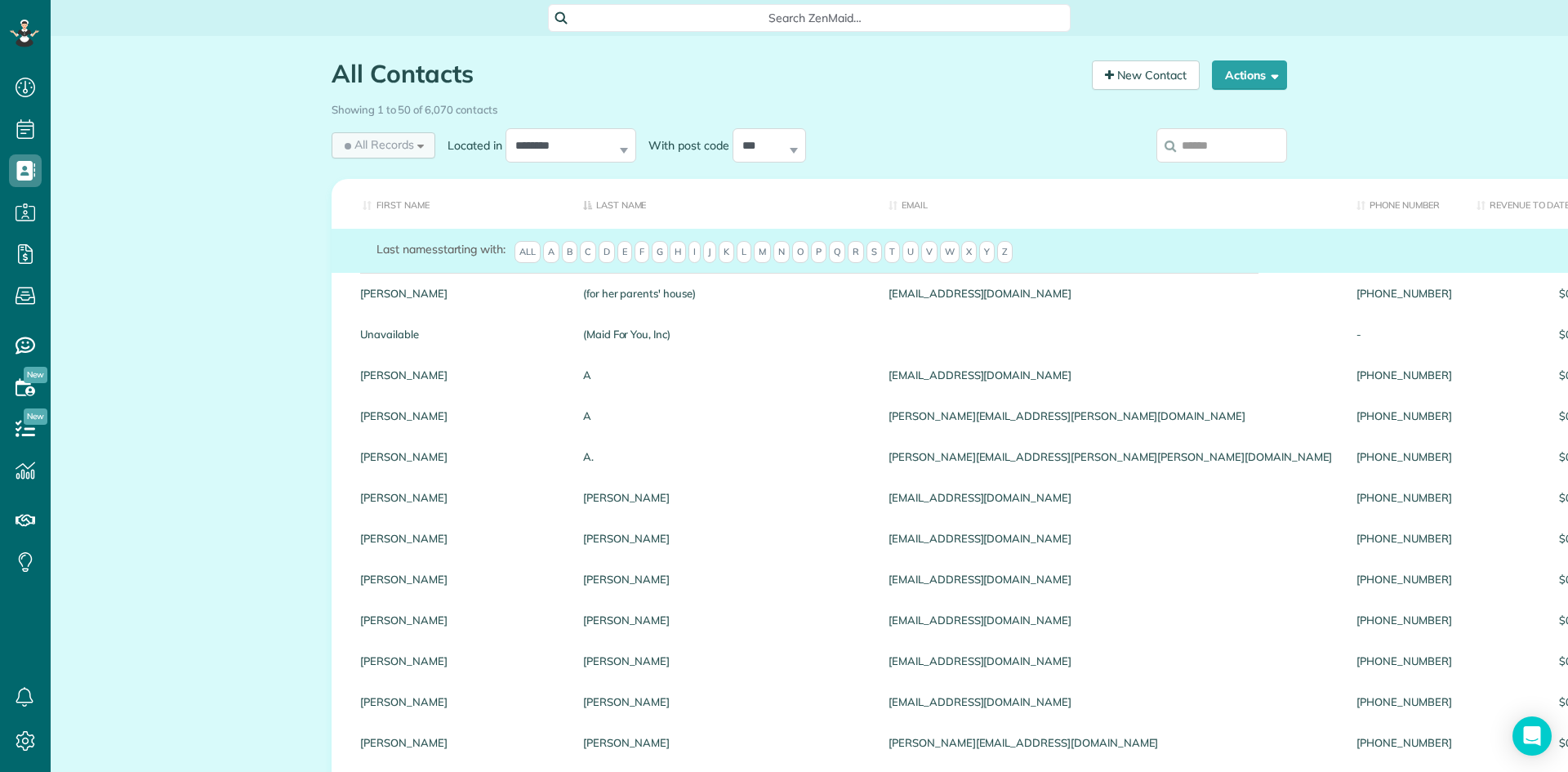 click on "All Records" at bounding box center (377, 145) 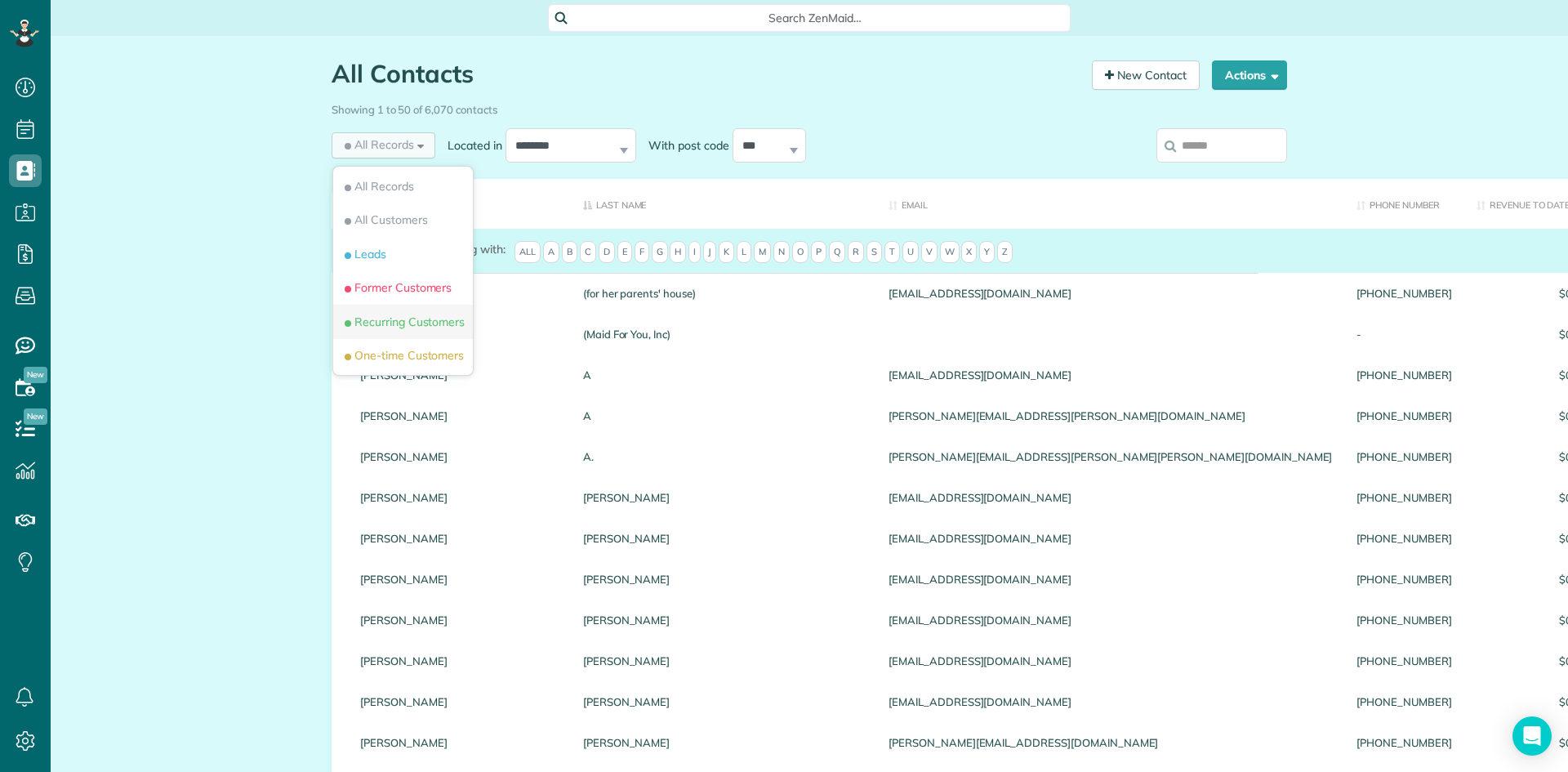 click on "Recurring Customers" at bounding box center [403, 322] 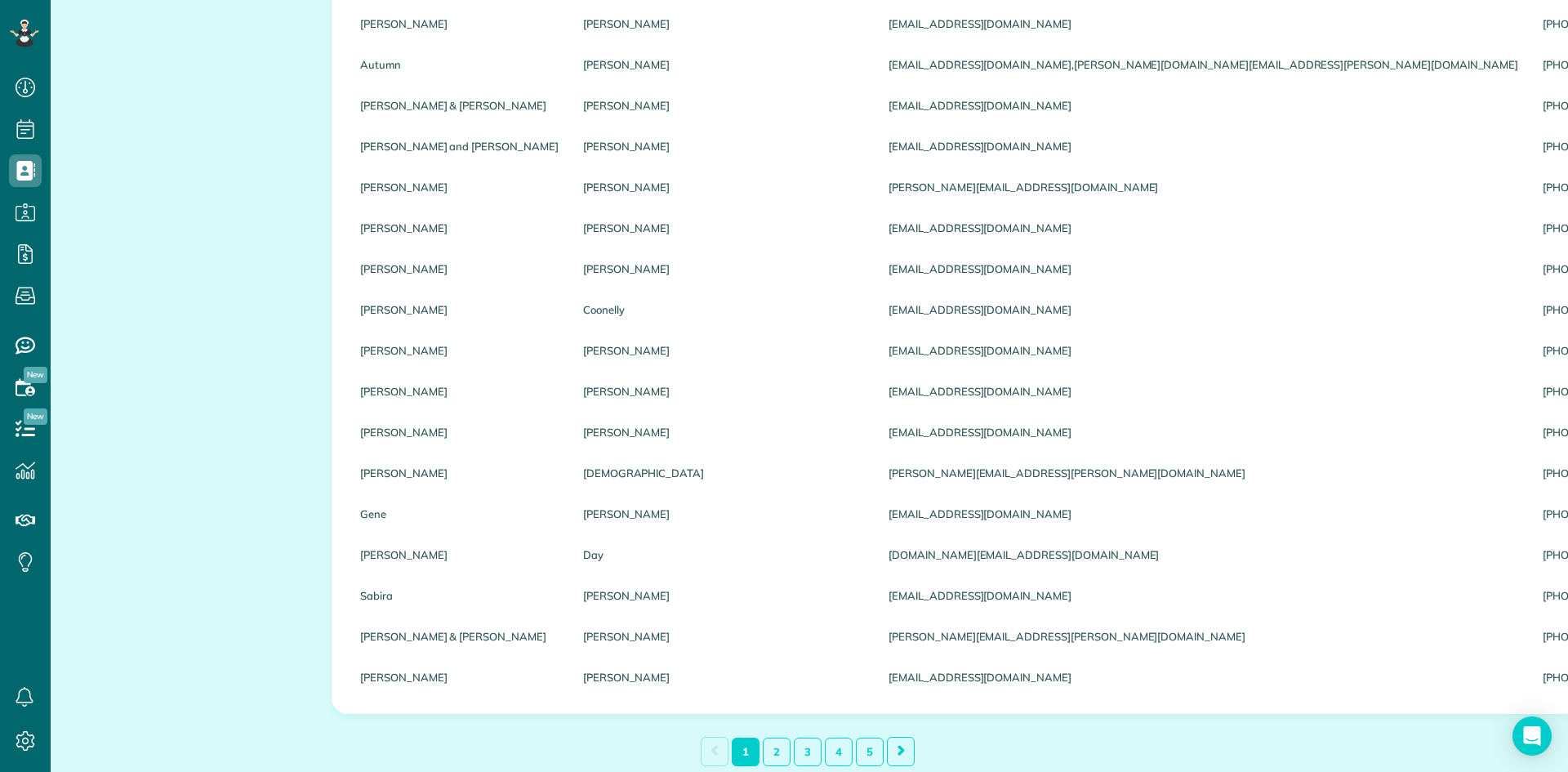 scroll, scrollTop: 1625, scrollLeft: 0, axis: vertical 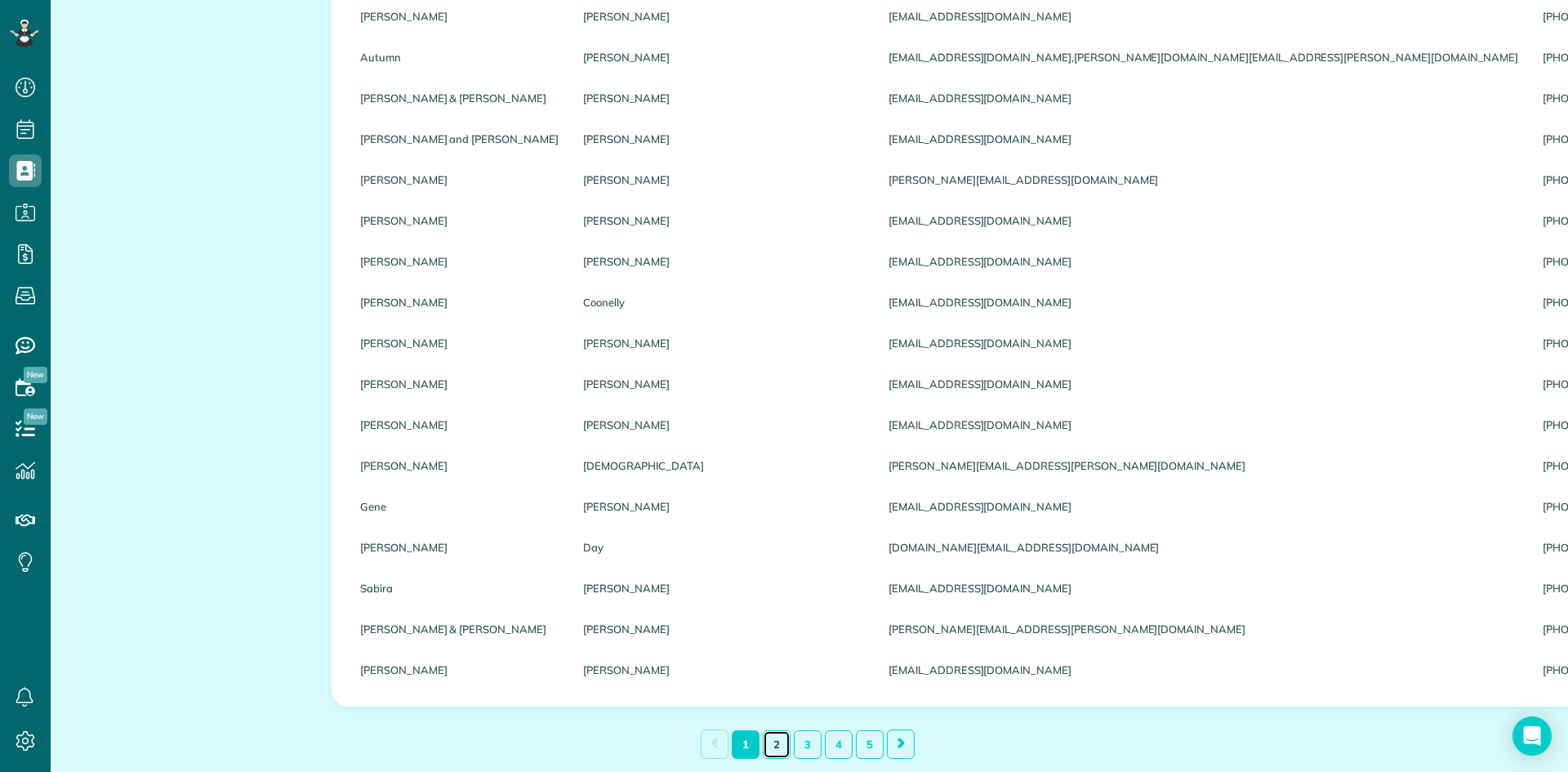 click on "2" at bounding box center [777, 744] 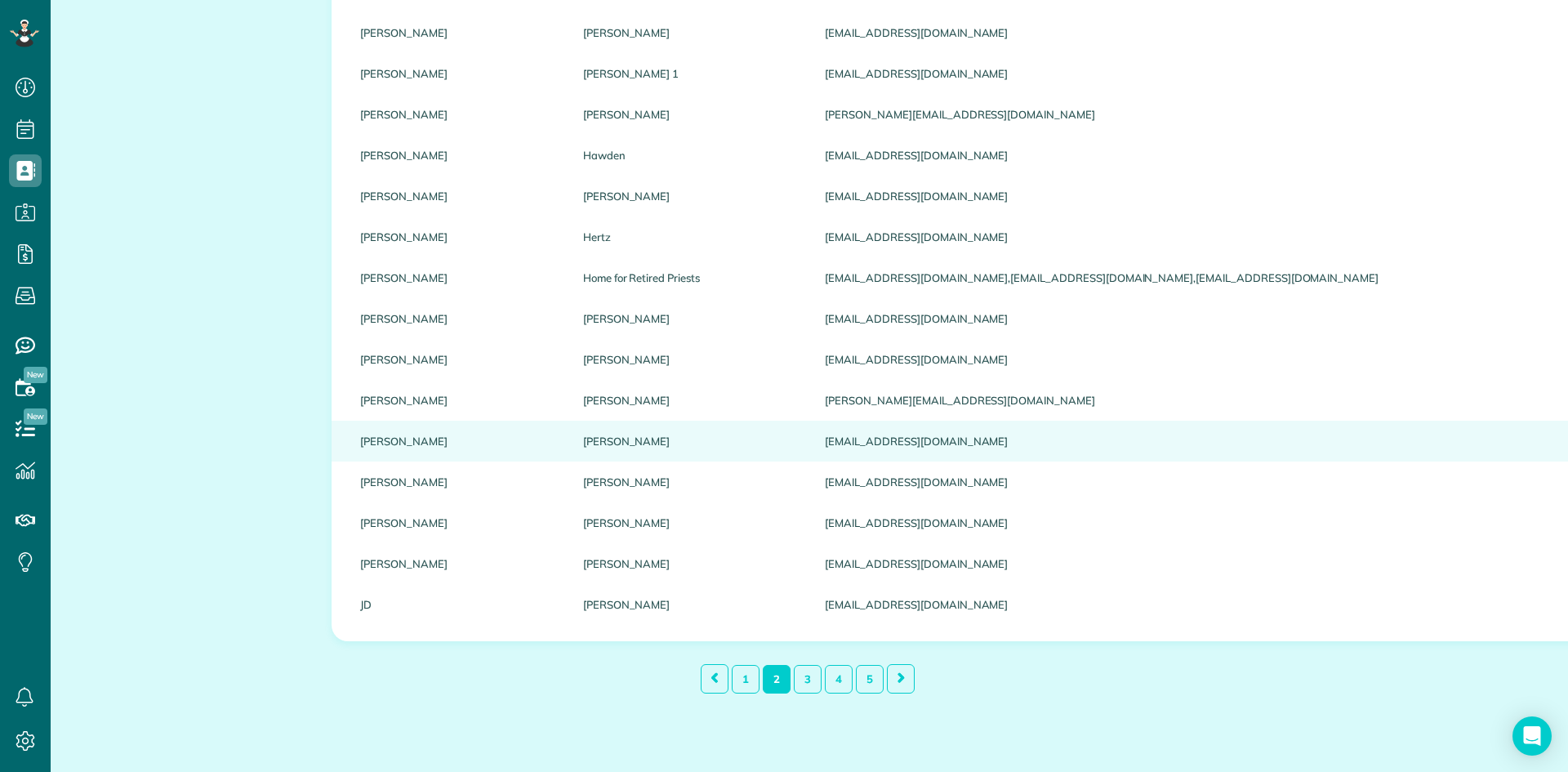 scroll, scrollTop: 1698, scrollLeft: 0, axis: vertical 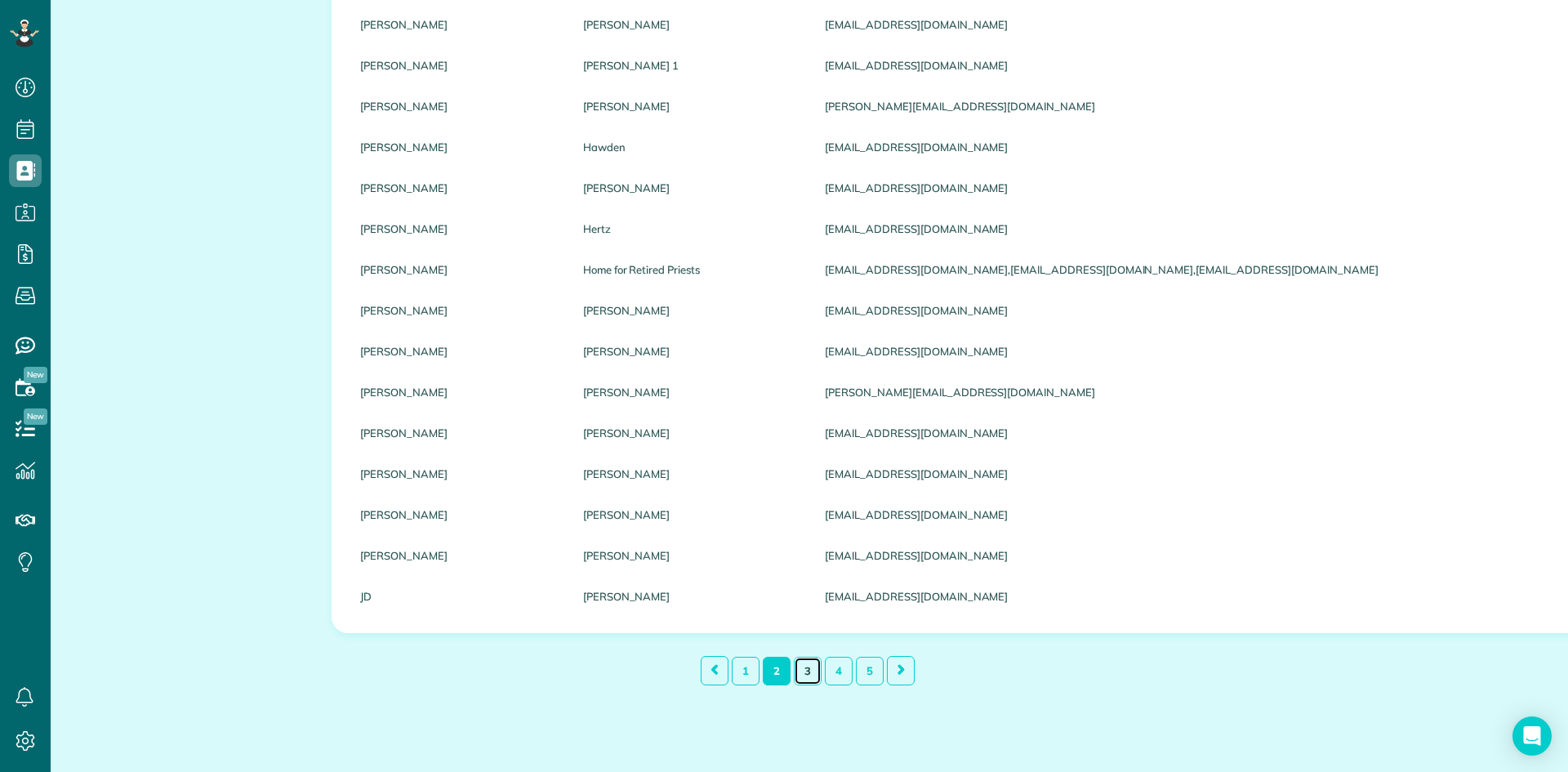 click on "3" at bounding box center [808, 671] 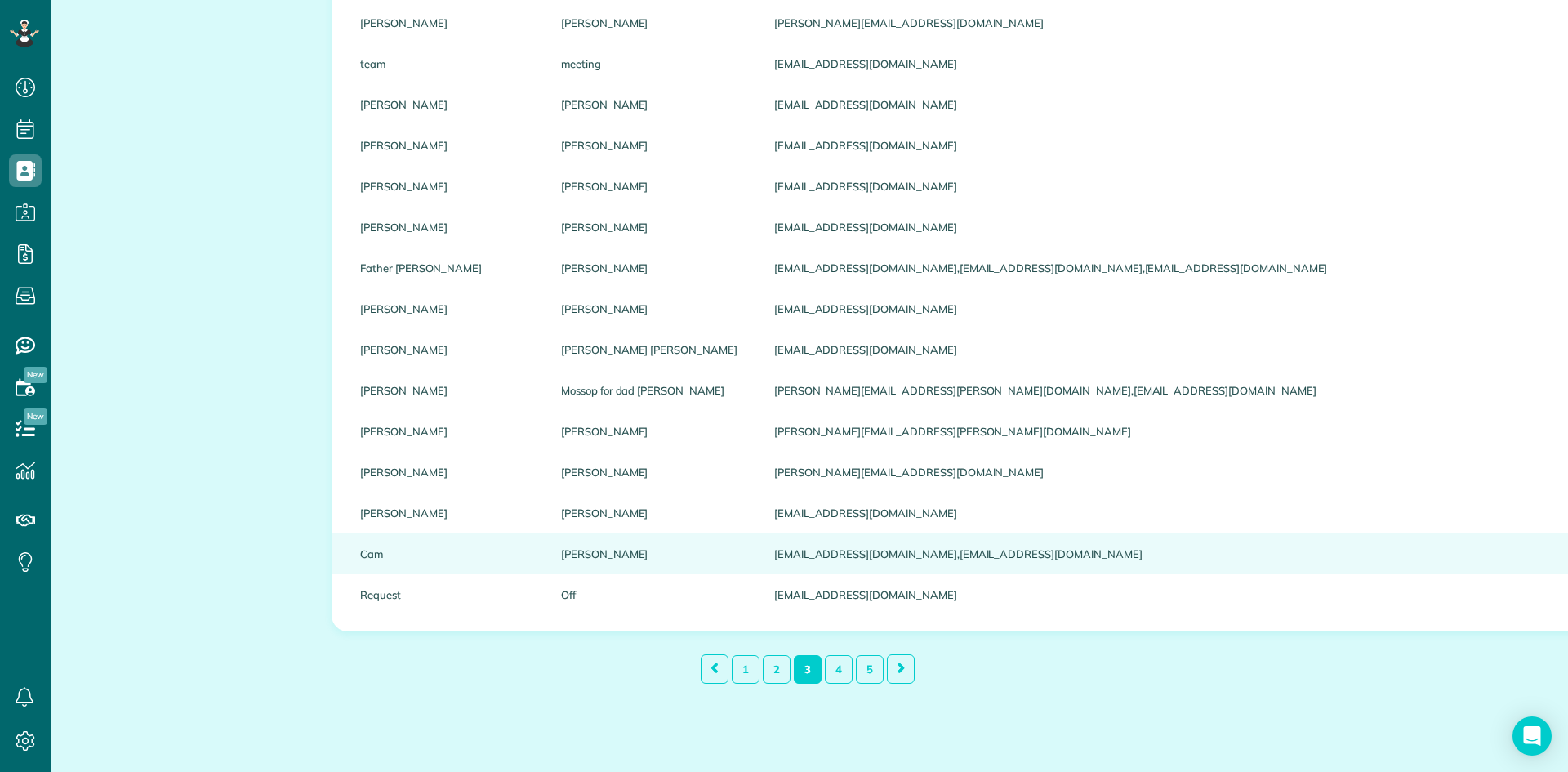 scroll, scrollTop: 1716, scrollLeft: 0, axis: vertical 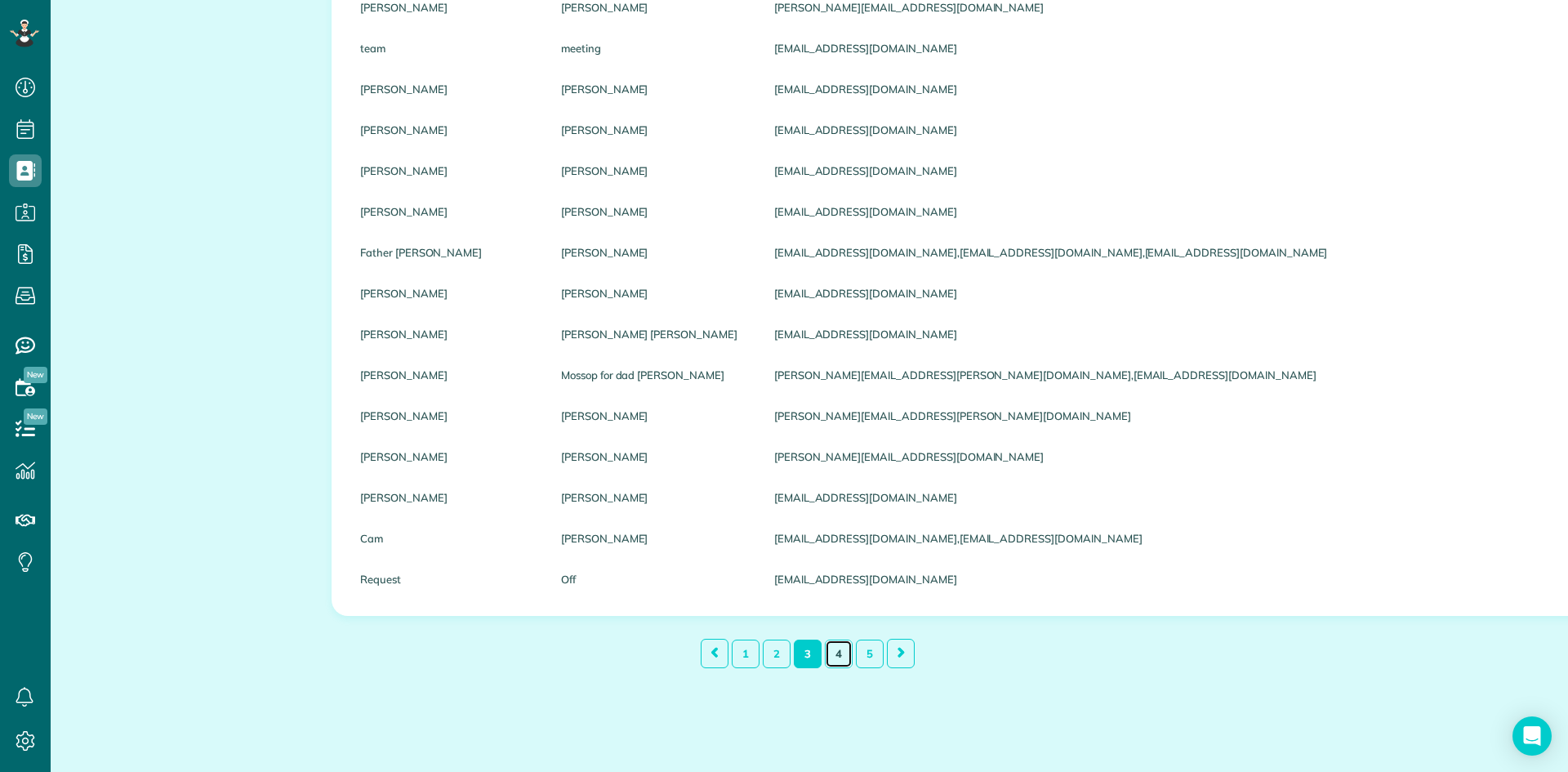 click on "4" at bounding box center [839, 654] 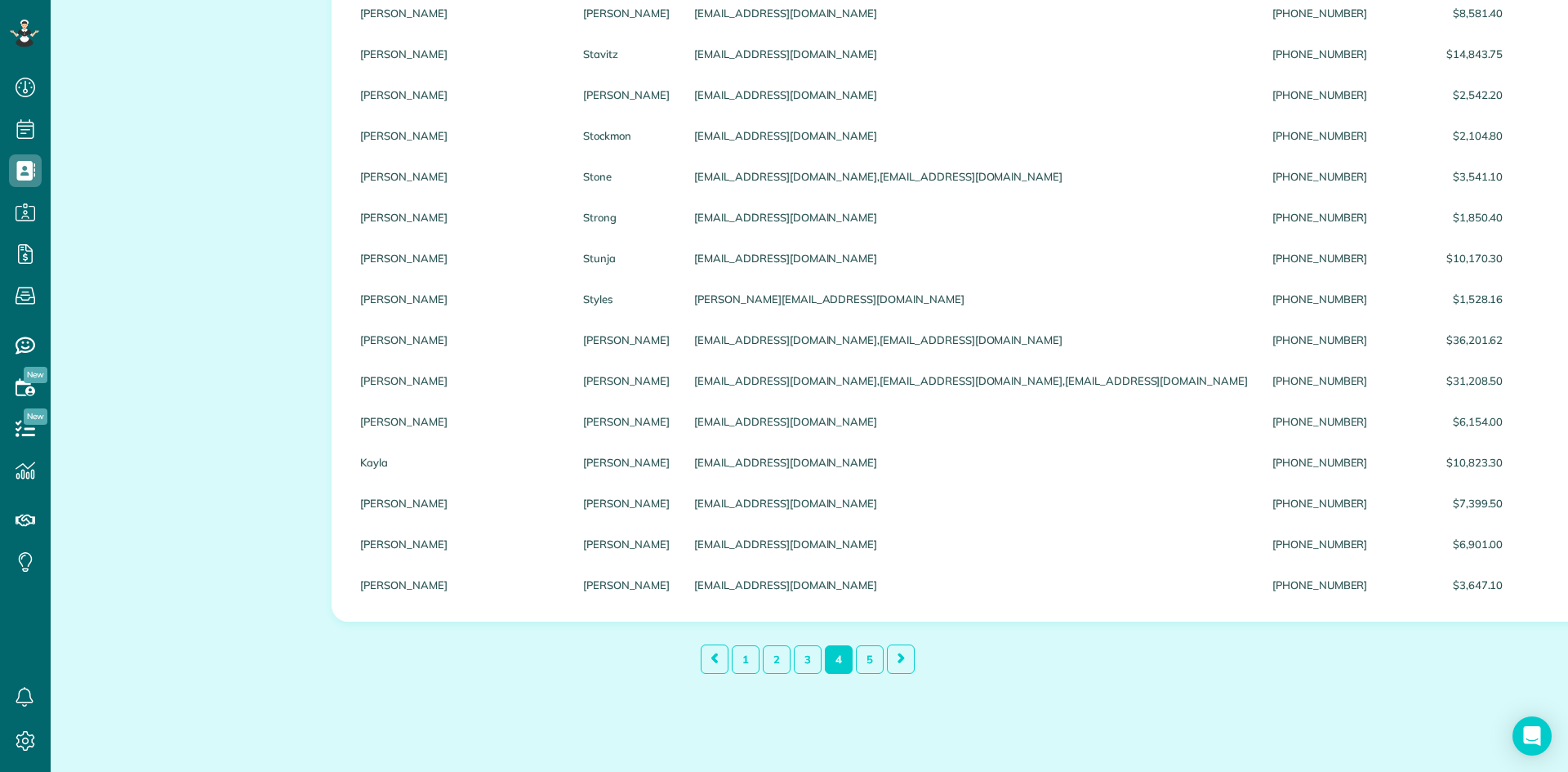 scroll, scrollTop: 1716, scrollLeft: 0, axis: vertical 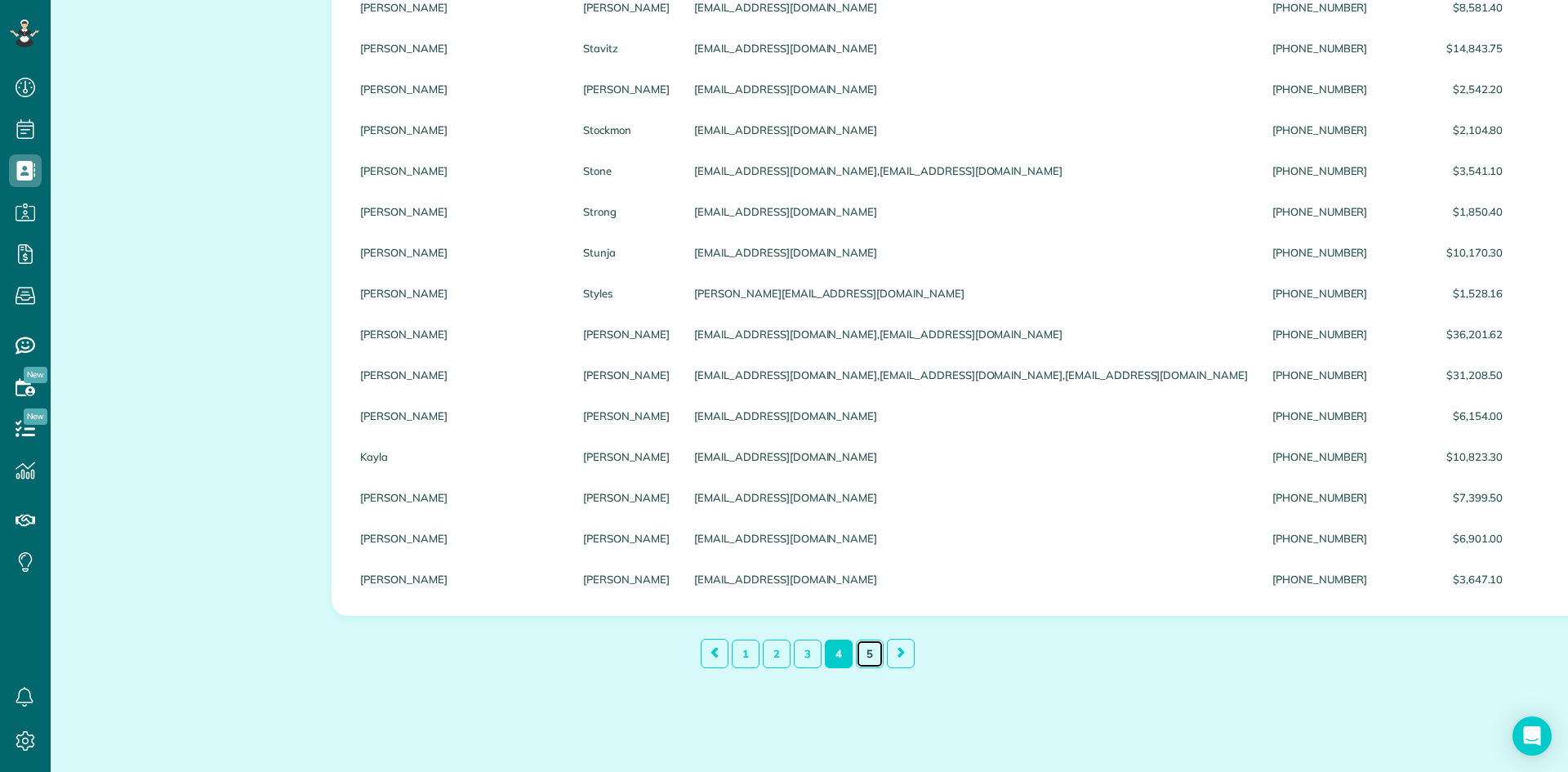 click on "5" at bounding box center [870, 654] 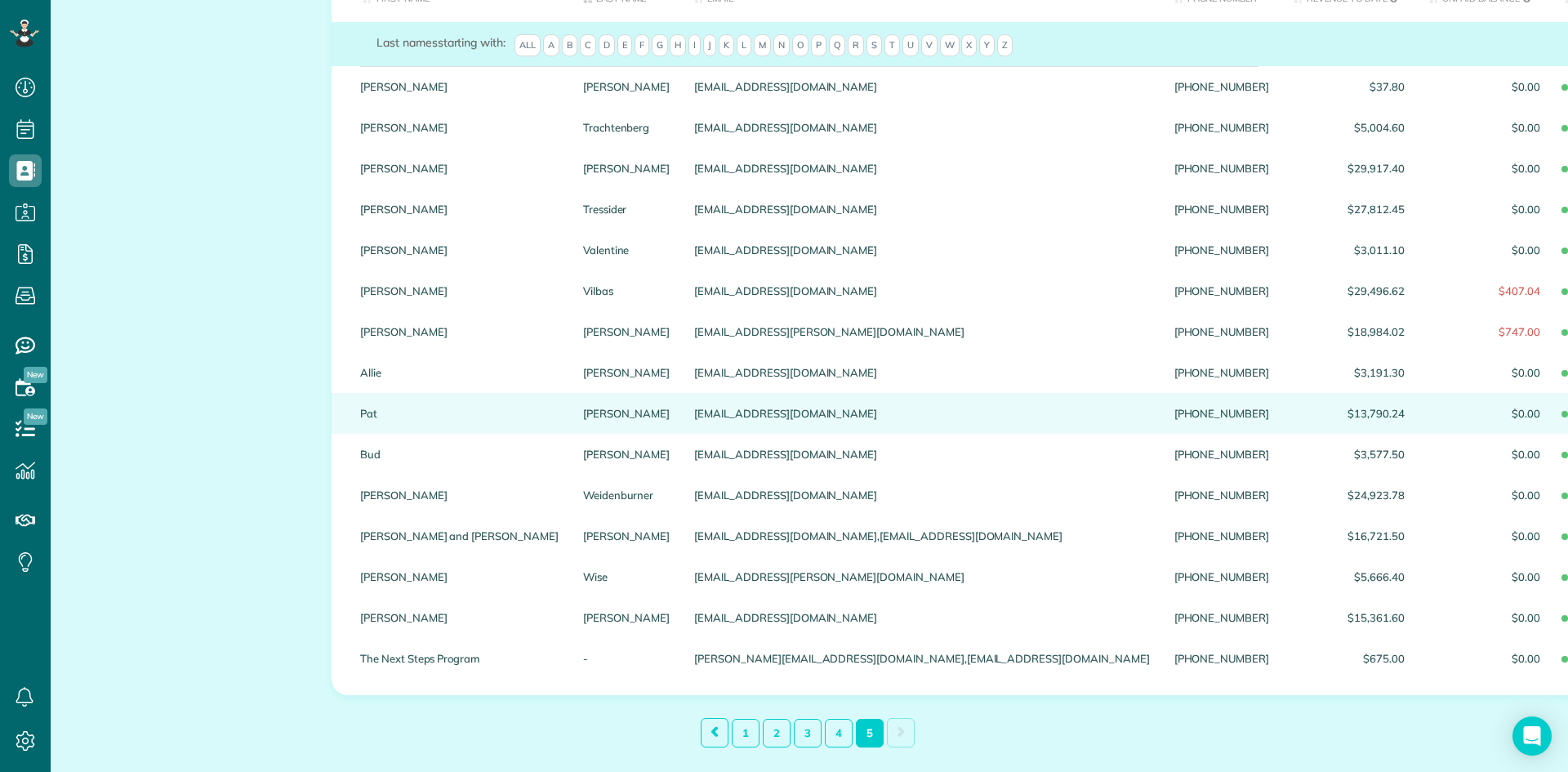 scroll, scrollTop: 226, scrollLeft: 0, axis: vertical 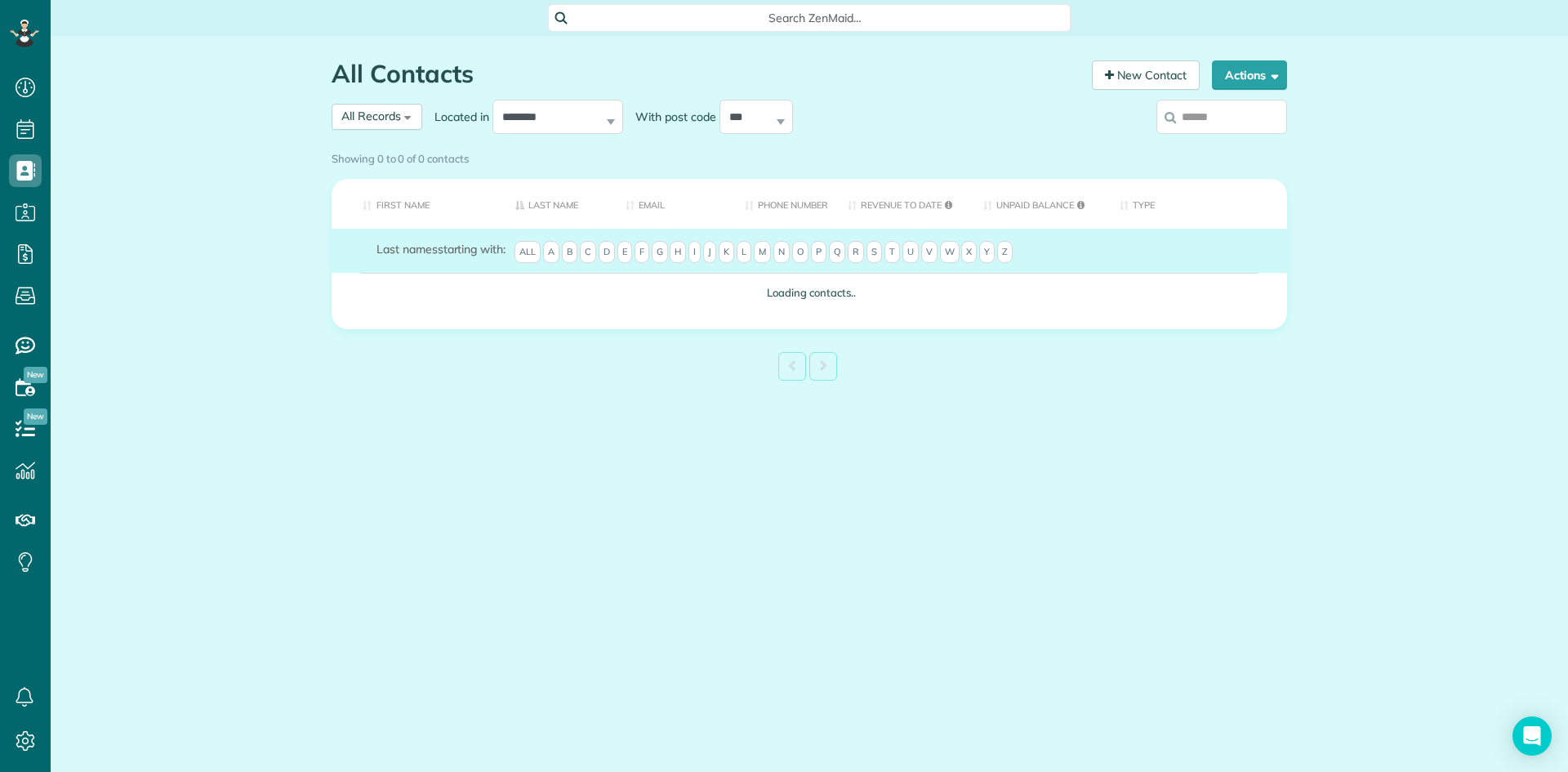 click at bounding box center (1222, 117) 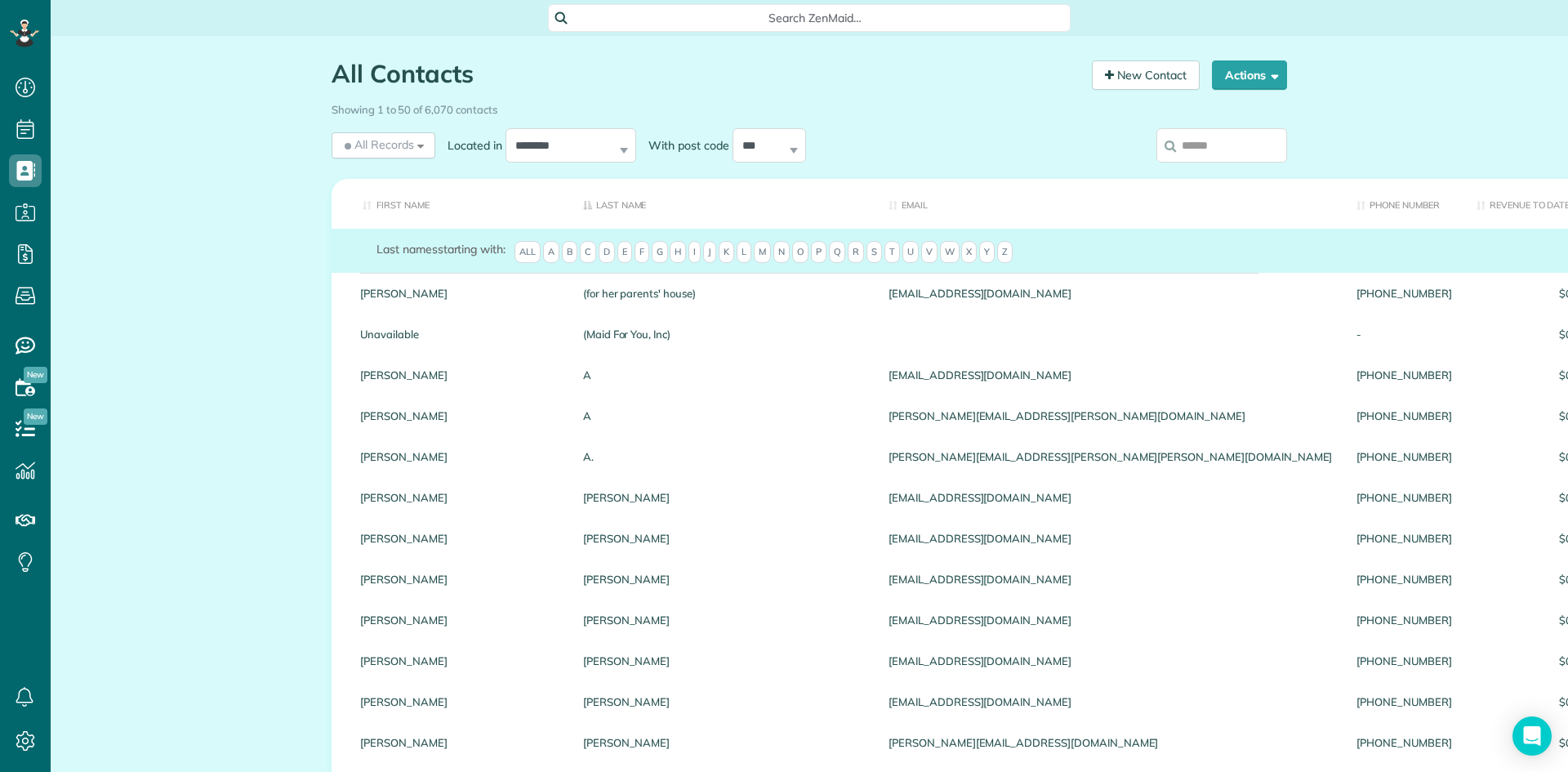 click at bounding box center (1222, 145) 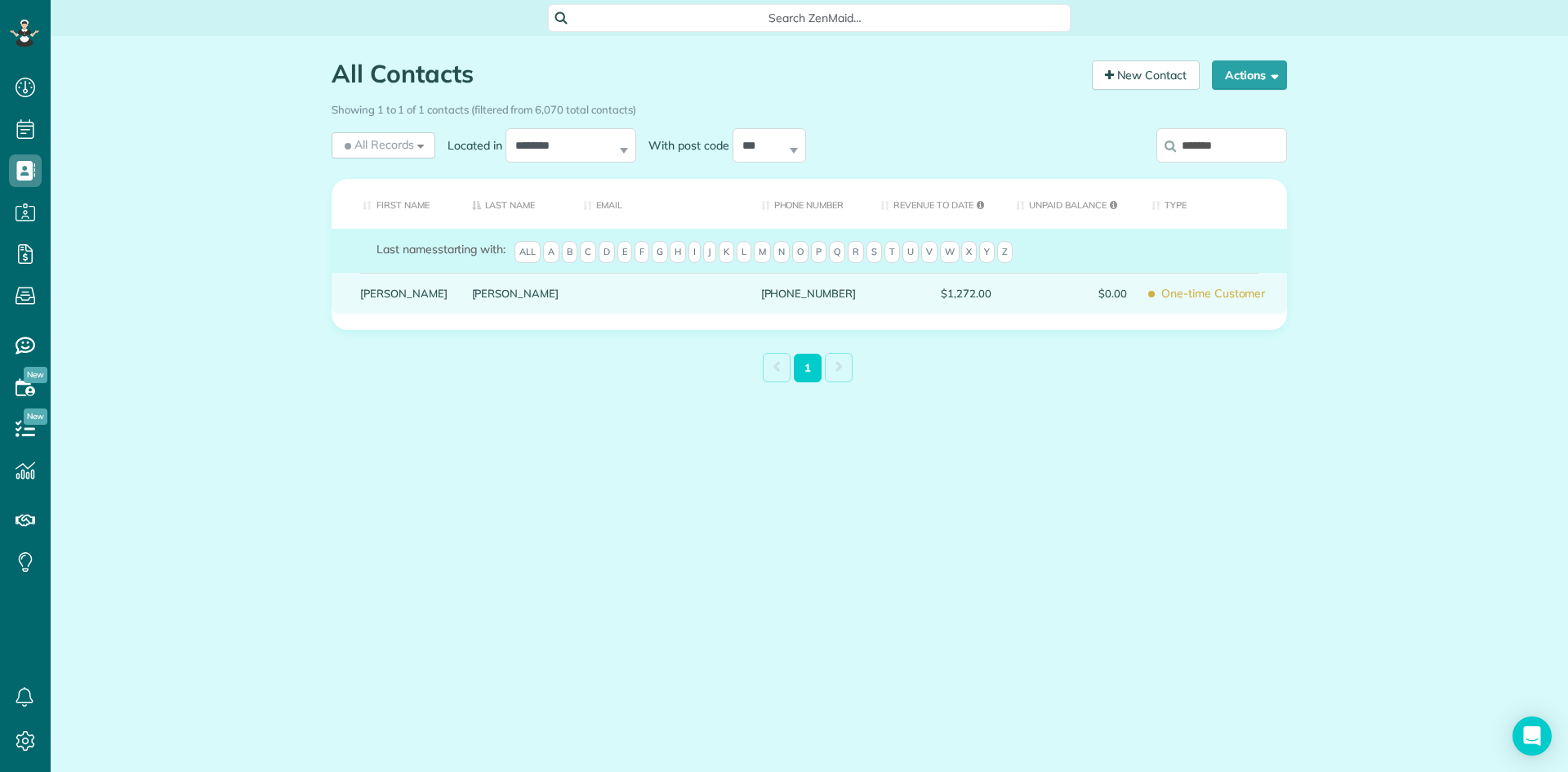 type on "*******" 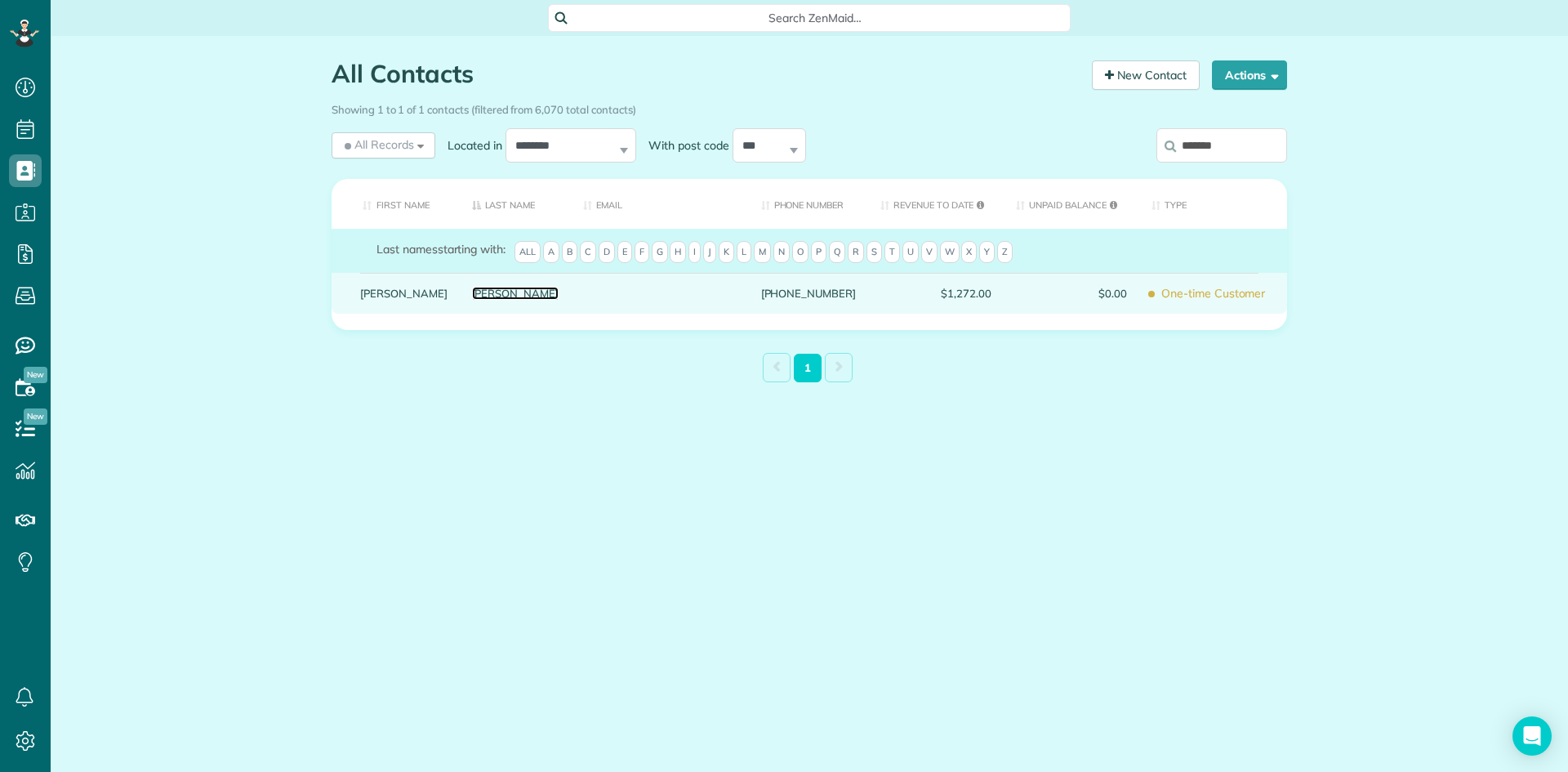 click on "[PERSON_NAME]" at bounding box center [515, 293] 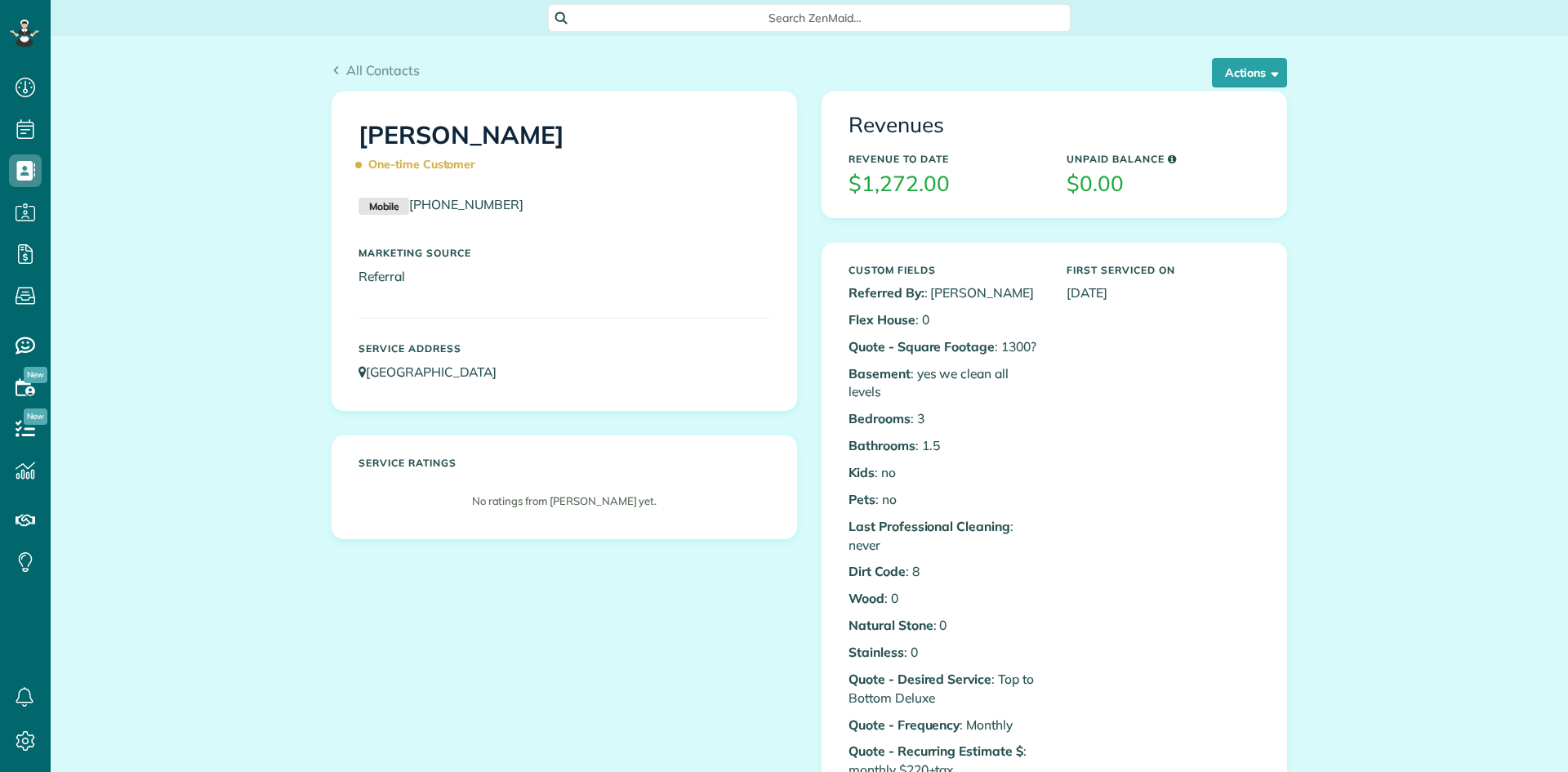 scroll, scrollTop: 0, scrollLeft: 0, axis: both 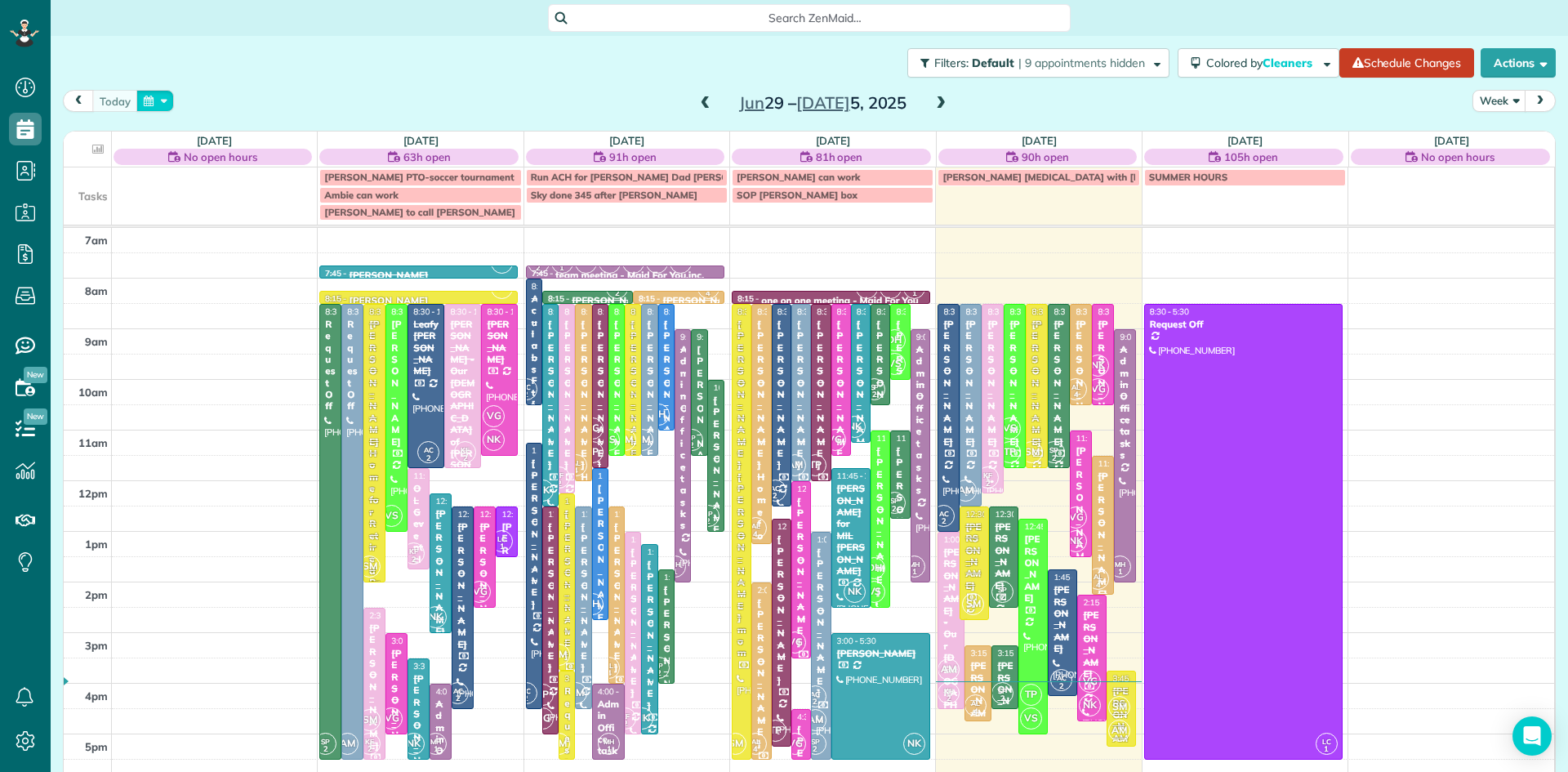 click at bounding box center [155, 100] 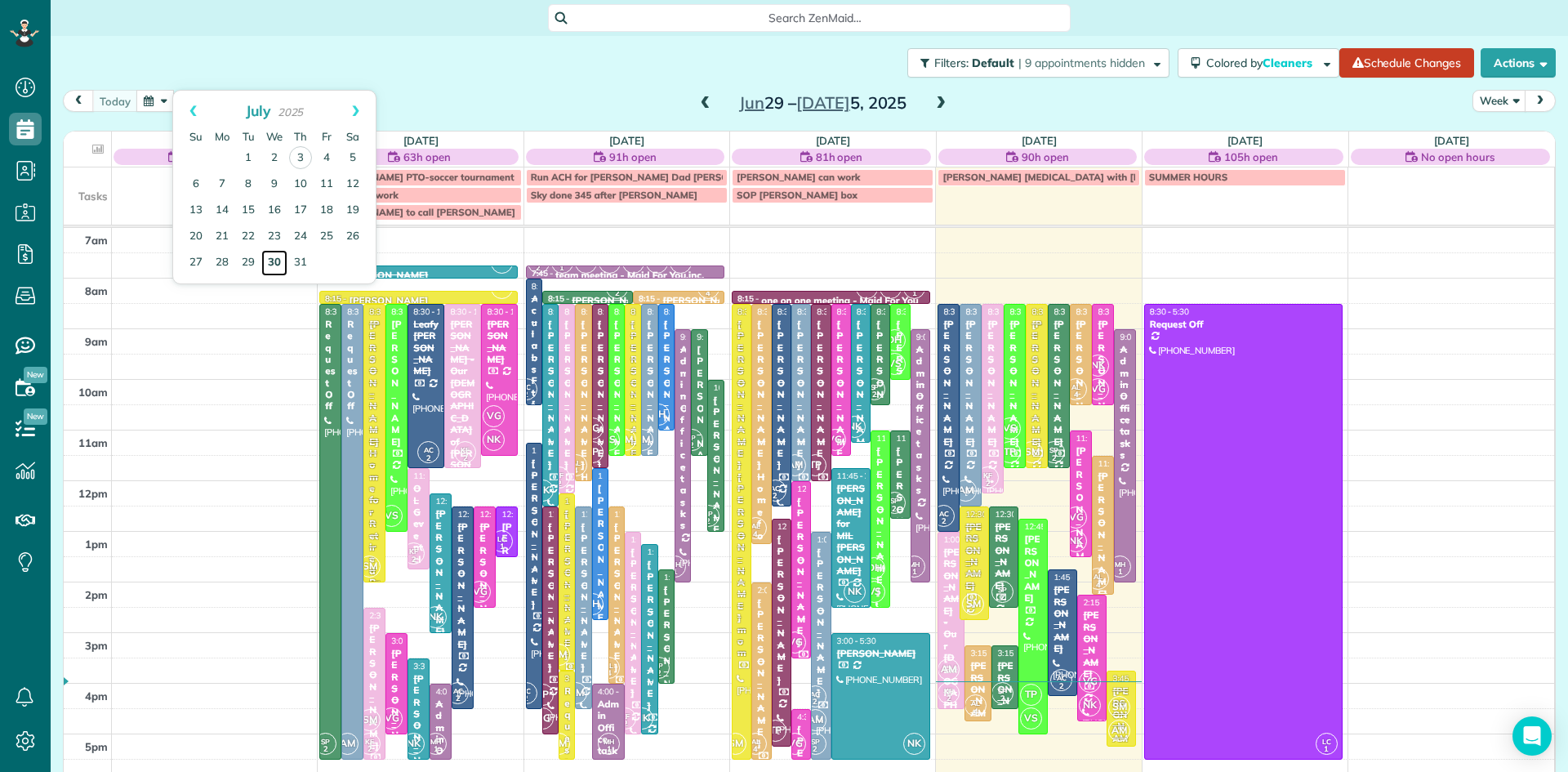 click on "30" at bounding box center (274, 263) 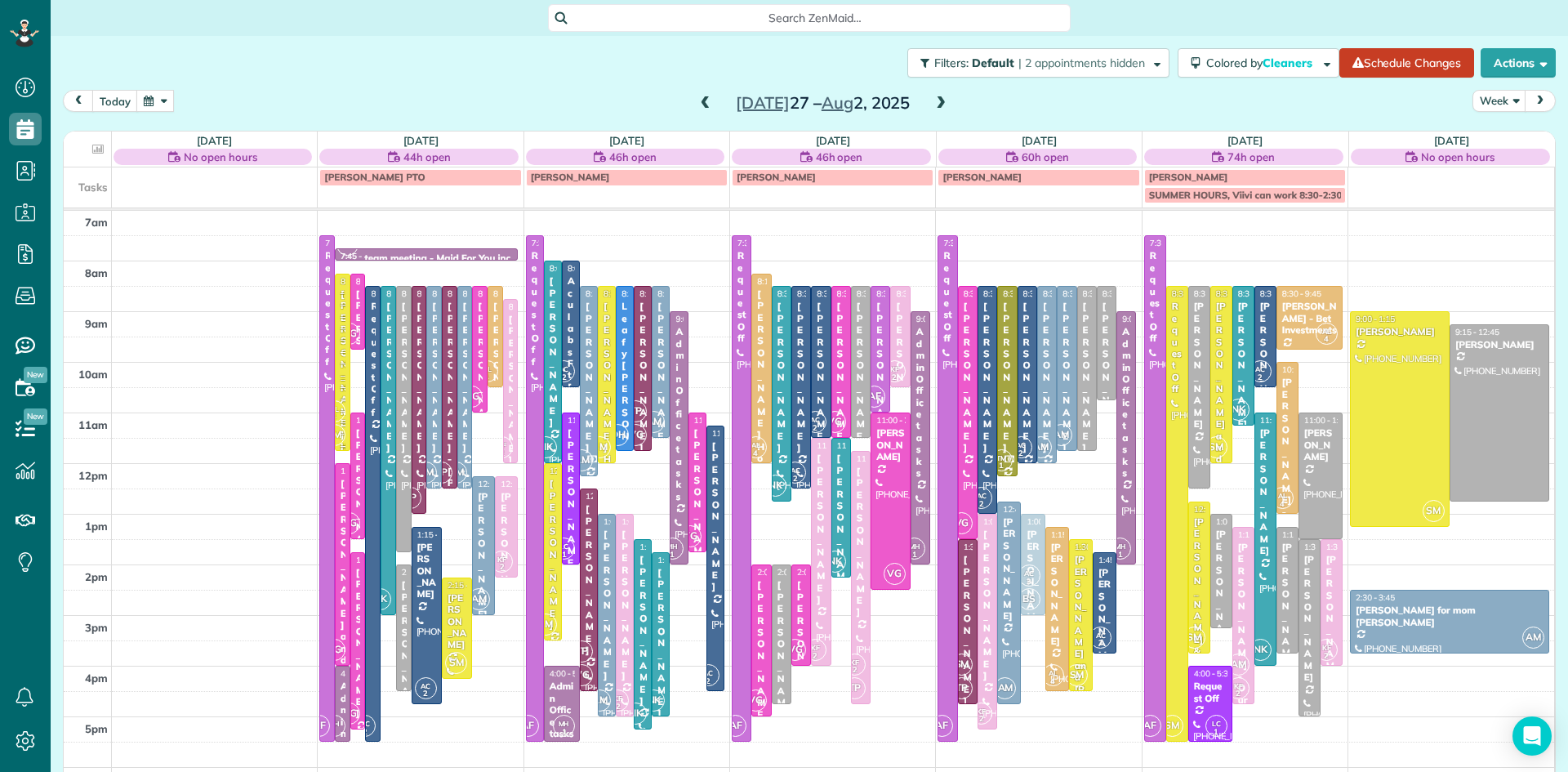 click on "7am 8am 9am 10am 11am 12pm 1pm 2pm 3pm 4pm 5pm 6pm 7pm 8pm AF 7:30 - 5:30 Request Off (215) 370-7993 1560 Russett Drive Warminster, PA 18974 DH SP 2 AM AL 4 VG NK TP KF 2 AF LC 1 LS 2 SM AC 2 MH 1 VS 7:45 - 8:00 team meeting - Maid For You,inc. (215) 370-7993 1560 Russett Drive Warminster, PA 18974 AL 4 SM 8:15 - 11:45 Regina Coeli Home for Retired Priests - behind Archbishop Wood (610) 586-8535 685 York Road Warminster, PA 18974 VG 8:15 - 9:45 Mark Kuhns - World Team (215) 491-4900 1431 Stuckert Road Warrington, PA 18976 AC 2 8:30 - 5:30 Request Off (215) 370-7993 1560 Russett Drive Warminster, PA 18974 NK 8:30 - 3:00 Jennifer Kropp (215) 896-8715 212 Harpel Drive Perkasie, PA 18944-3277 8:30 - 1:45 Jennifer Jaronski (610) 316-5504 1203 REINS CIR NEW HOPE, PA 18938 TP 8:30 - 1:00 Susan Moore Smith (610) 324-0789 3219 Indian Walk Road Mechanicsville, PA 18934 AM 8:30 - 12:30 Brooke Vilbas (215) 801-4462 684 Bennett Lane Perkasie, PA 18944 TP 8:30 - 12:30 Jason Oszczakiewicz - Varcoe-Thomas Funeral Home AM VG" at bounding box center (808, 564) 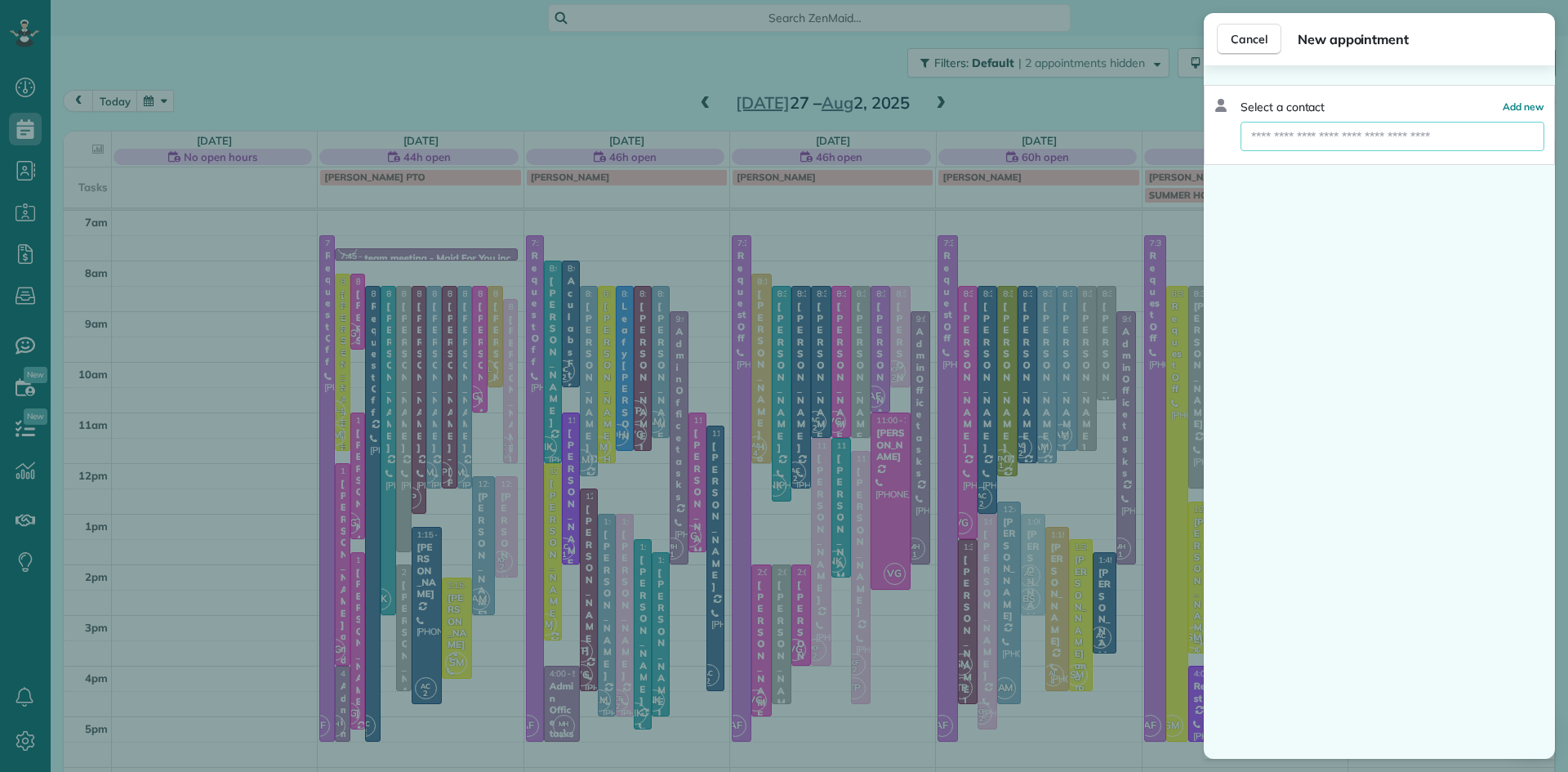 click at bounding box center [1392, 136] 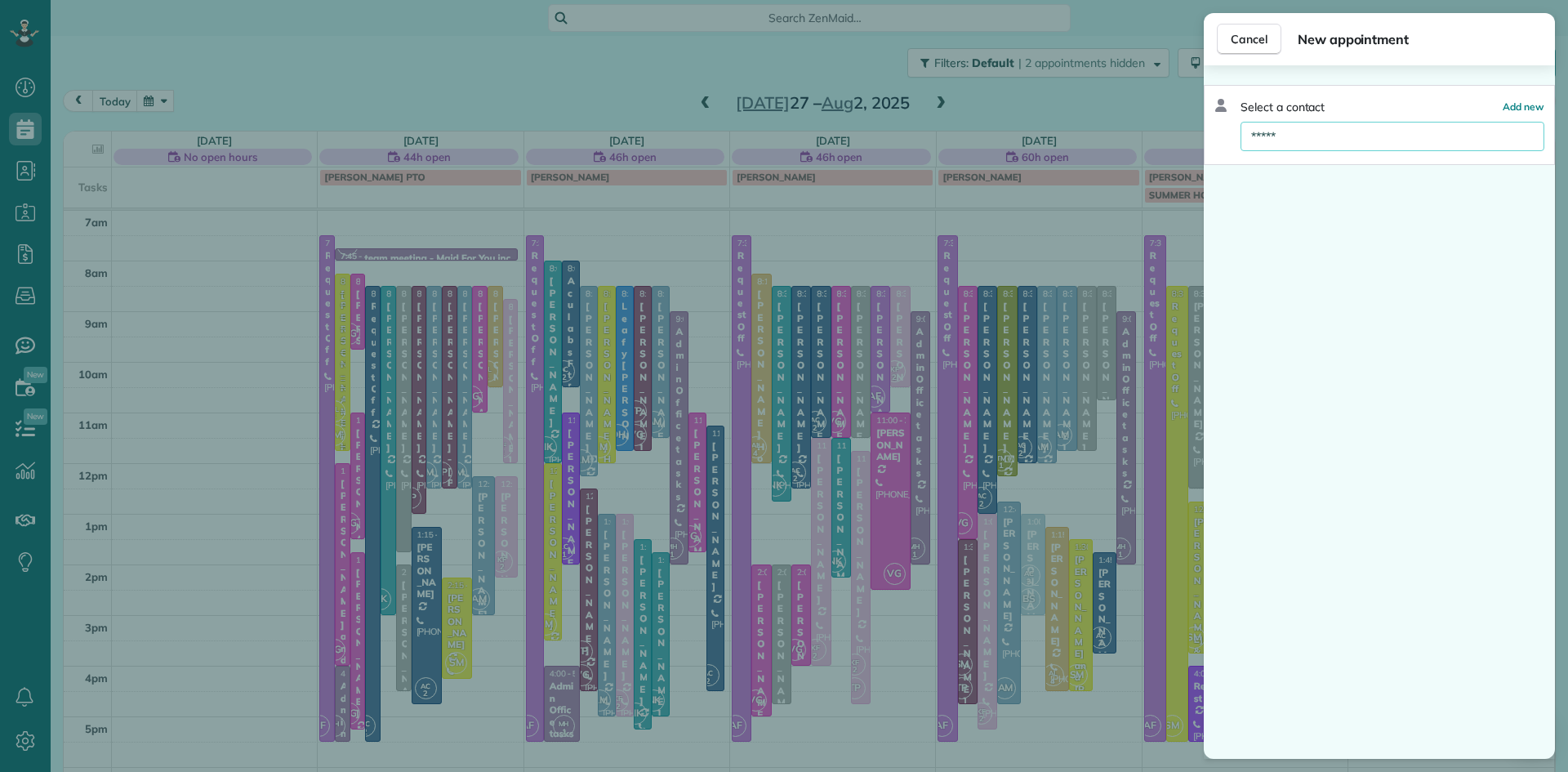 type on "******" 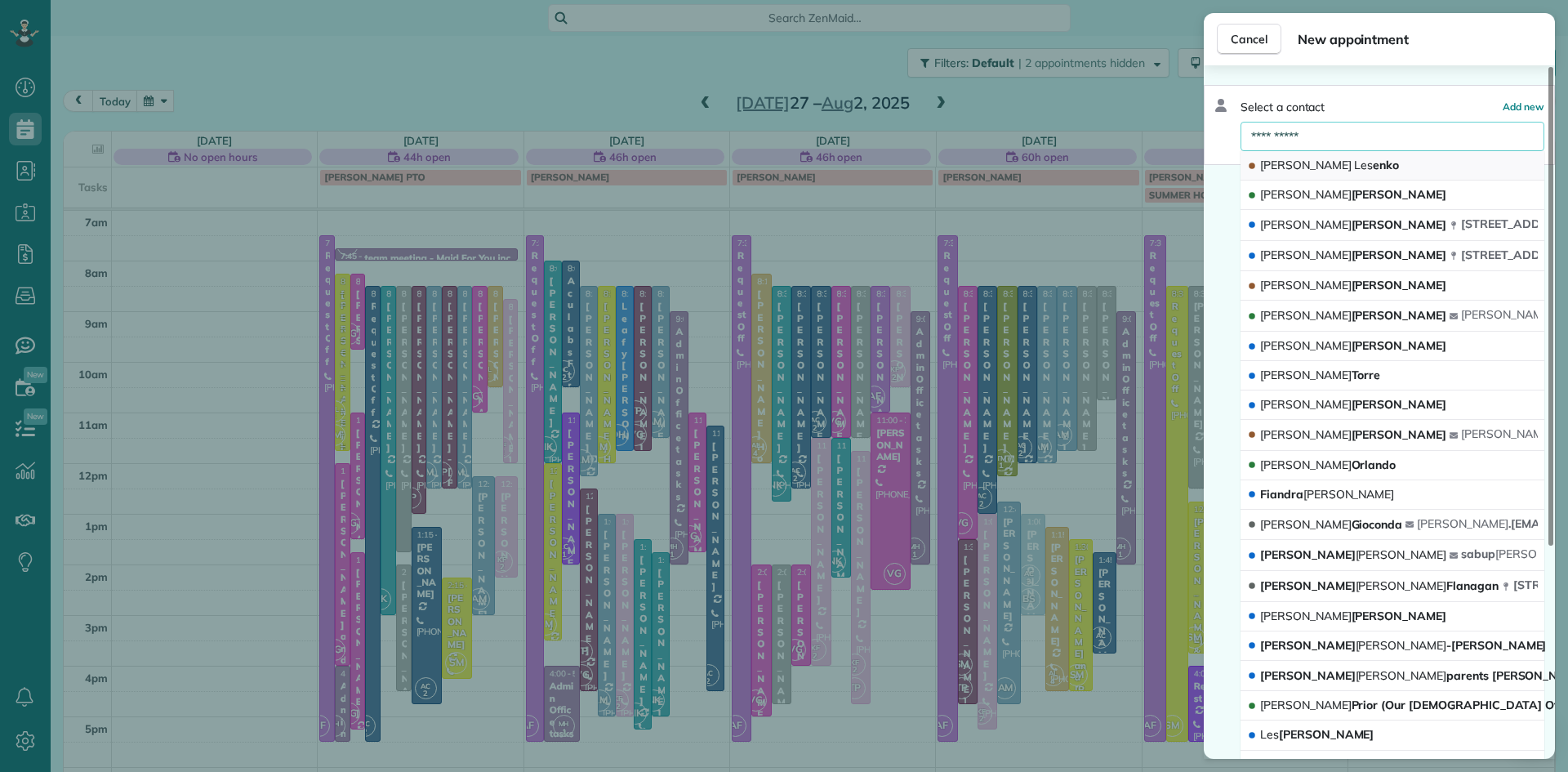 type on "**********" 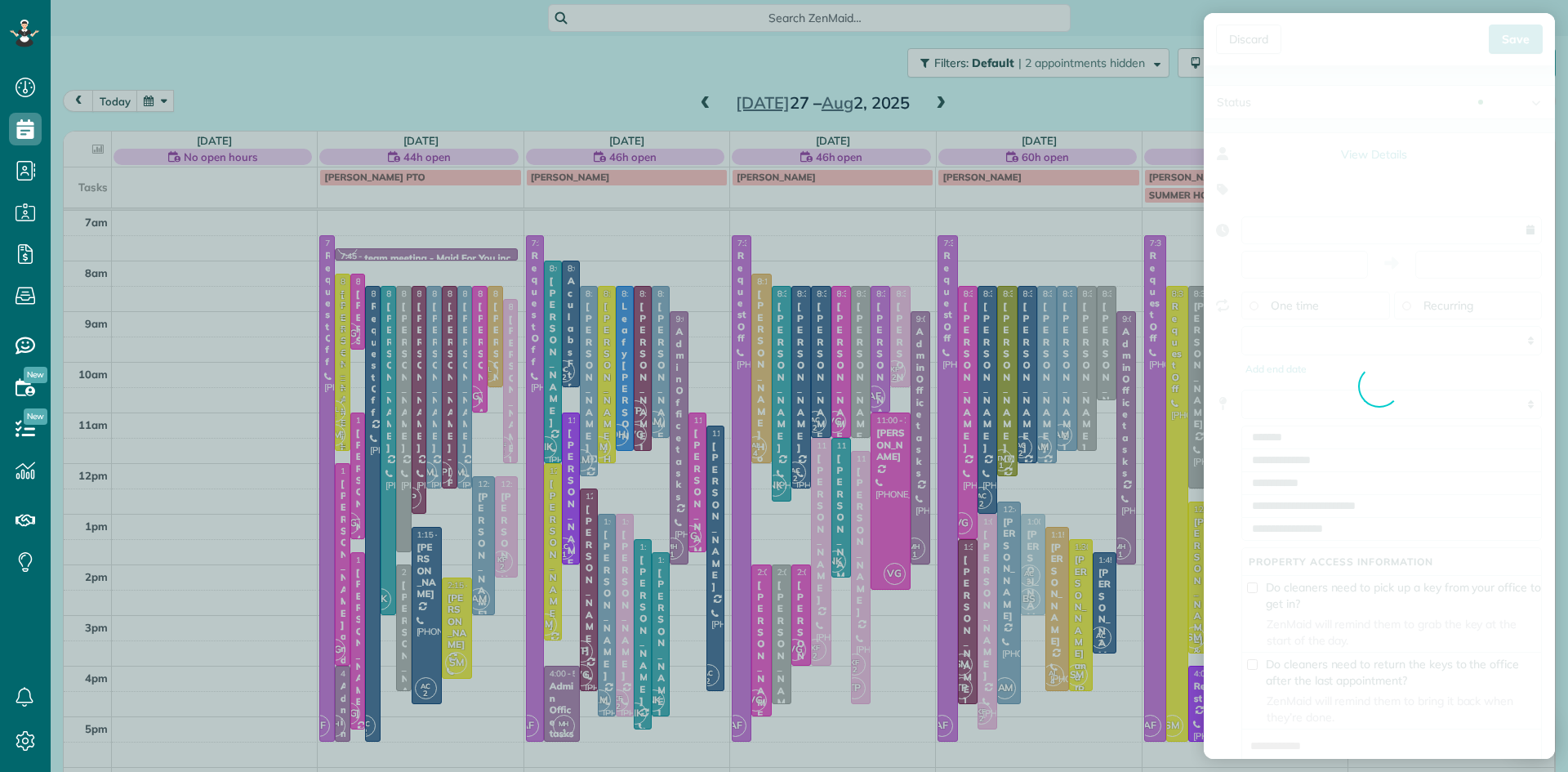 type on "**********" 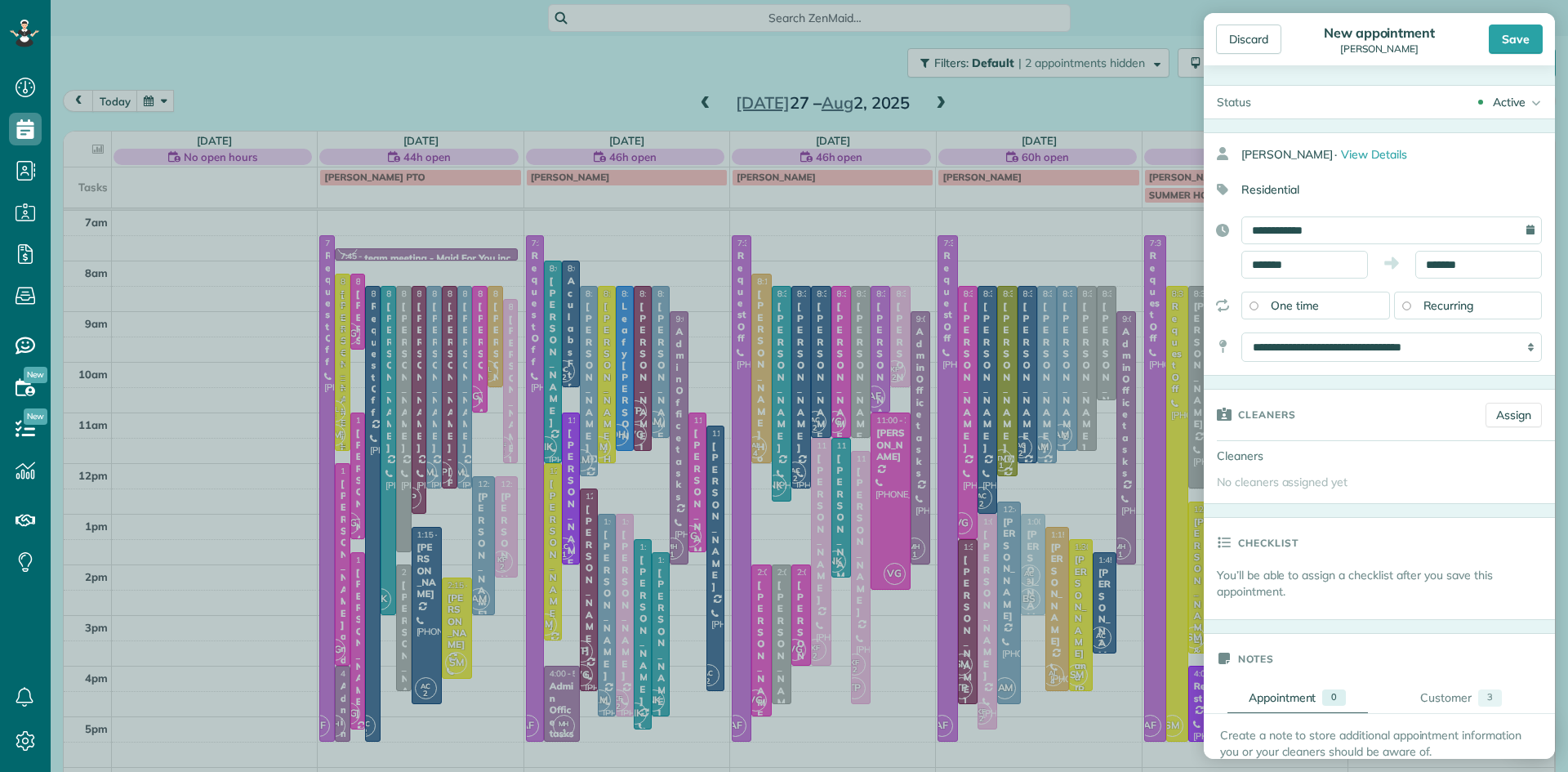 click on "Recurring" at bounding box center [1449, 306] 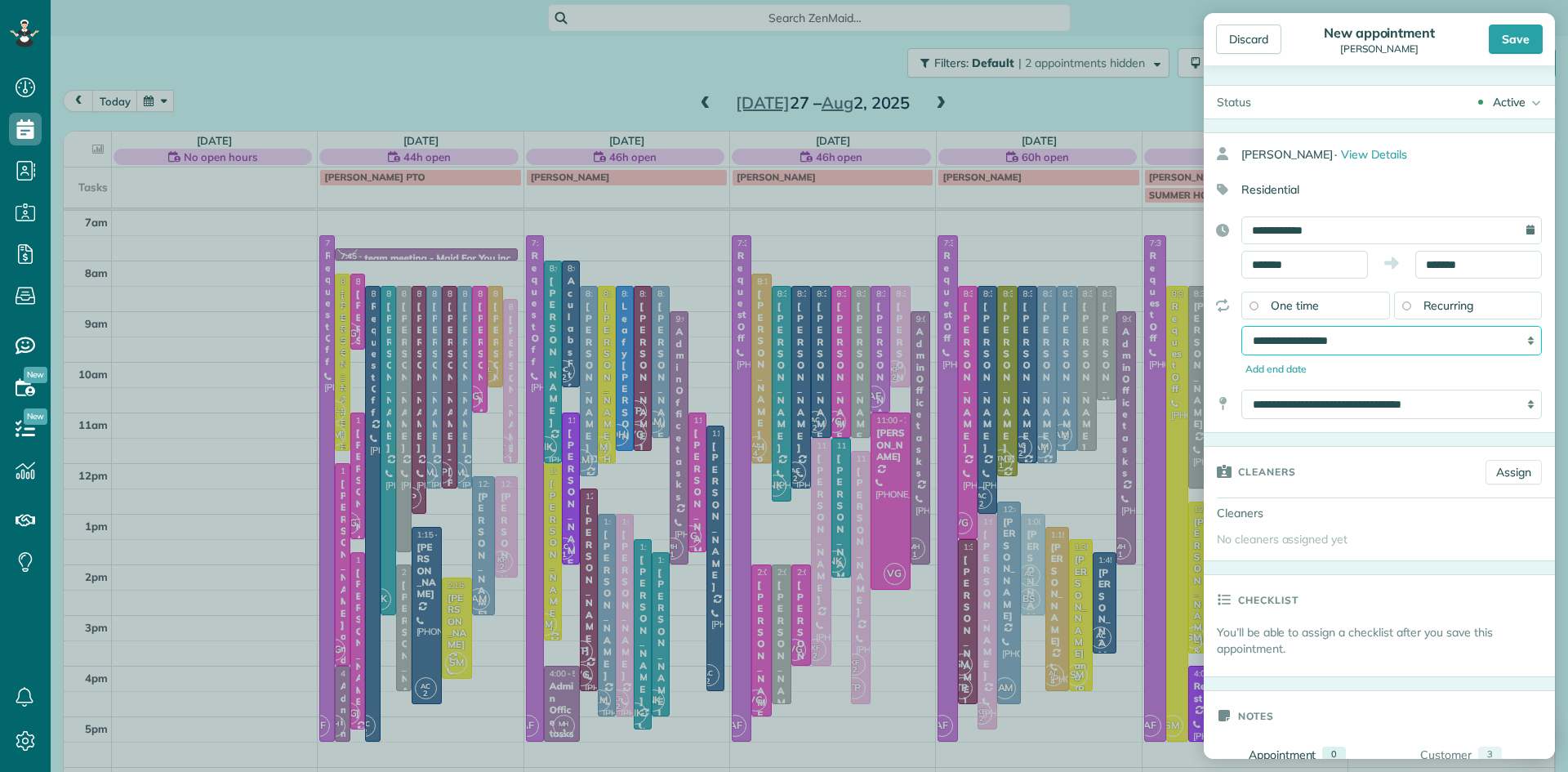 click on "**********" at bounding box center [1392, 341] 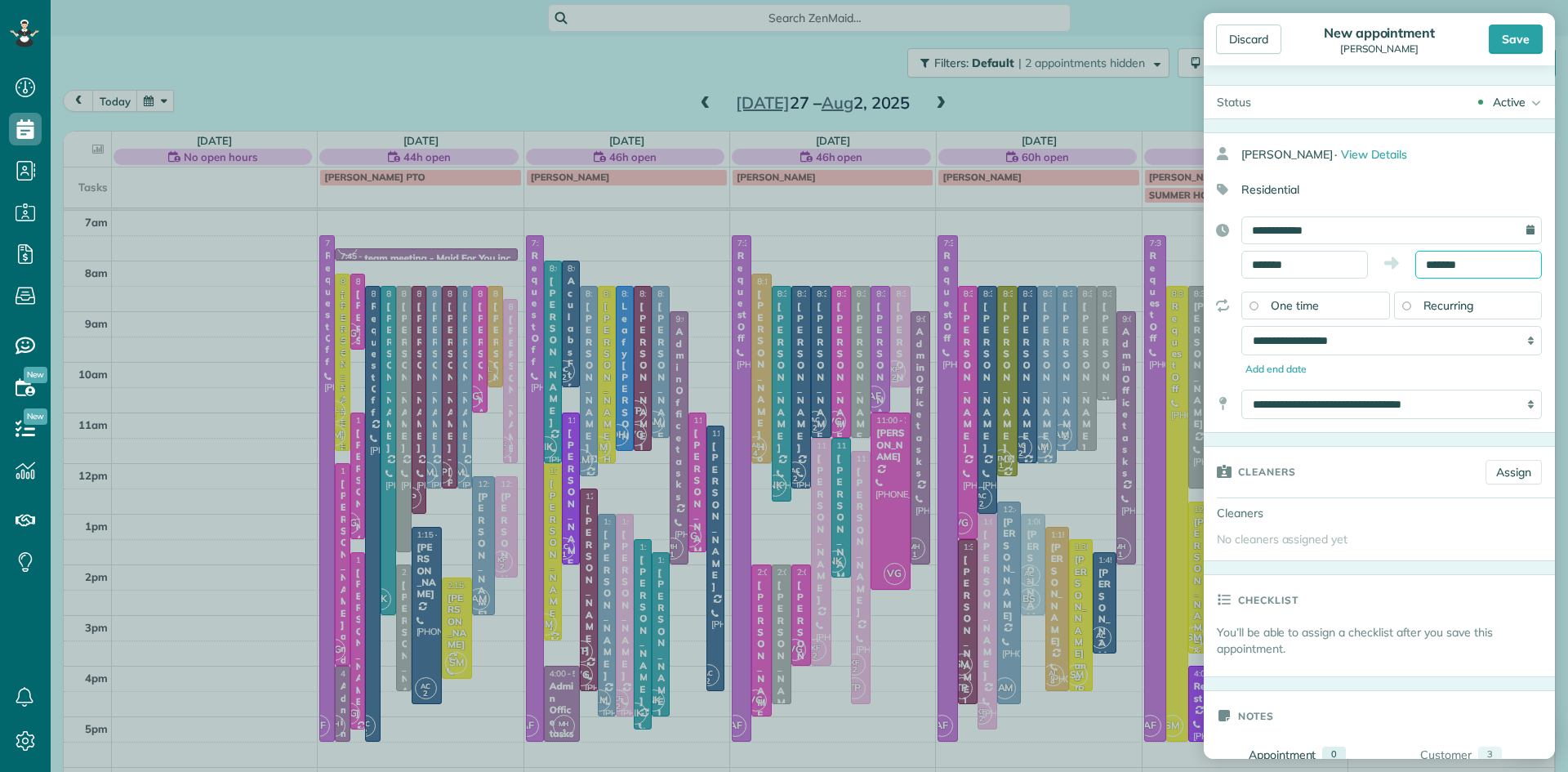 click on "*******" at bounding box center (1478, 265) 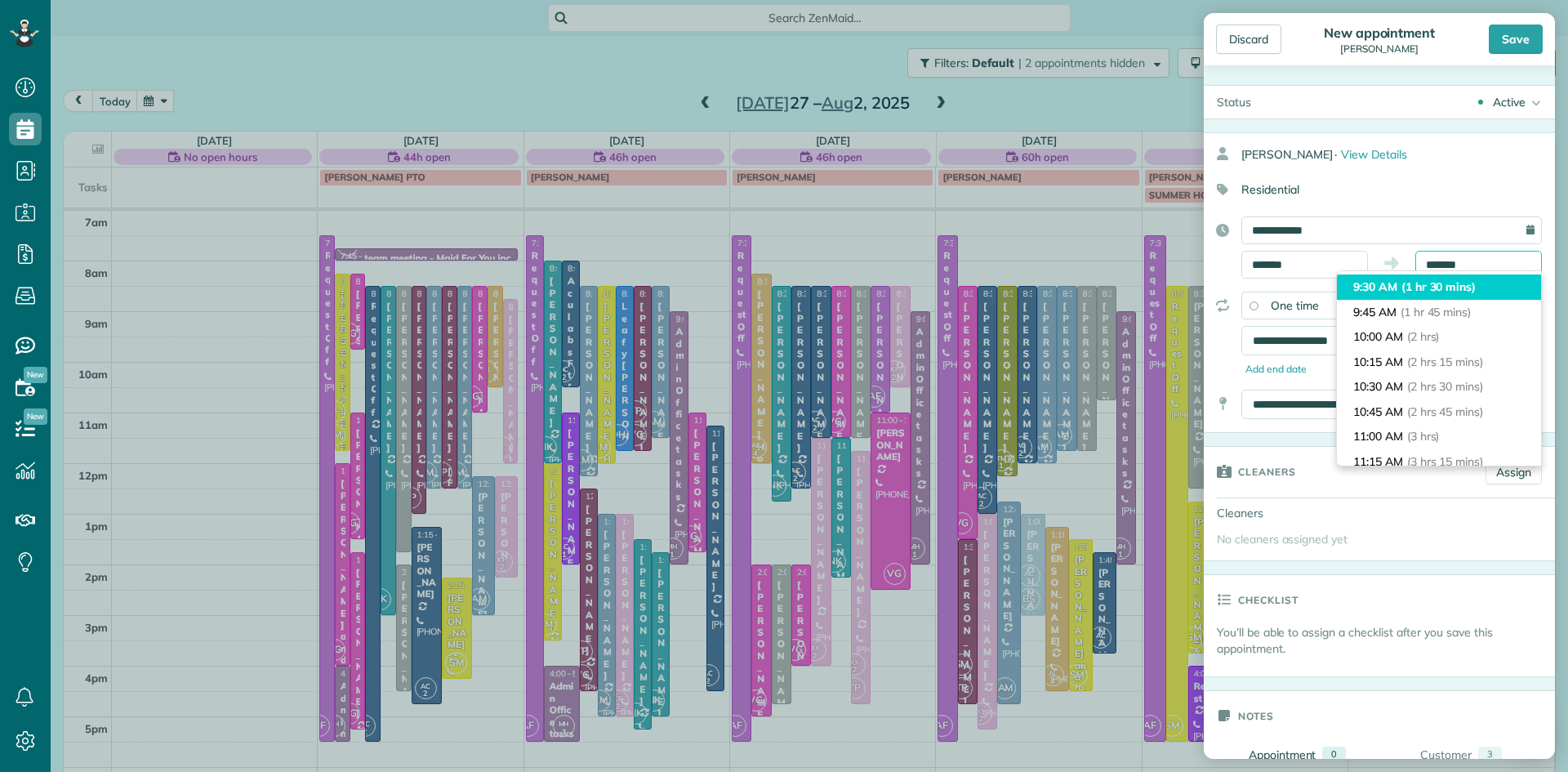 scroll, scrollTop: 276, scrollLeft: 0, axis: vertical 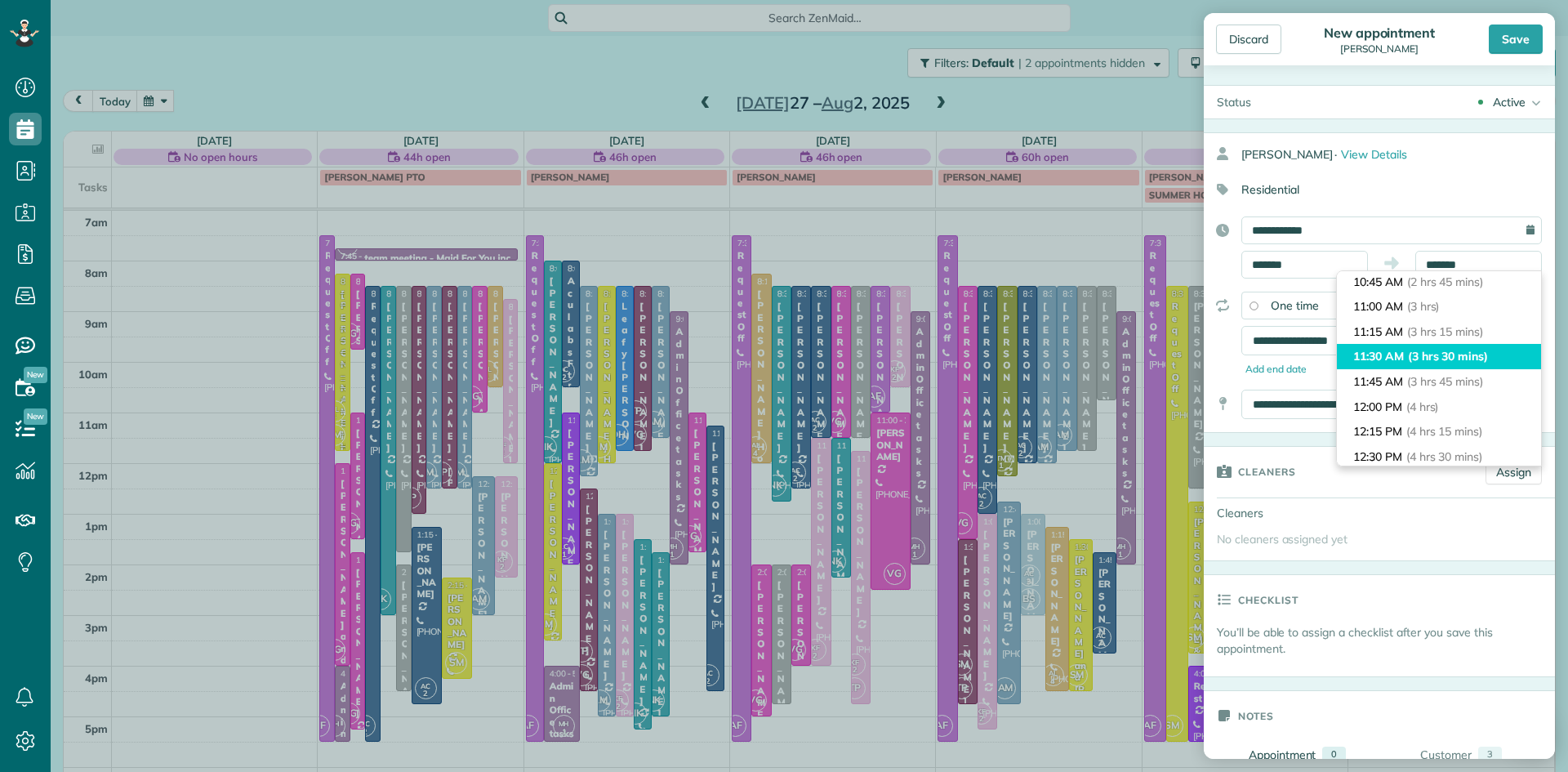 type on "********" 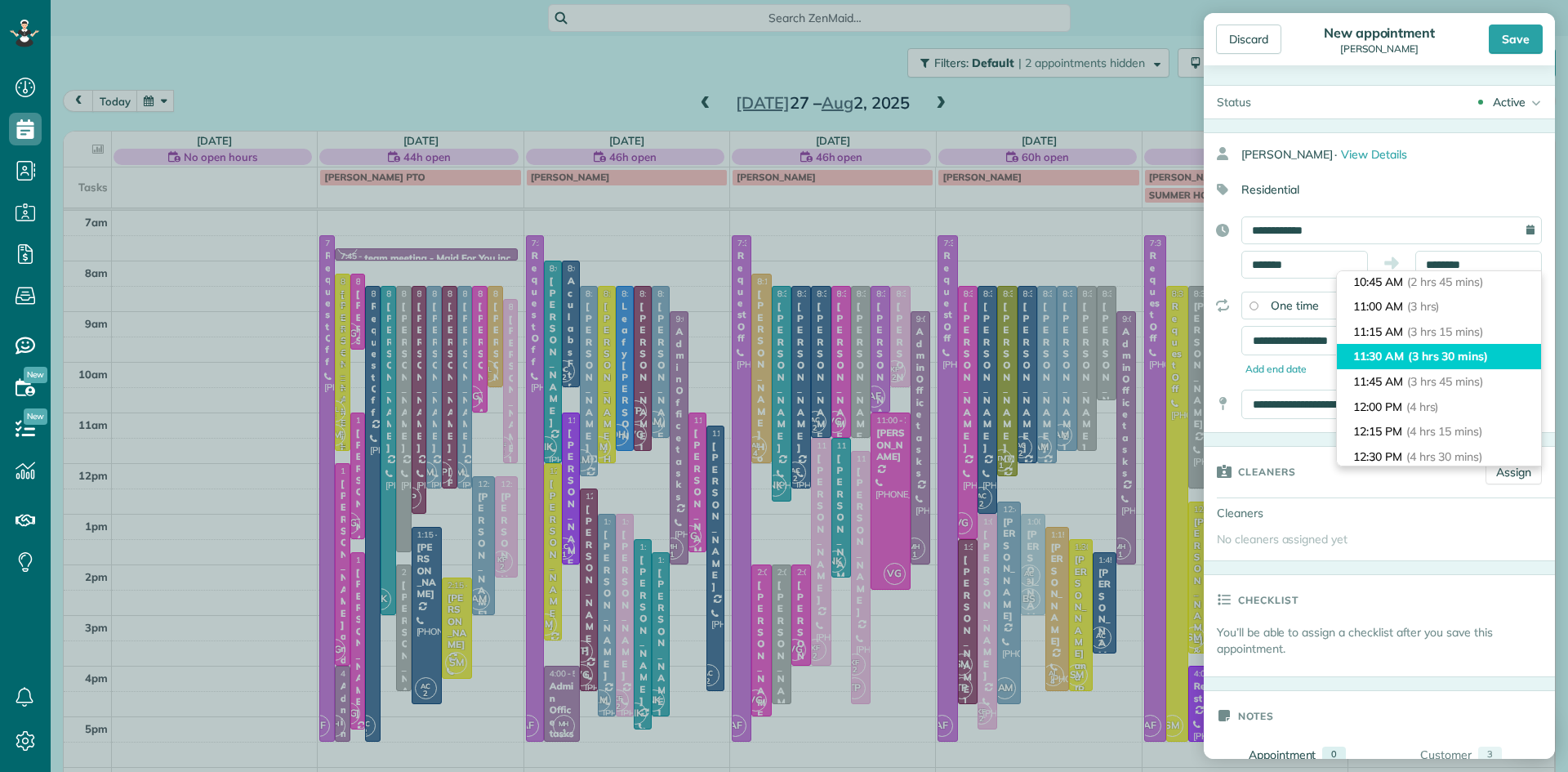 click on "(3 hrs 30 mins)" at bounding box center [1448, 356] 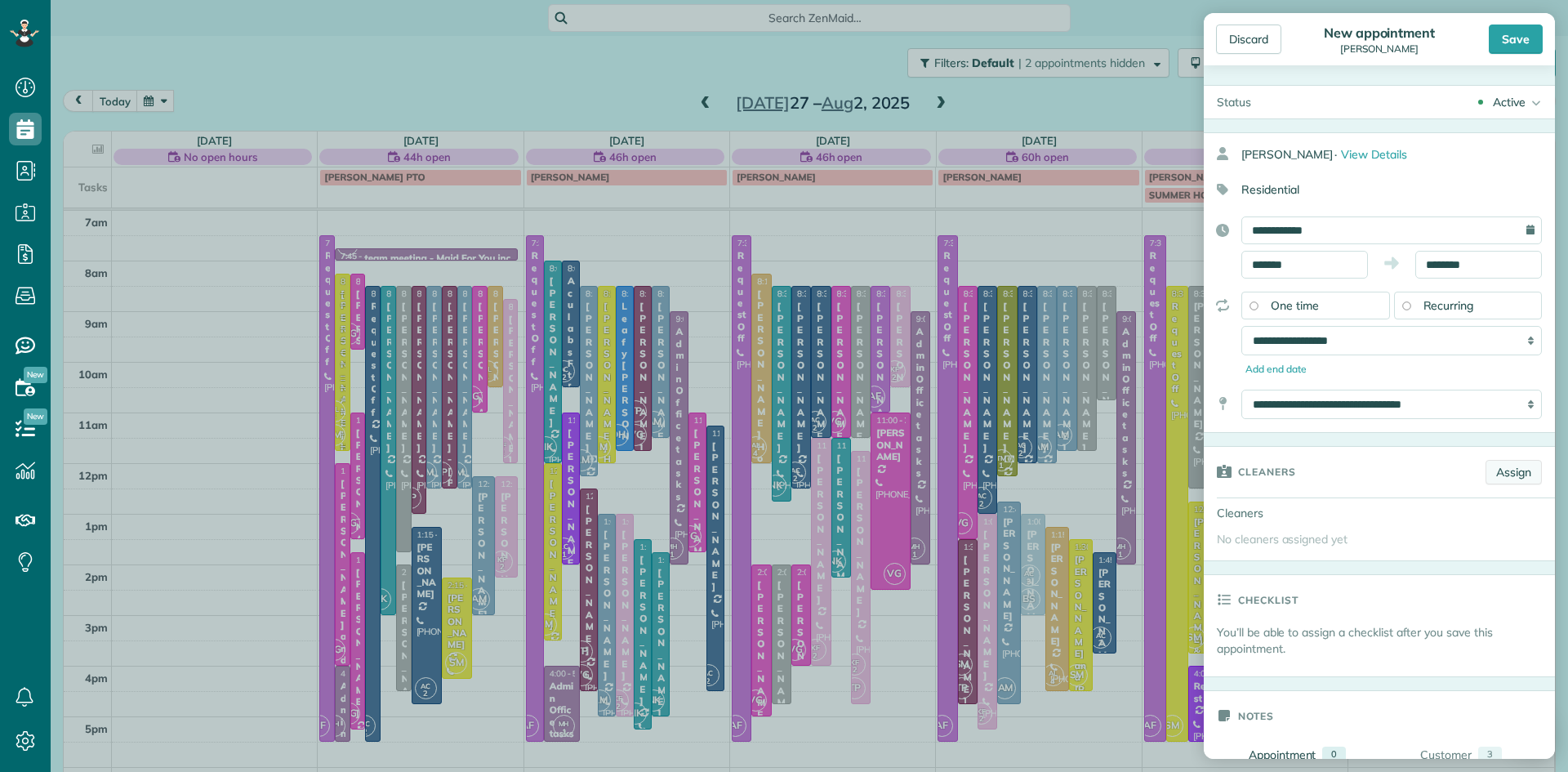 click on "Assign" at bounding box center (1513, 472) 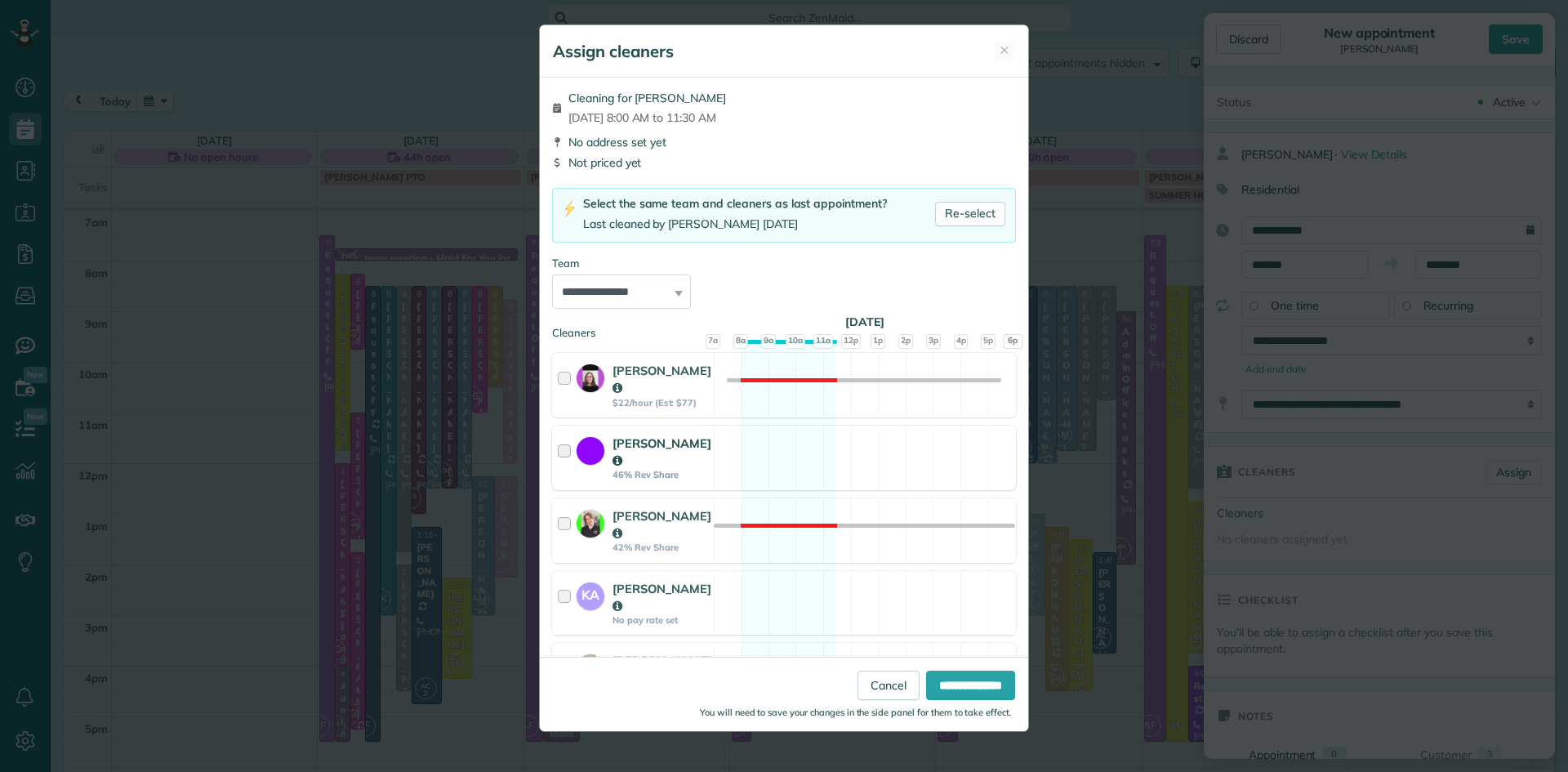 click on "Lisa Ciao" at bounding box center (662, 452) 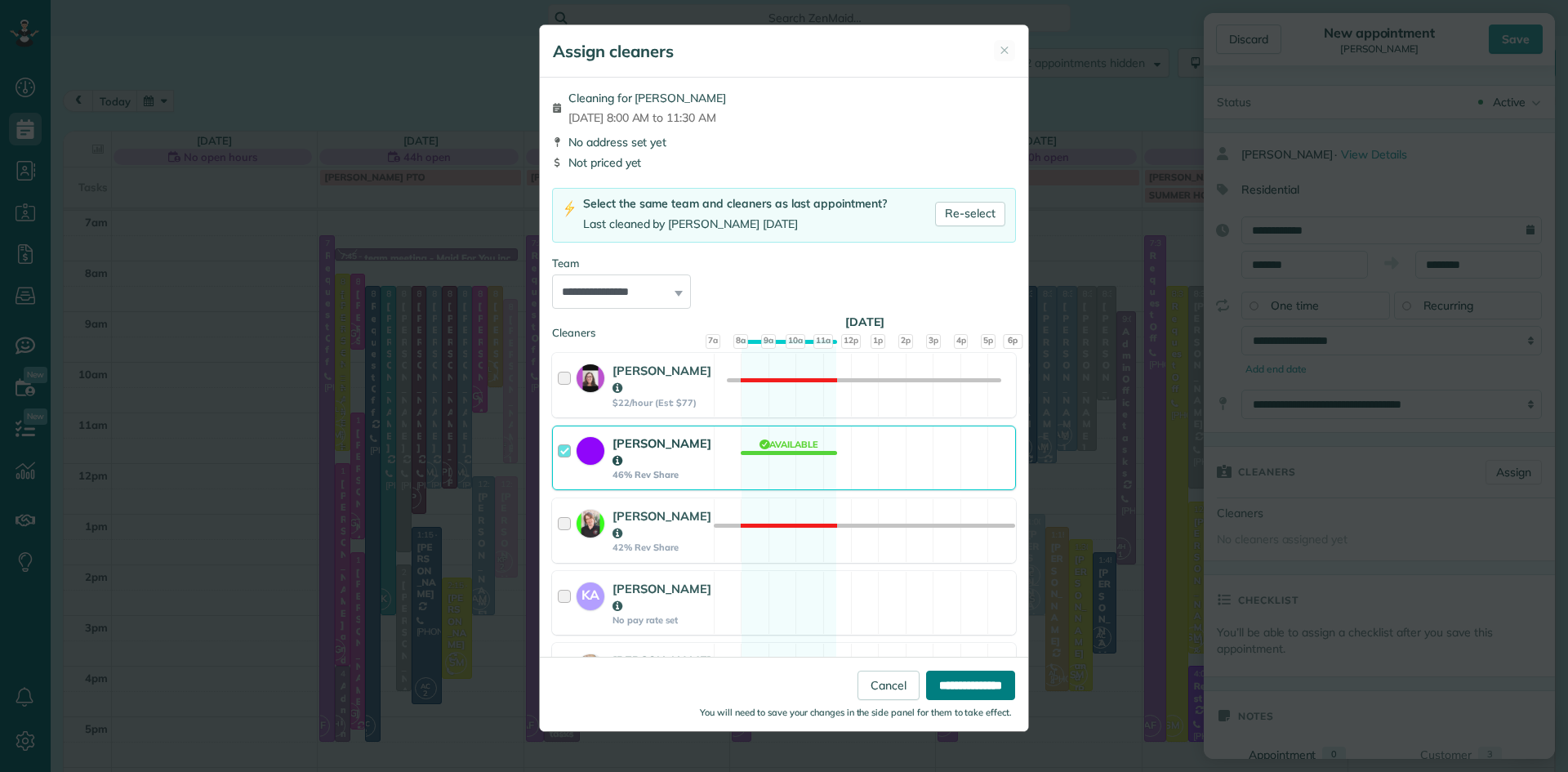 click on "**********" at bounding box center (970, 685) 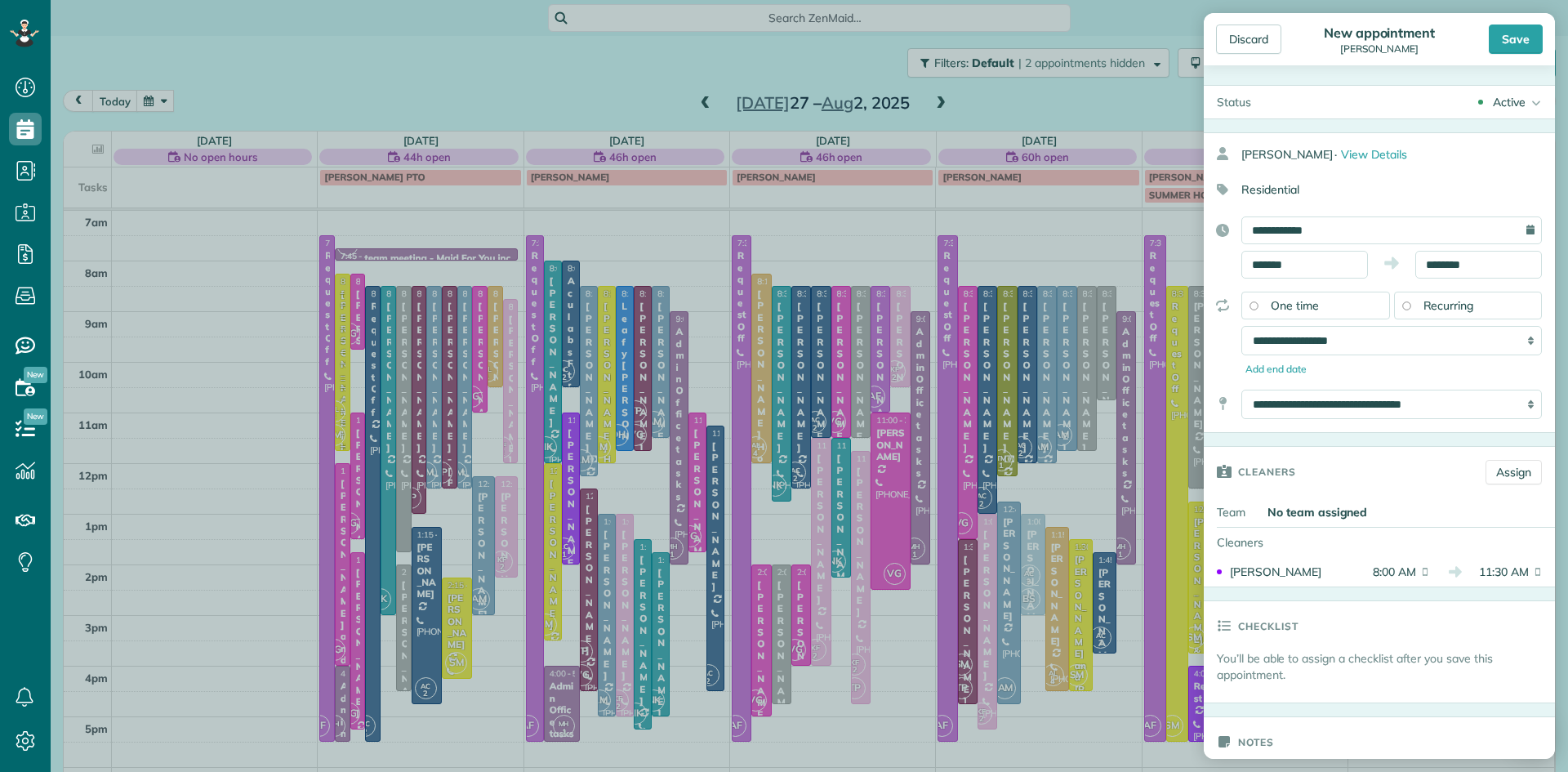 scroll, scrollTop: 1180, scrollLeft: 0, axis: vertical 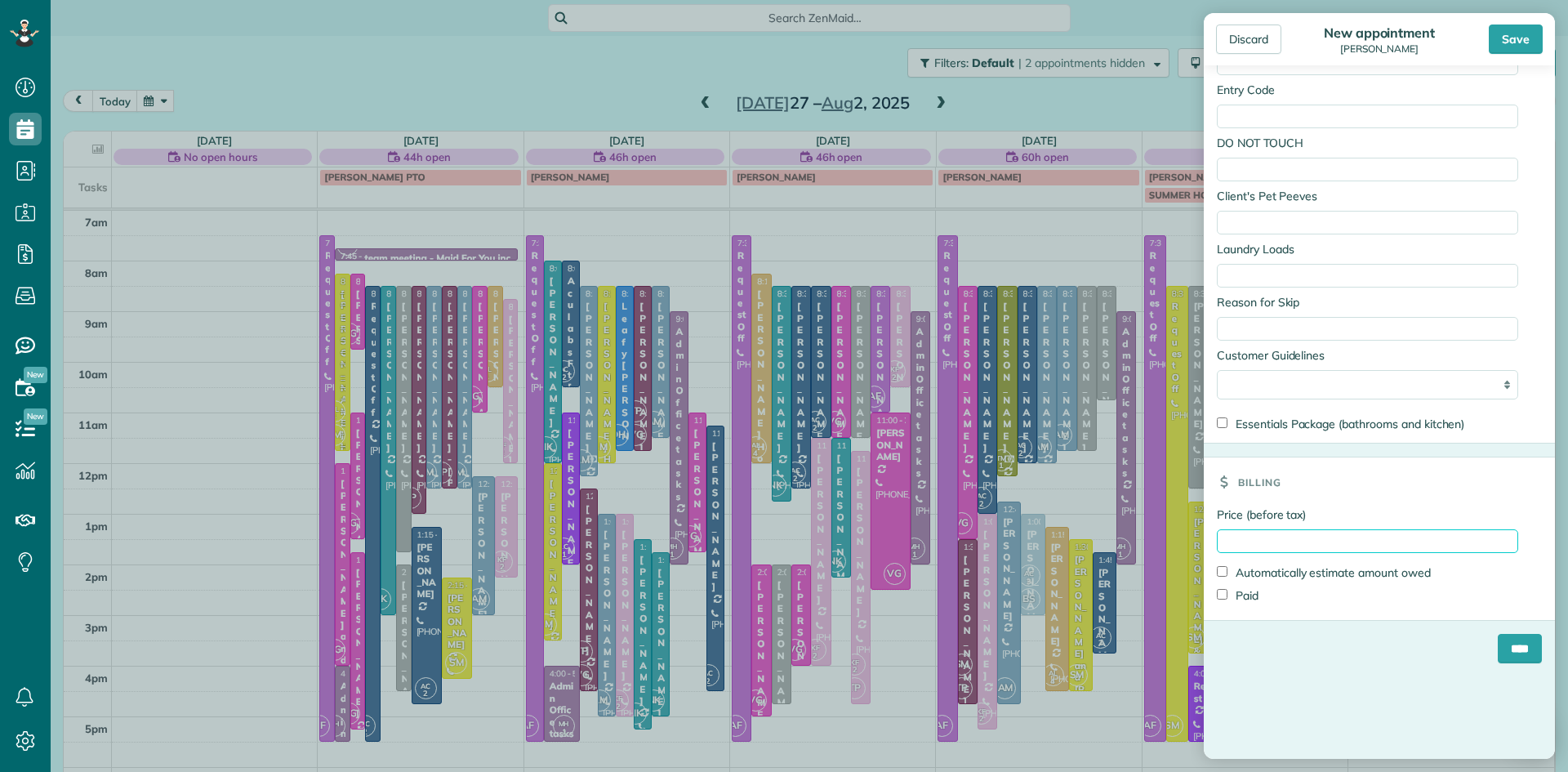 click on "Price (before tax)" at bounding box center [1367, 541] 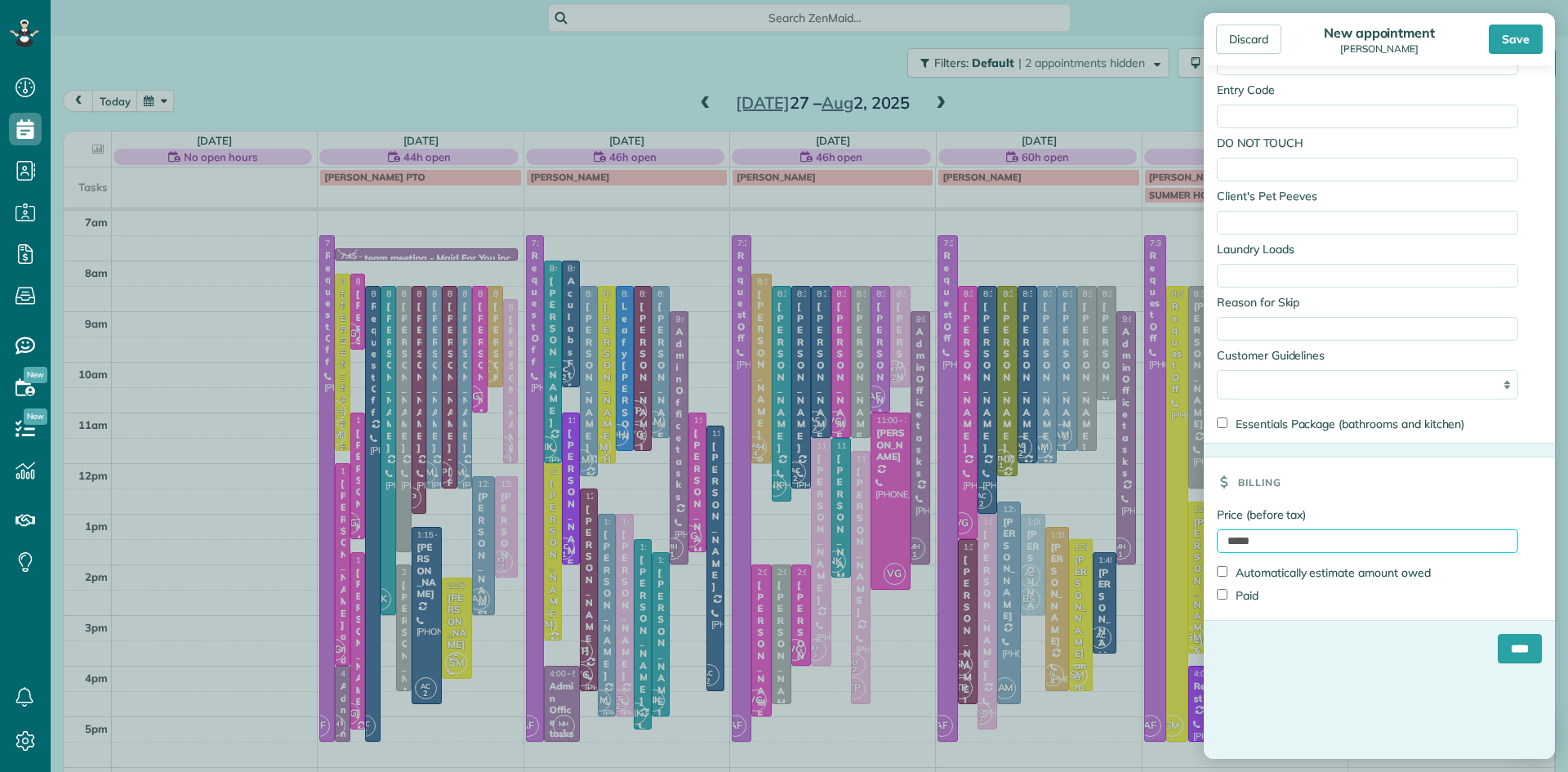 type on "*****" 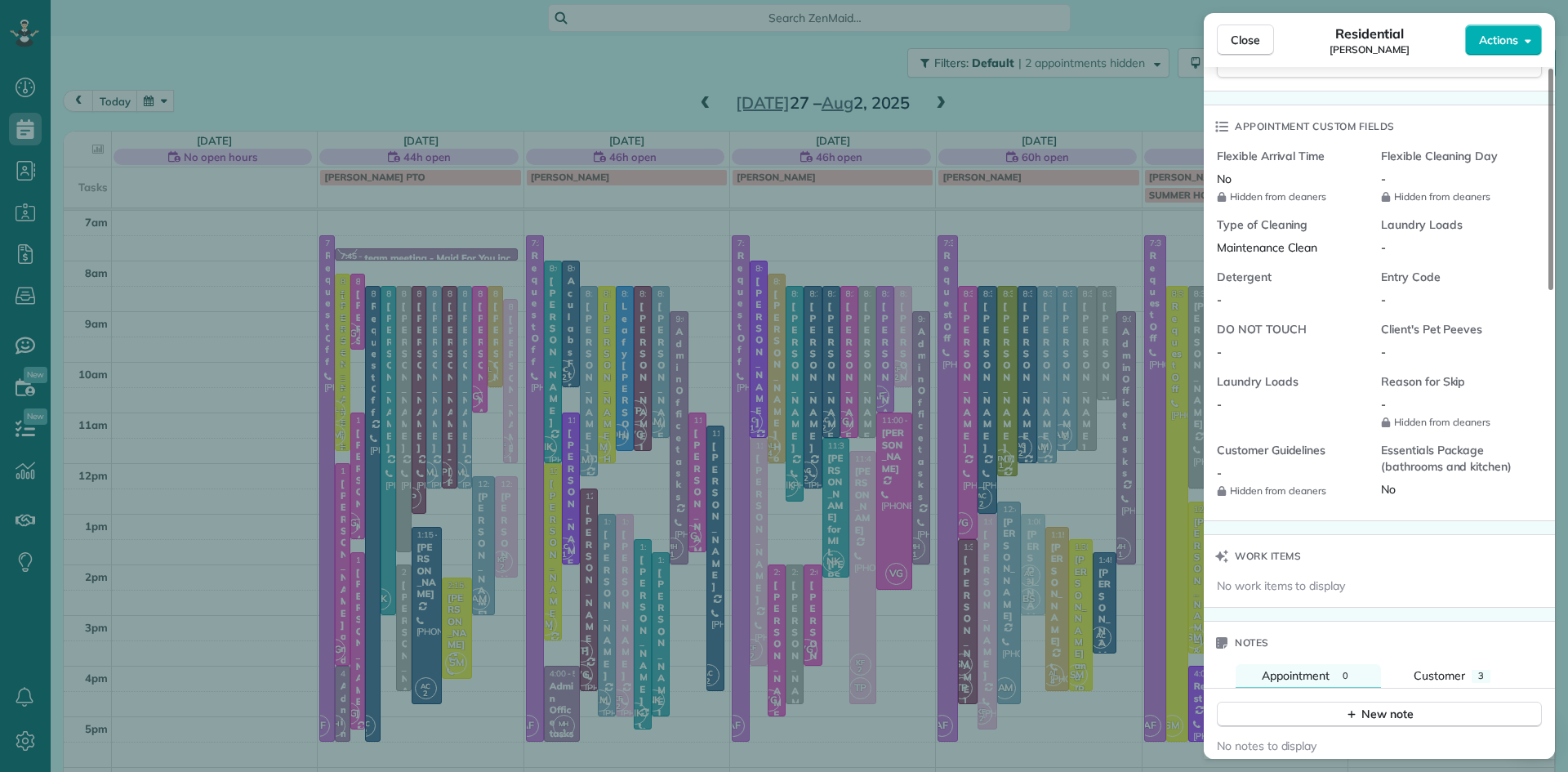scroll, scrollTop: 1464, scrollLeft: 0, axis: vertical 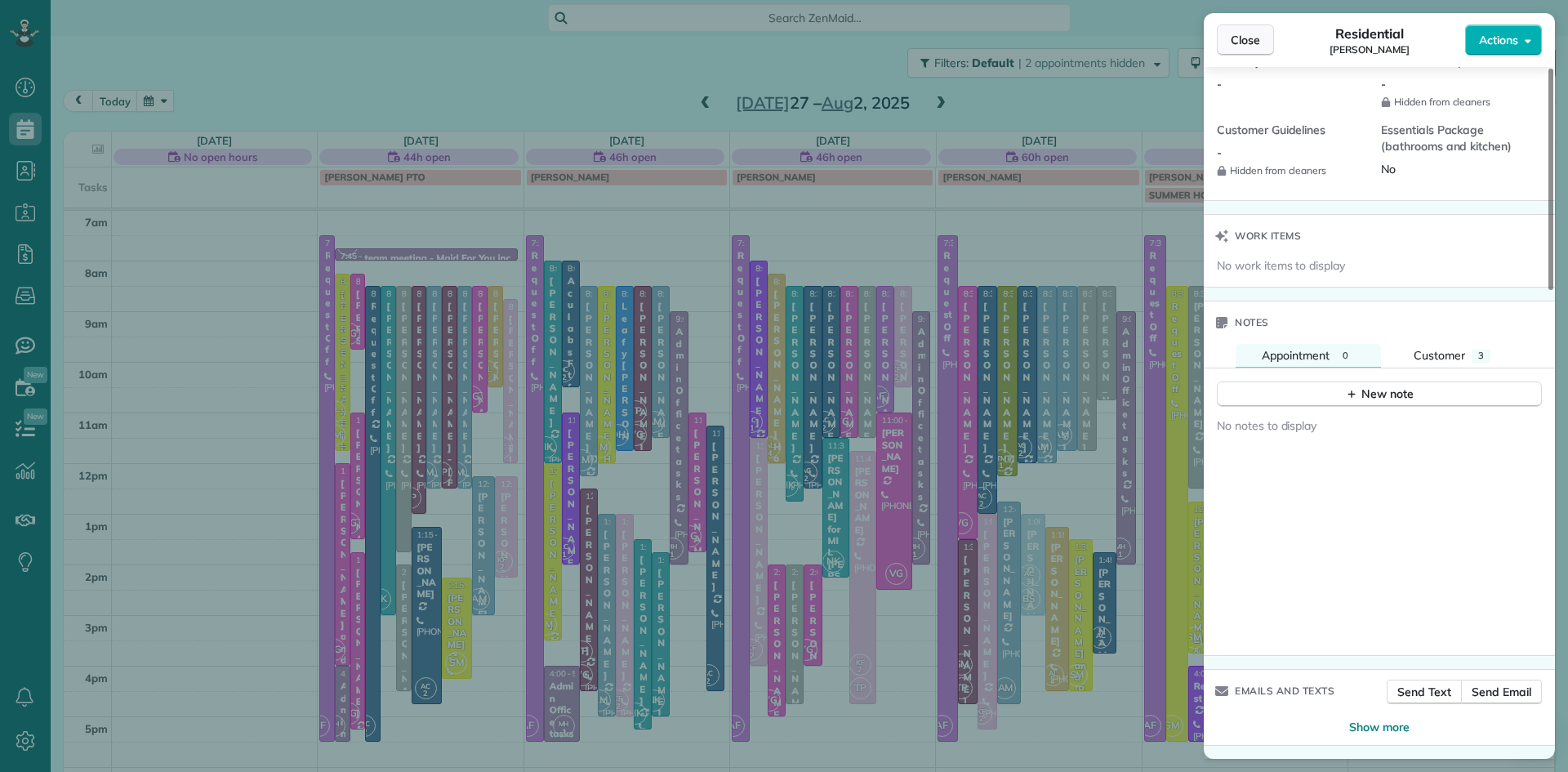 click on "Close" at bounding box center [1245, 40] 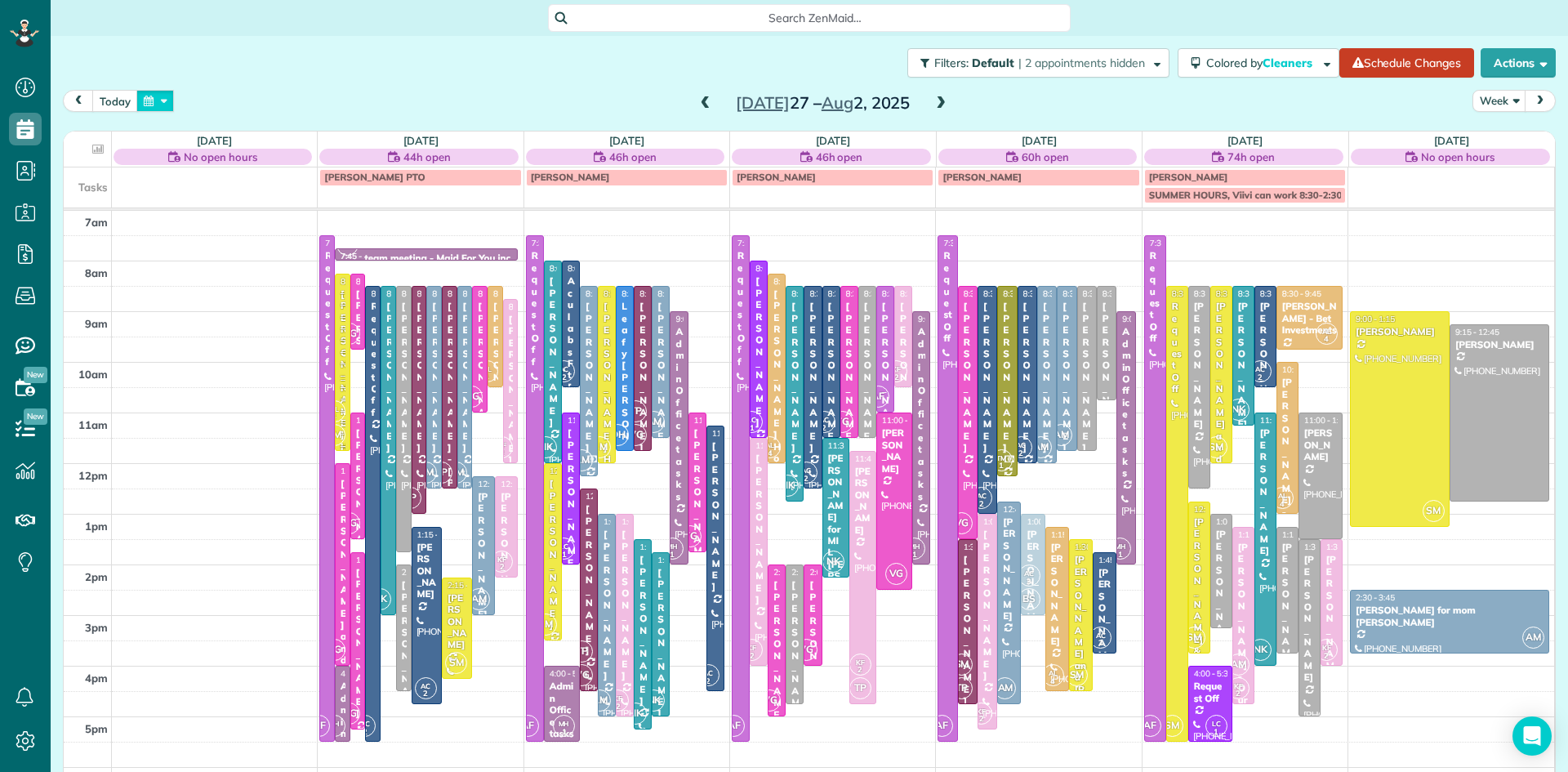 click at bounding box center (155, 100) 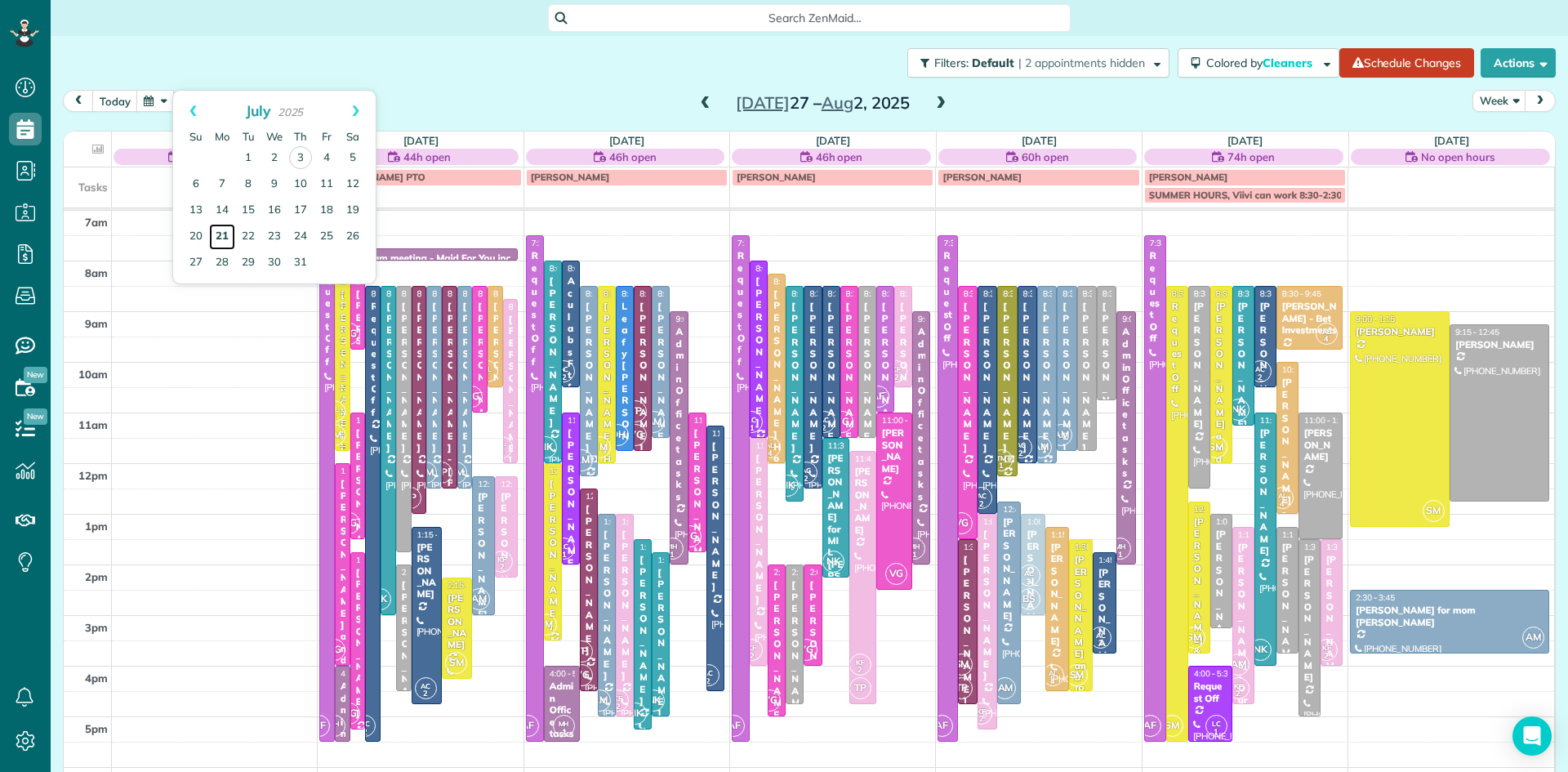 click on "21" at bounding box center (222, 237) 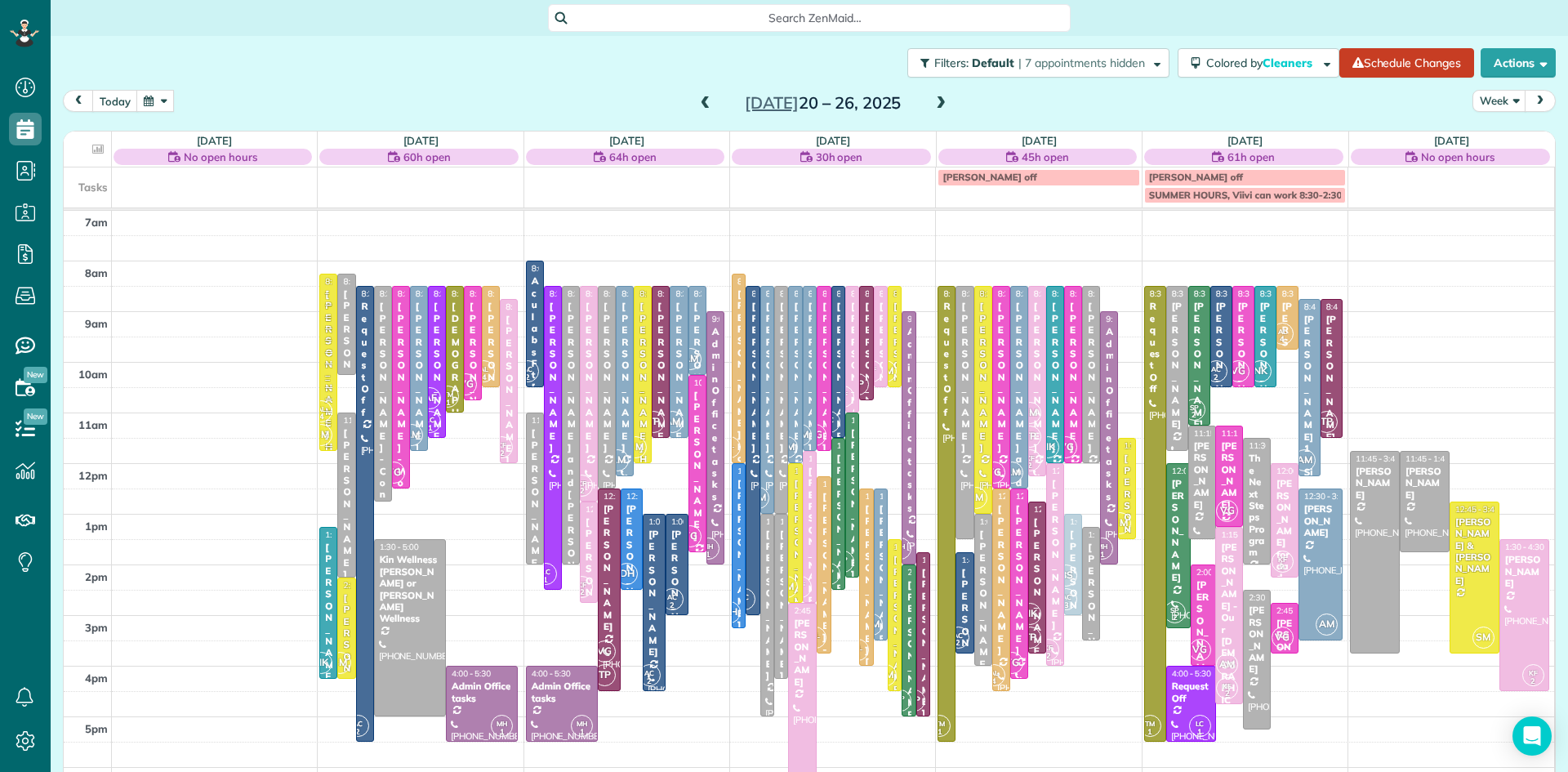 click at bounding box center (941, 104) 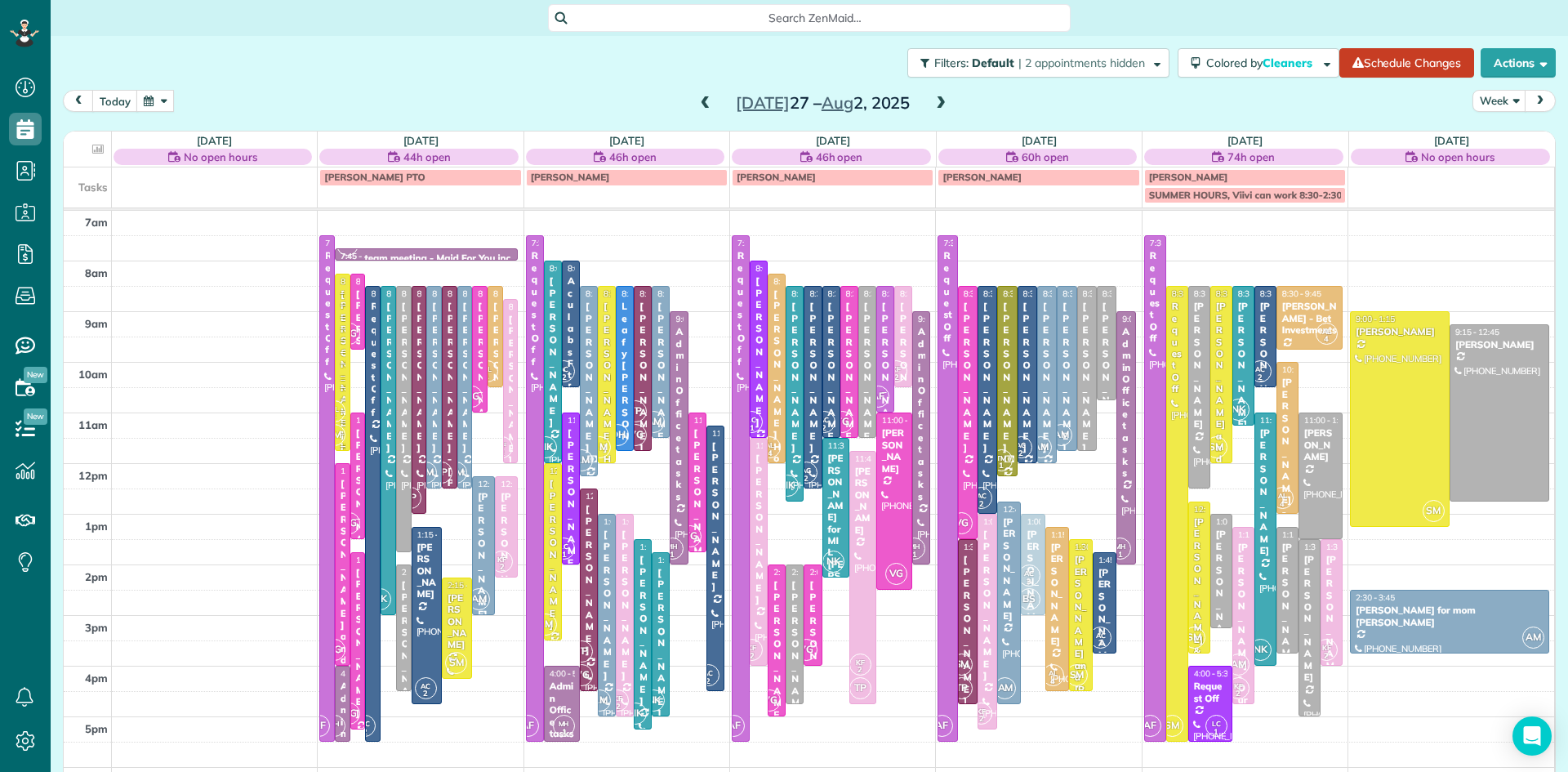click on "7am 8am 9am 10am 11am 12pm 1pm 2pm 3pm 4pm 5pm 6pm 7pm 8pm AF 7:30 - 5:30 Request Off (215) 370-7993 1560 Russett Drive Warminster, PA 18974 DH SP 2 AM AL 4 VG NK TP KF 2 AF LC 1 LS 2 SM AC 2 MH 1 VS 7:45 - 8:00 team meeting - Maid For You,inc. (215) 370-7993 1560 Russett Drive Warminster, PA 18974 AL 4 SM 8:15 - 11:45 Regina Coeli Home for Retired Priests - behind Archbishop Wood (610) 586-8535 685 York Road Warminster, PA 18974 VG 8:15 - 9:45 Mark Kuhns - World Team (215) 491-4900 1431 Stuckert Road Warrington, PA 18976 AC 2 8:30 - 5:30 Request Off (215) 370-7993 1560 Russett Drive Warminster, PA 18974 NK 8:30 - 3:00 Jennifer Kropp (215) 896-8715 212 Harpel Drive Perkasie, PA 18944-3277 8:30 - 1:45 Jennifer Jaronski (610) 316-5504 1203 REINS CIR NEW HOPE, PA 18938 TP 8:30 - 1:00 Susan Moore Smith (610) 324-0789 3219 Indian Walk Road Mechanicsville, PA 18934 AM 8:30 - 12:30 Brooke Vilbas (215) 801-4462 684 Bennett Lane Perkasie, PA 18944 TP 8:30 - 12:30 Jason Oszczakiewicz - Varcoe-Thomas Funeral Home AM VG" at bounding box center [808, 564] 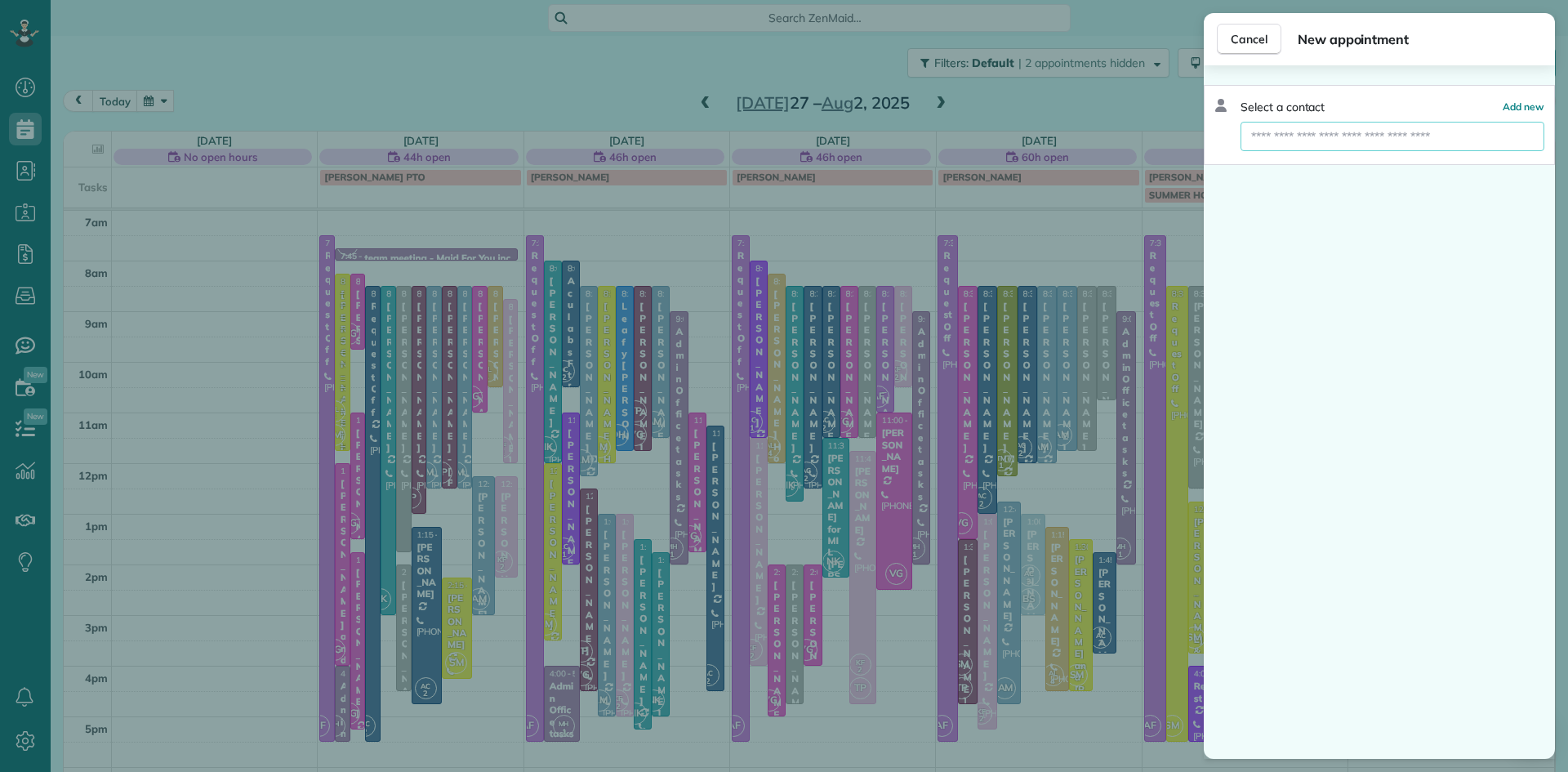 click at bounding box center [1392, 136] 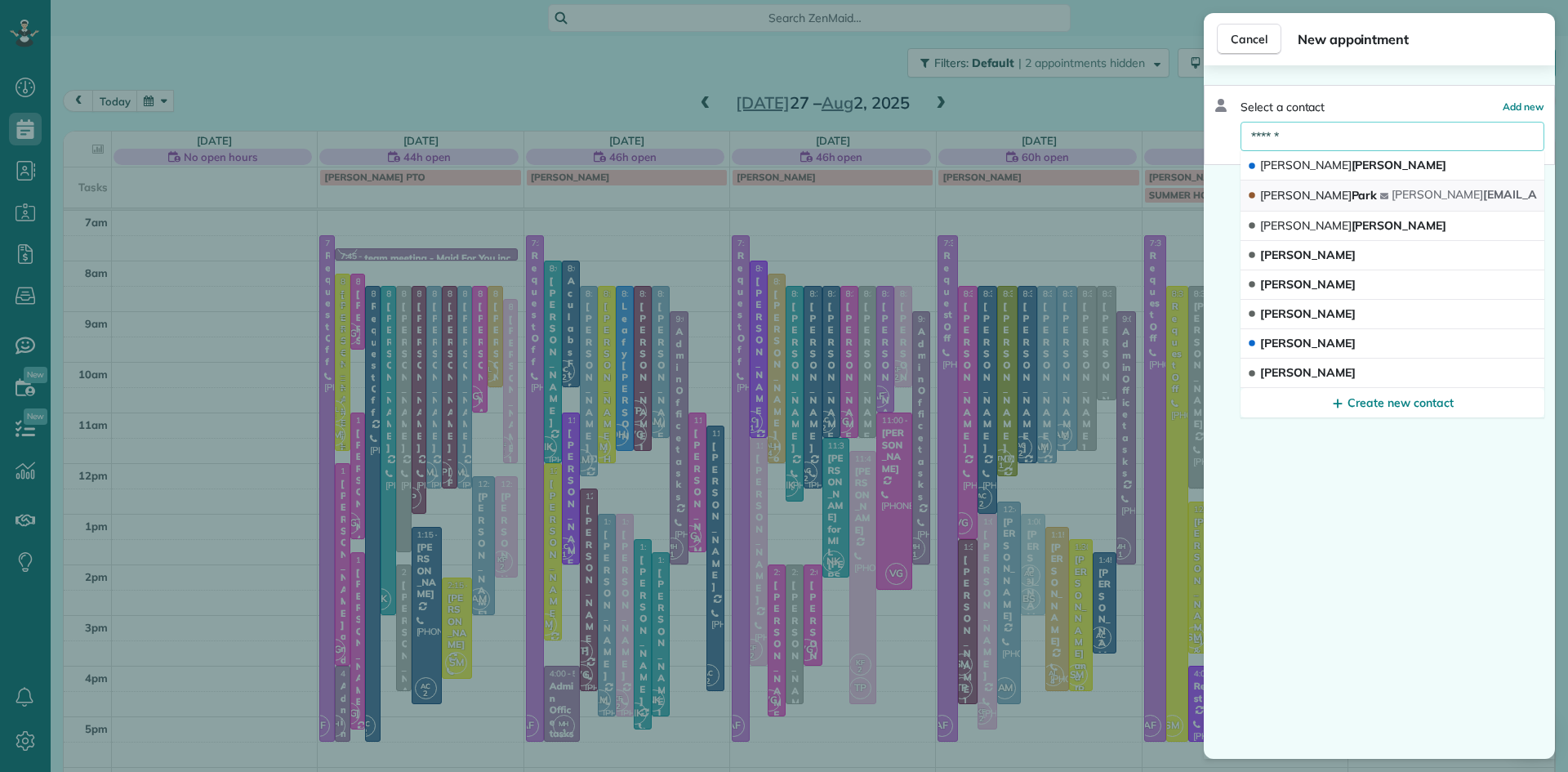 type on "******" 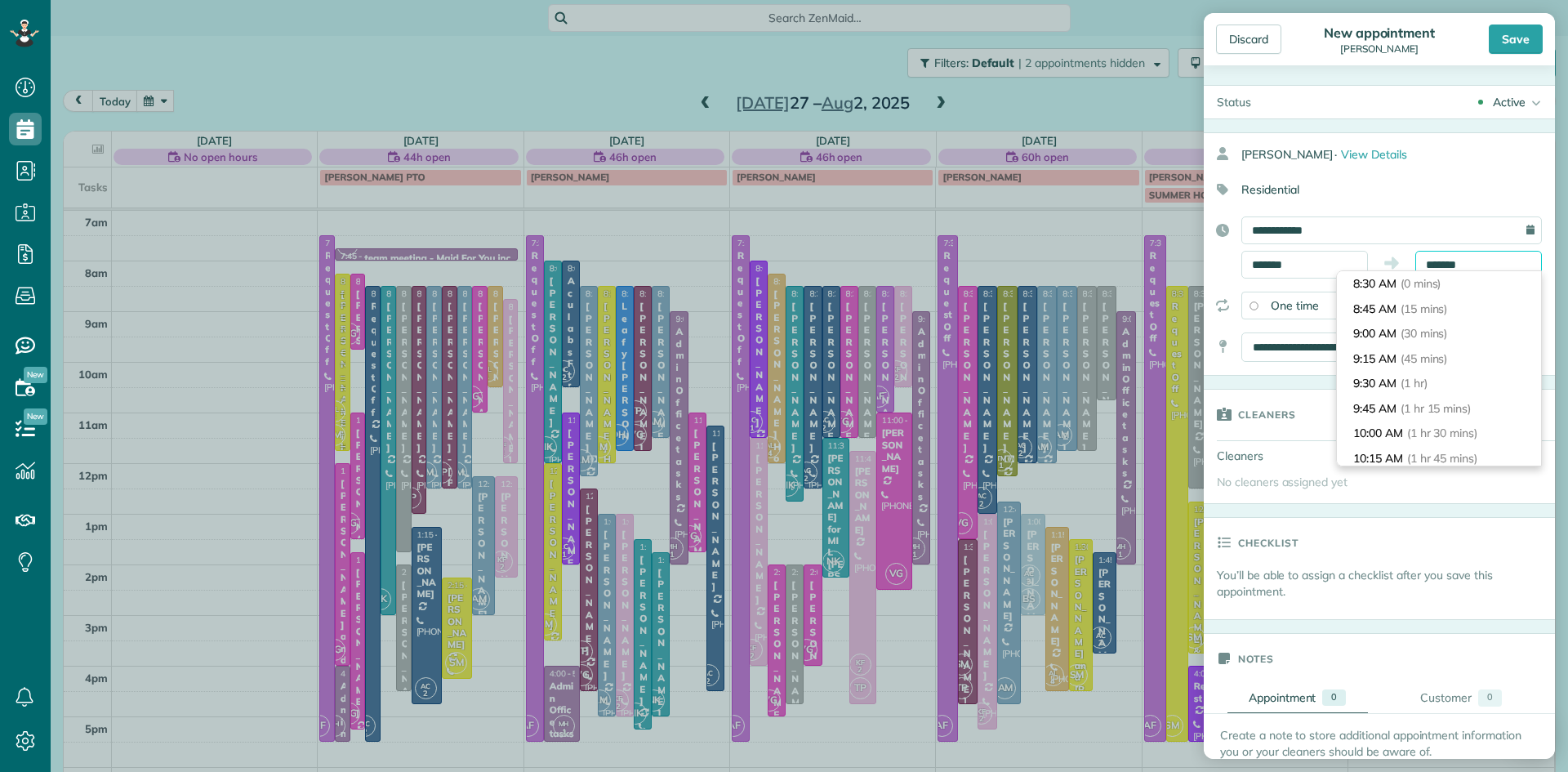 click on "Dashboard
Scheduling
Calendar View
List View
Dispatch View - Weekly scheduling (Beta)" at bounding box center [784, 386] 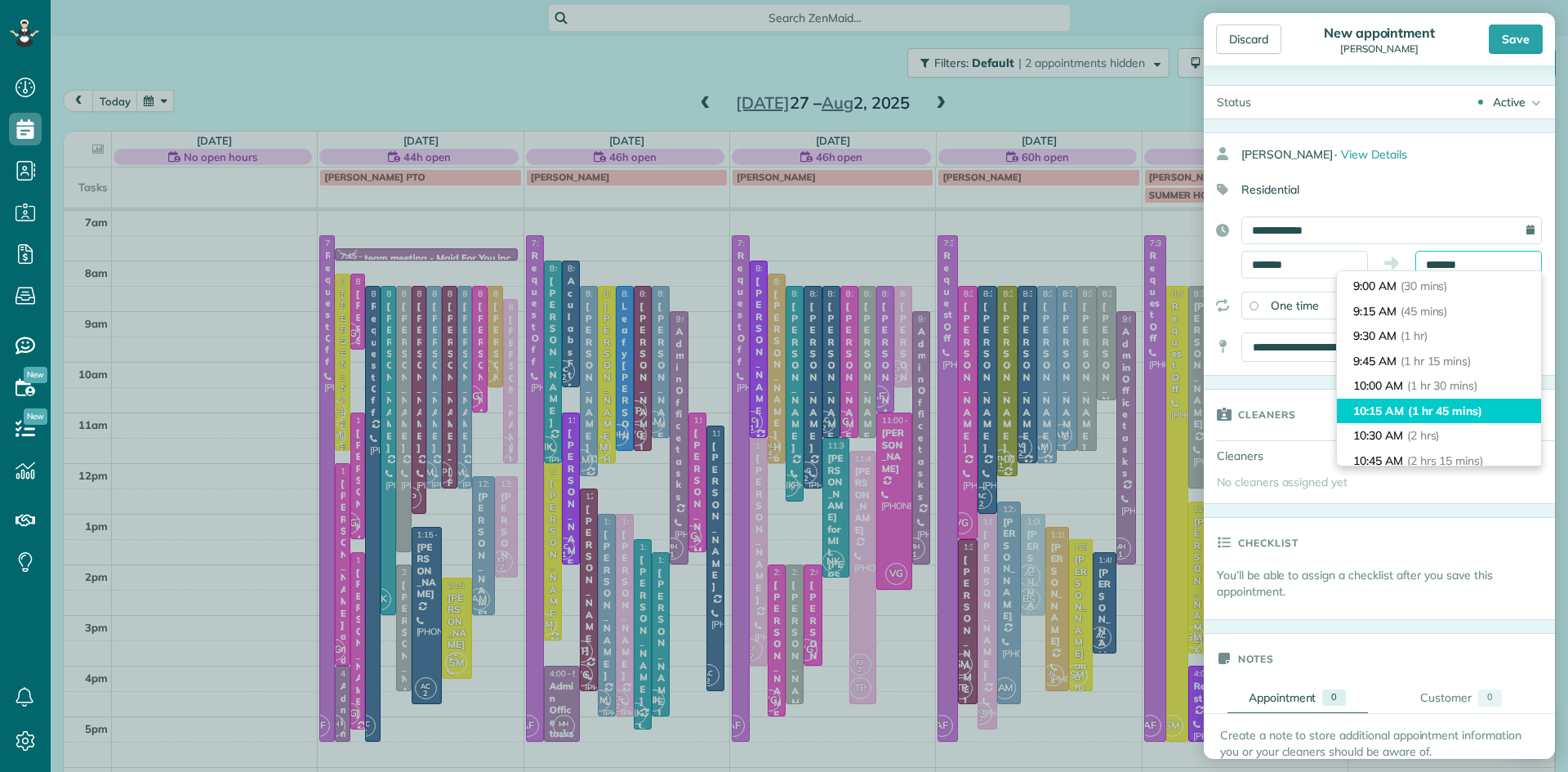 scroll, scrollTop: 59, scrollLeft: 0, axis: vertical 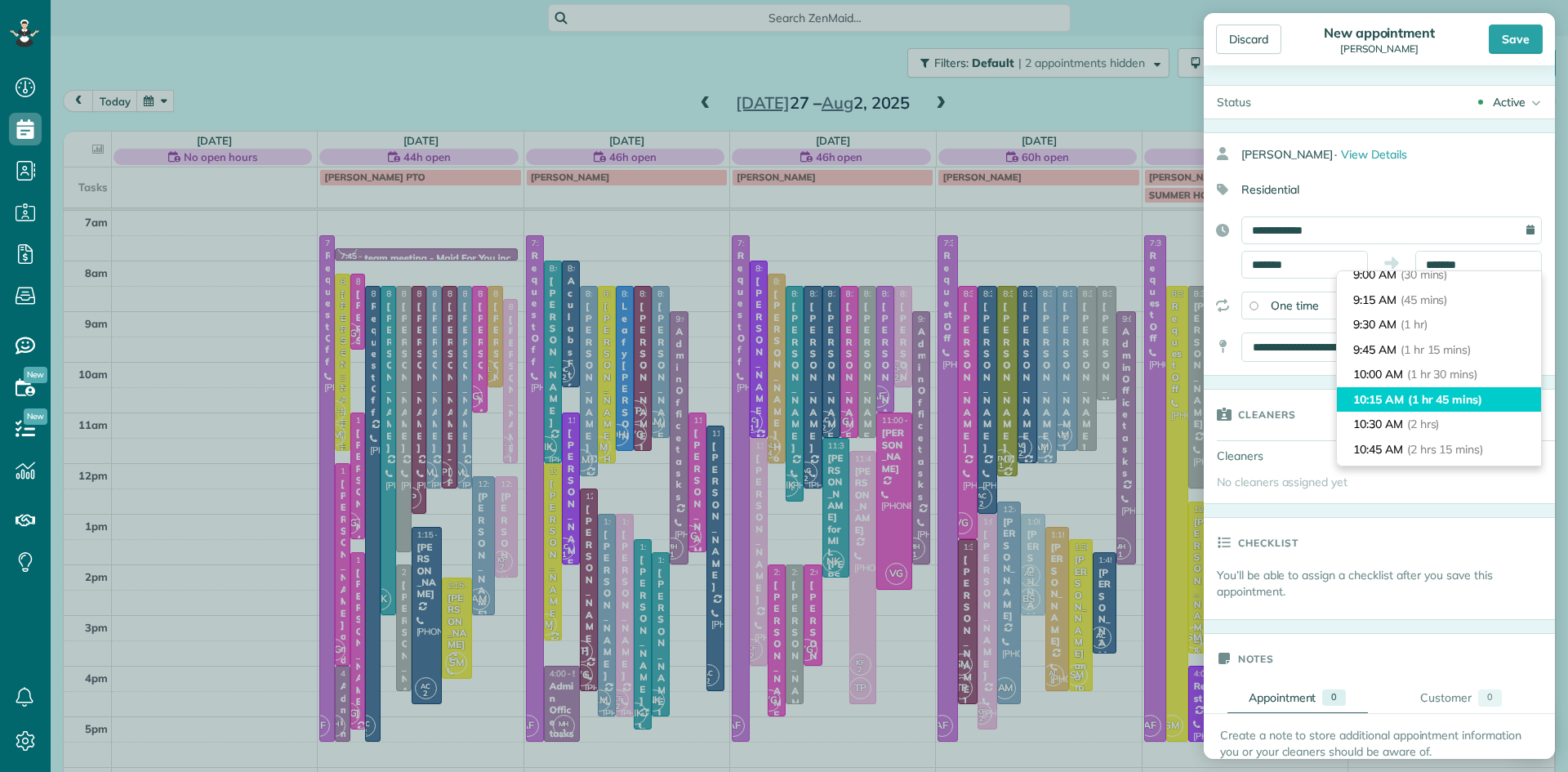 type on "********" 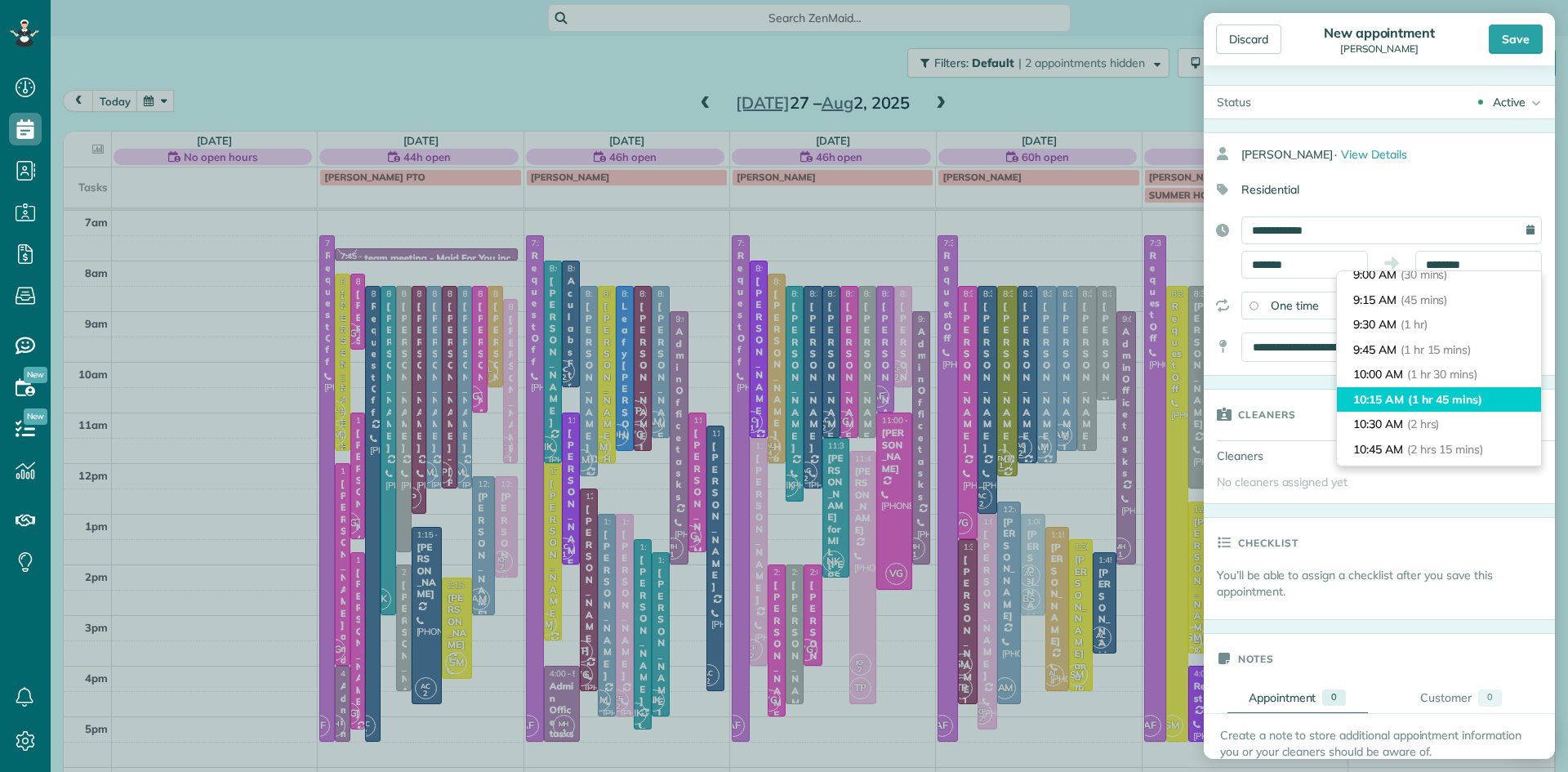click on "(2 hrs 15 mins)" at bounding box center (1445, 449) 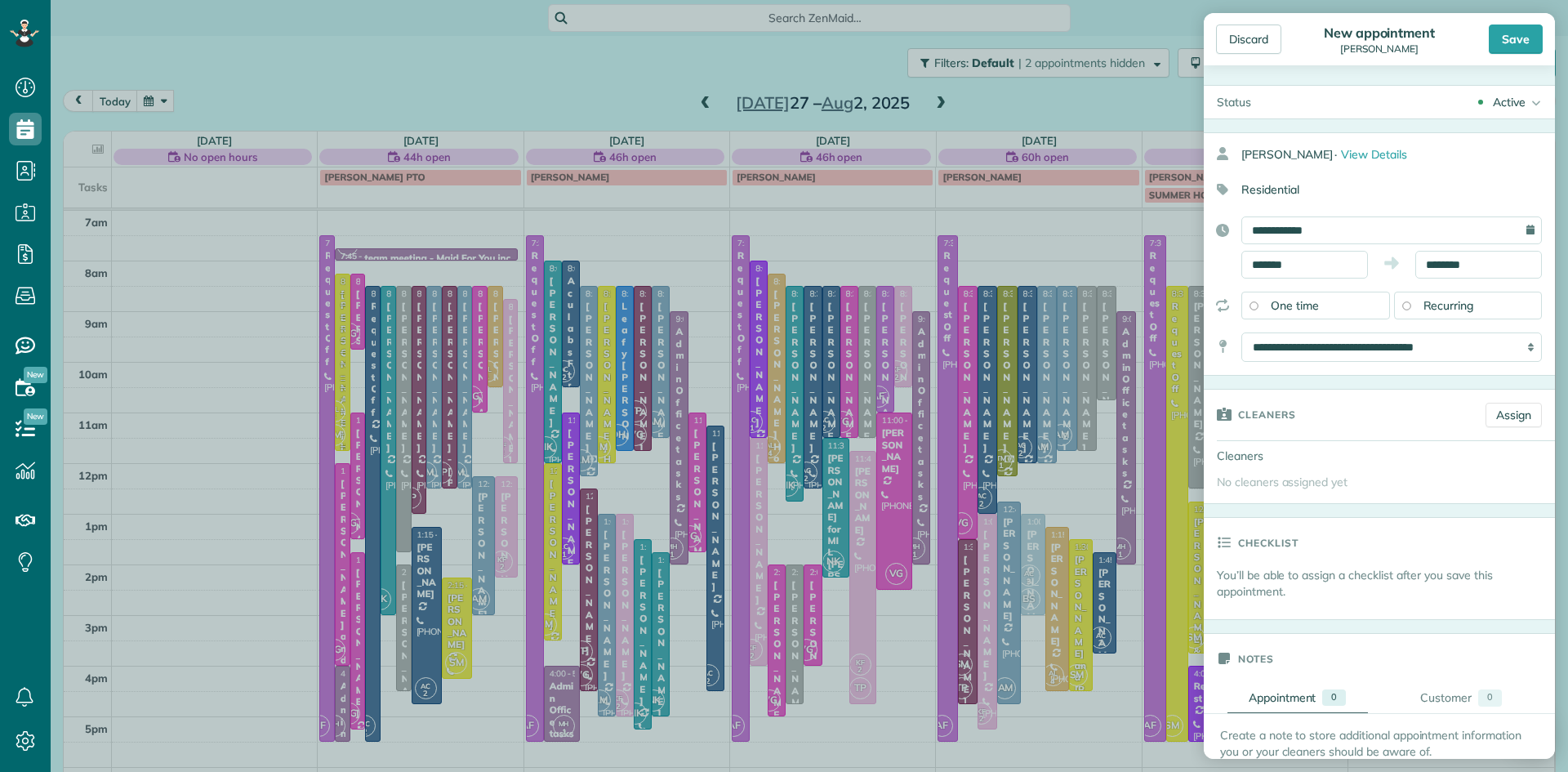 click on "Recurring" at bounding box center (1449, 306) 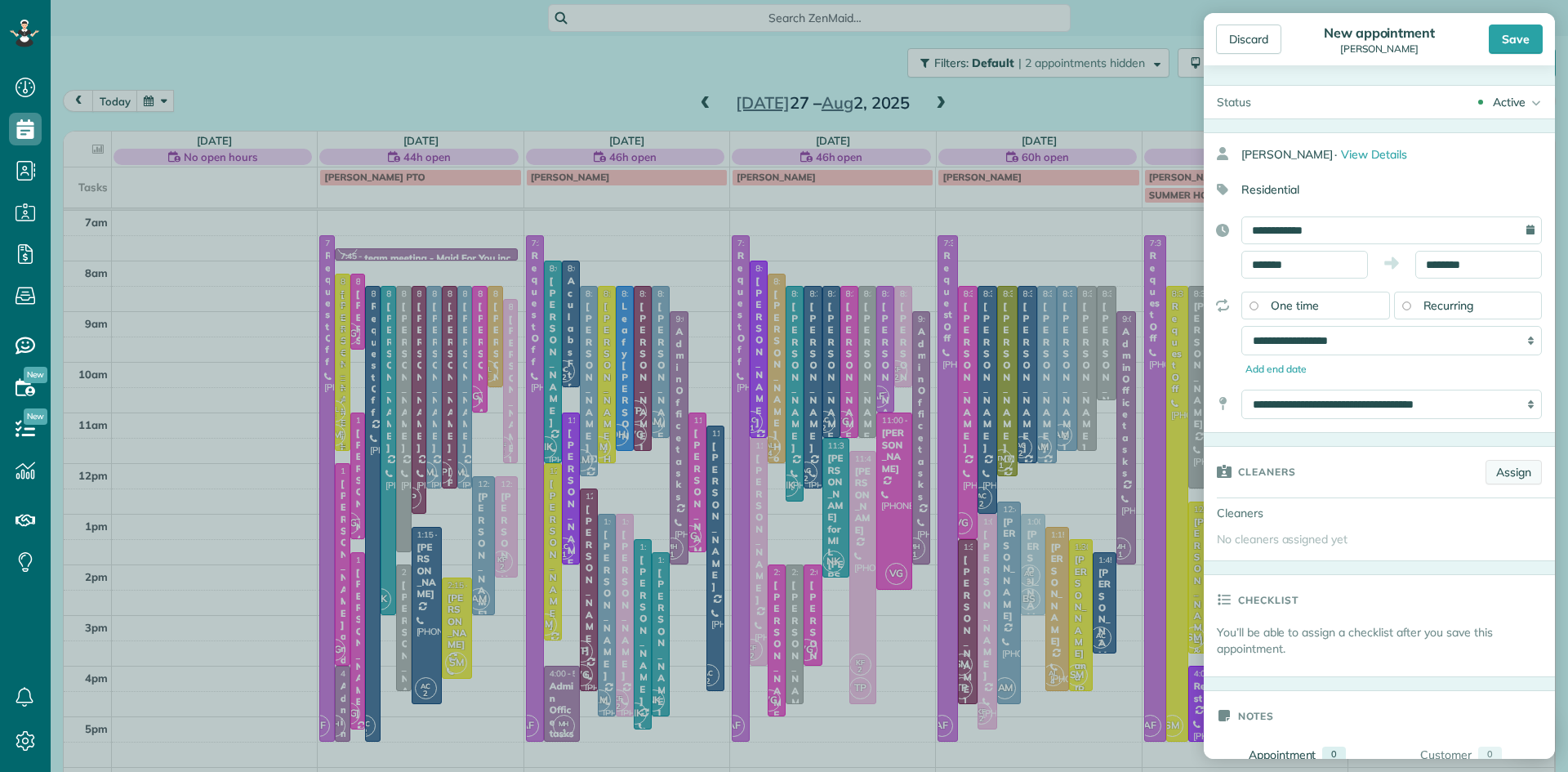 click on "Assign" at bounding box center (1513, 472) 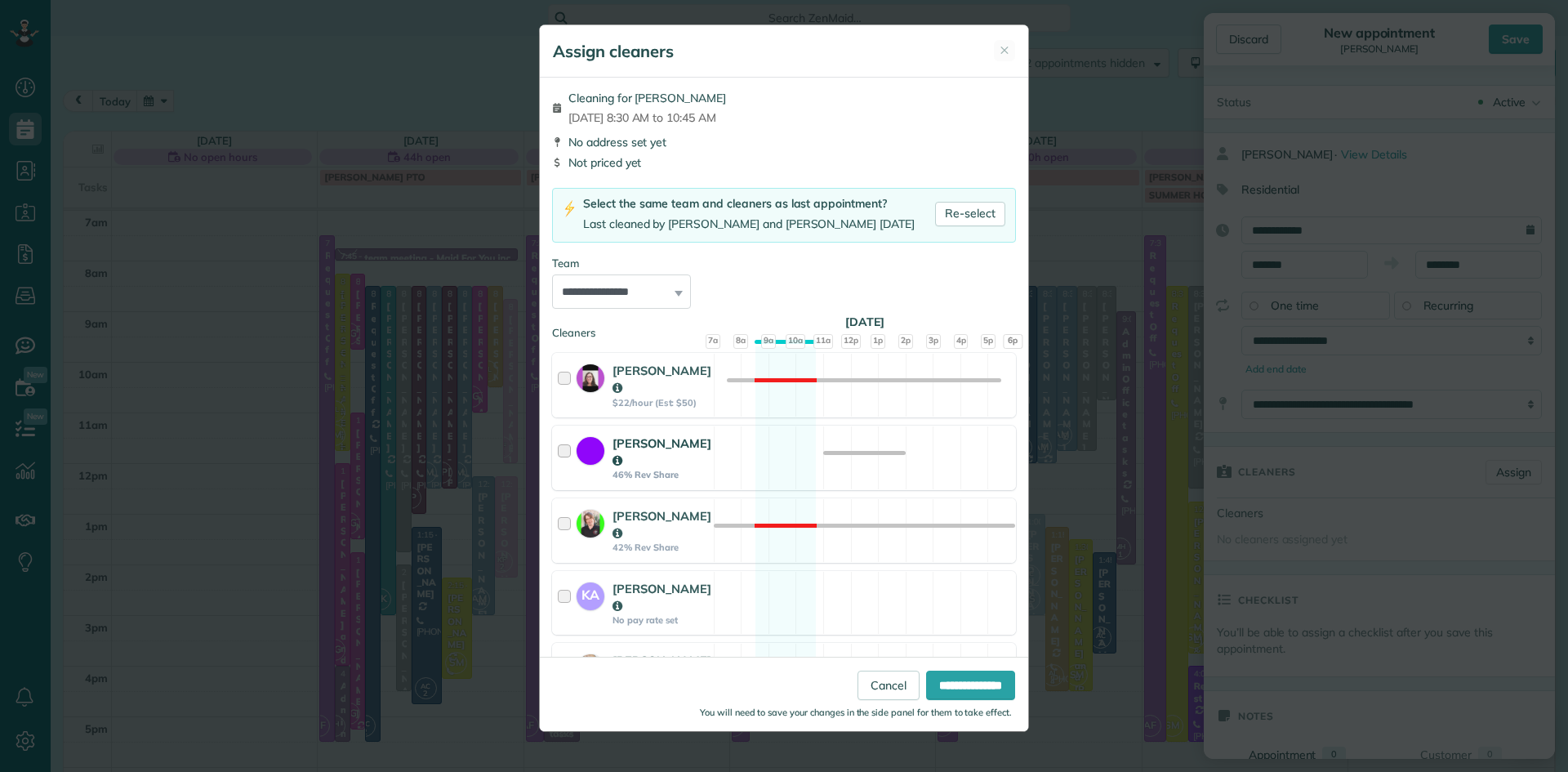 click at bounding box center (590, 451) 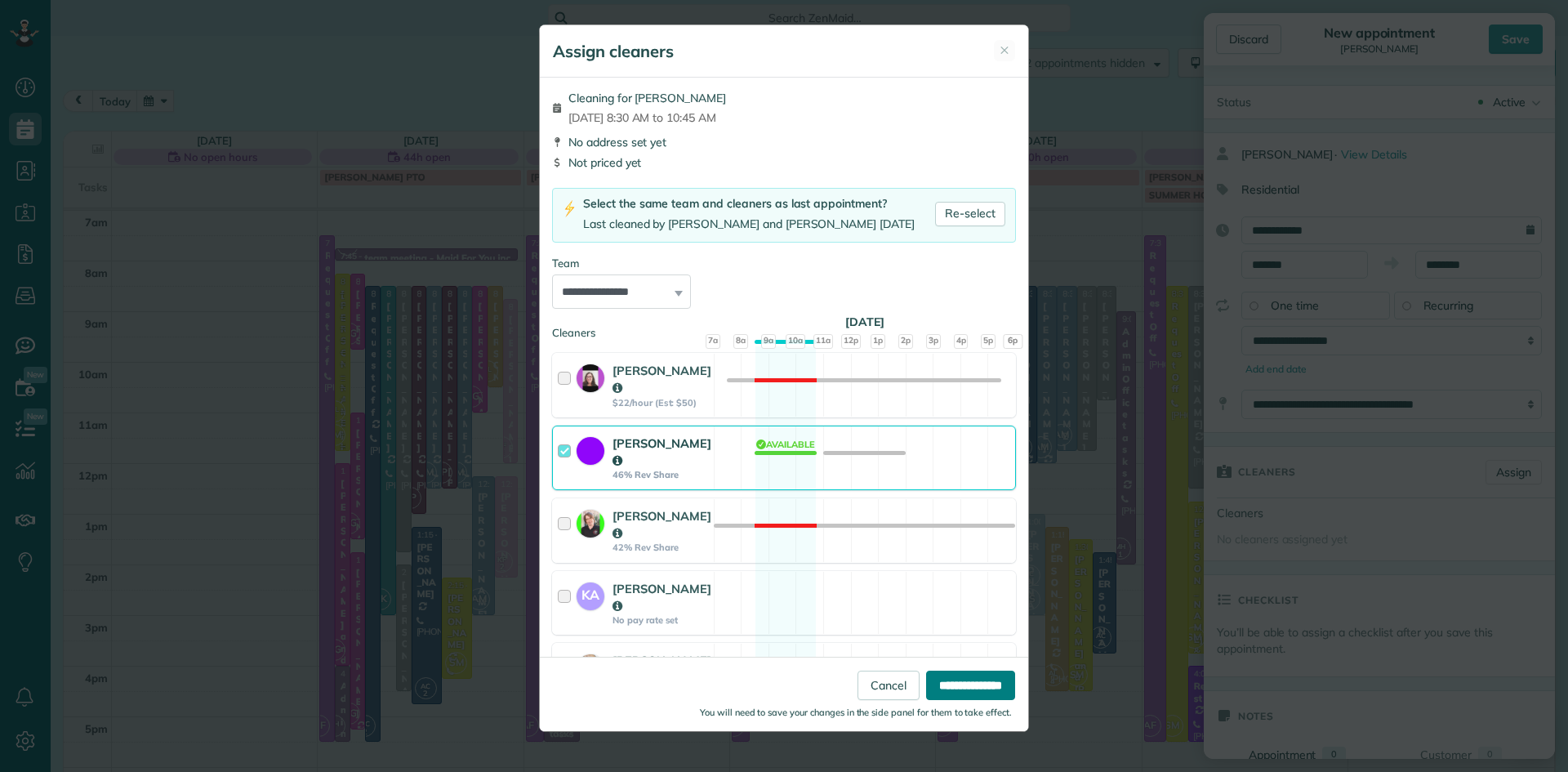 click on "**********" at bounding box center (970, 685) 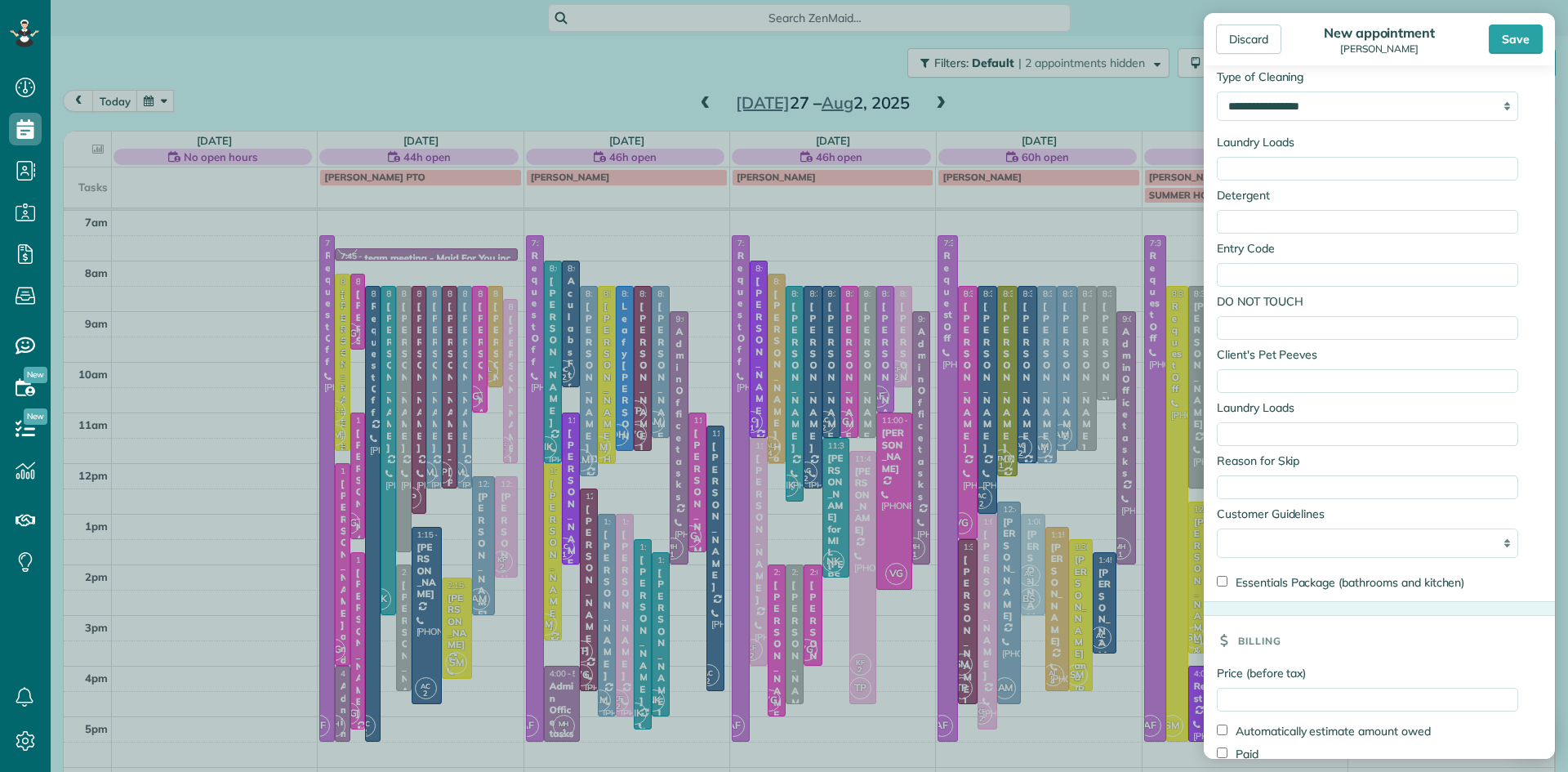 scroll, scrollTop: 1120, scrollLeft: 0, axis: vertical 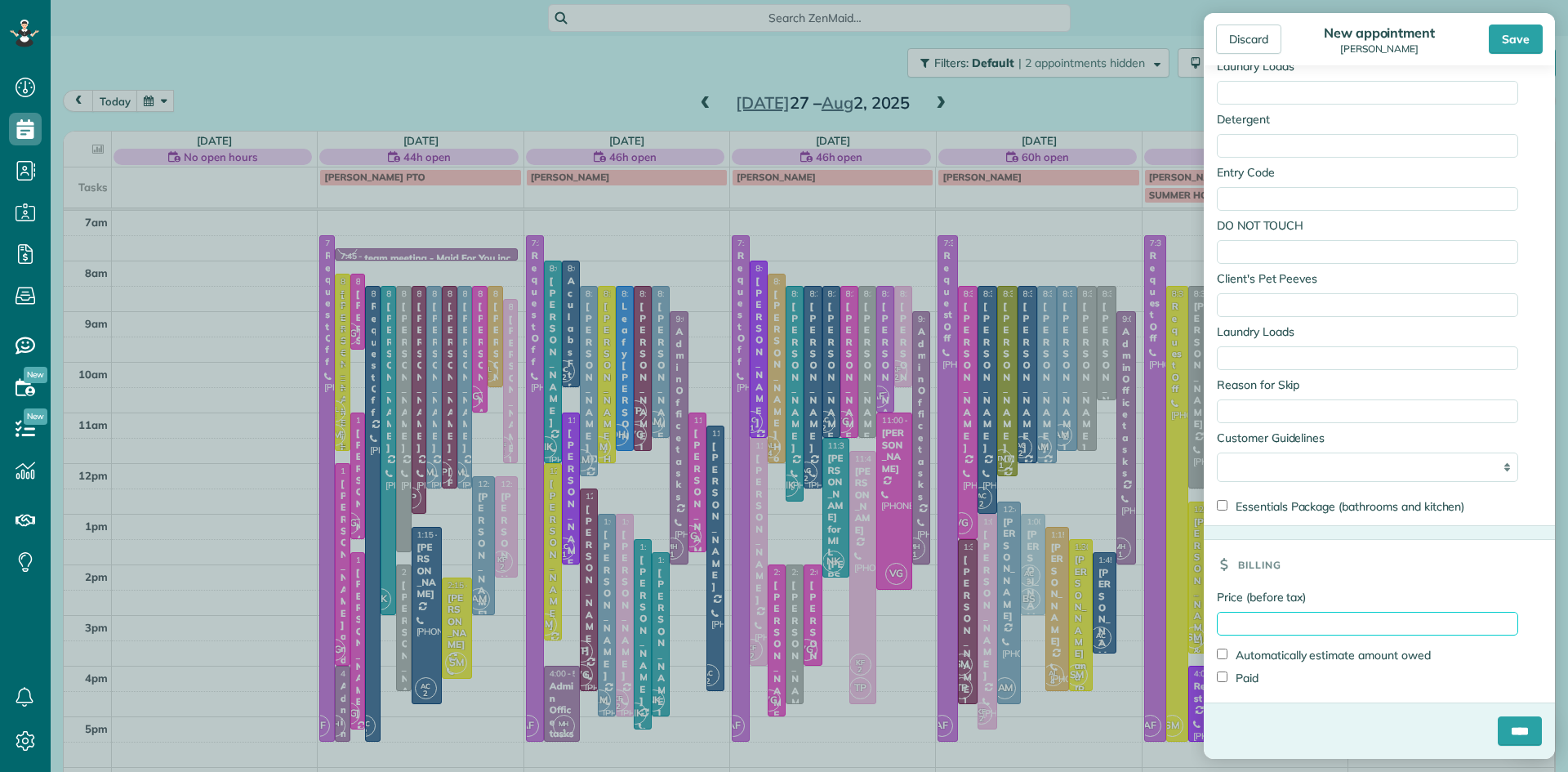 click on "Price (before tax)" at bounding box center [1367, 623] 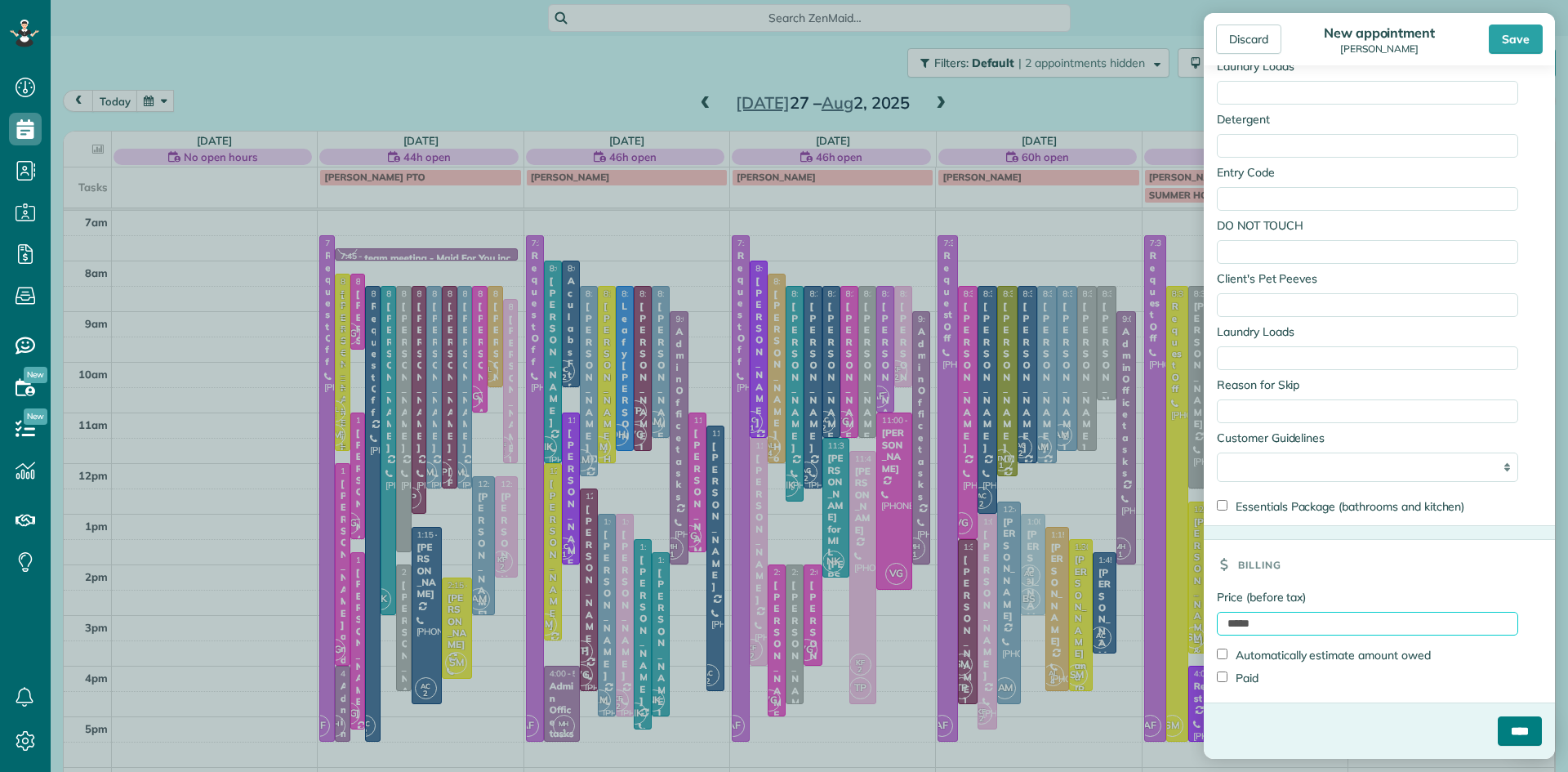 type on "*****" 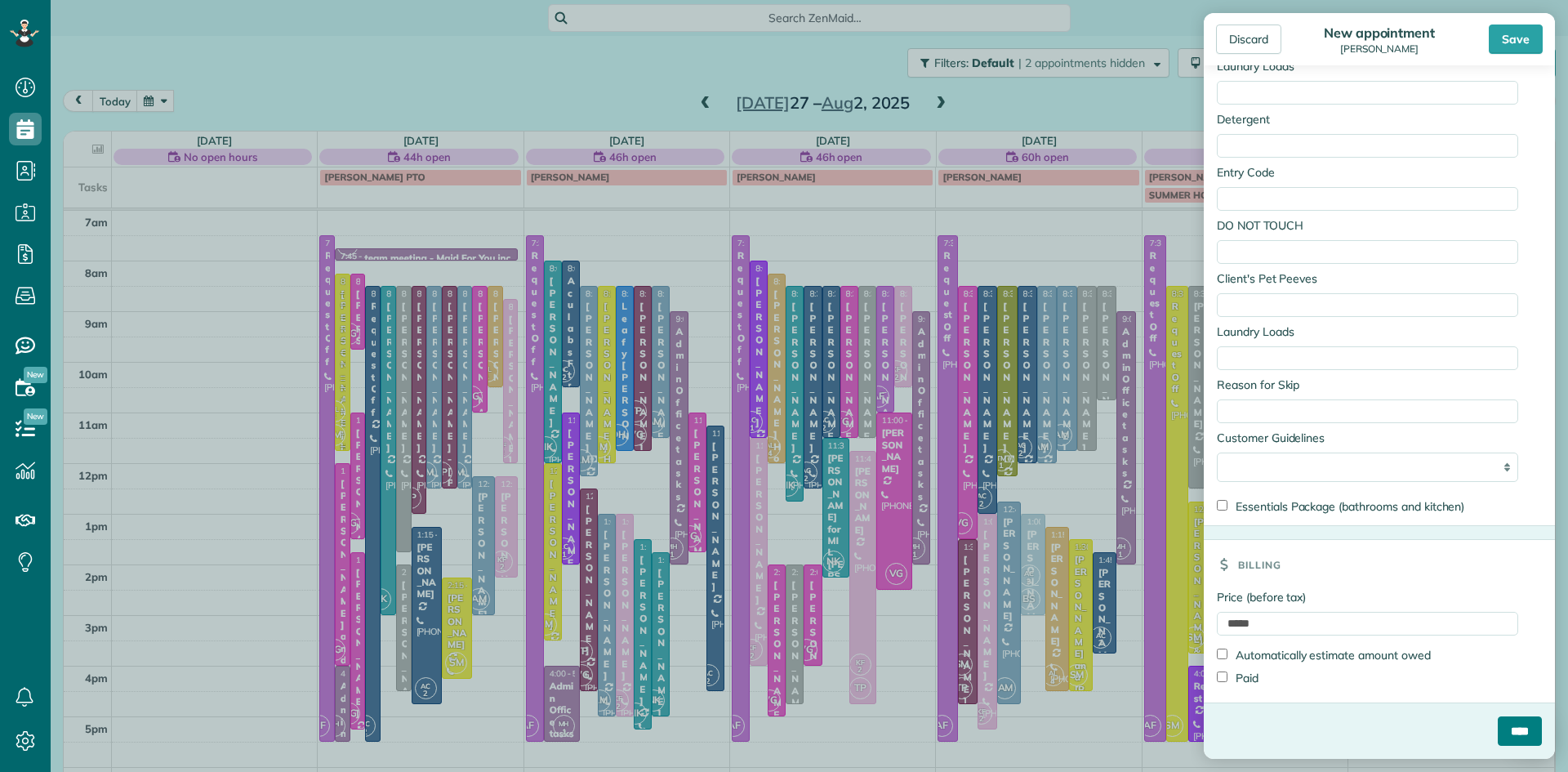 click on "****" at bounding box center [1520, 731] 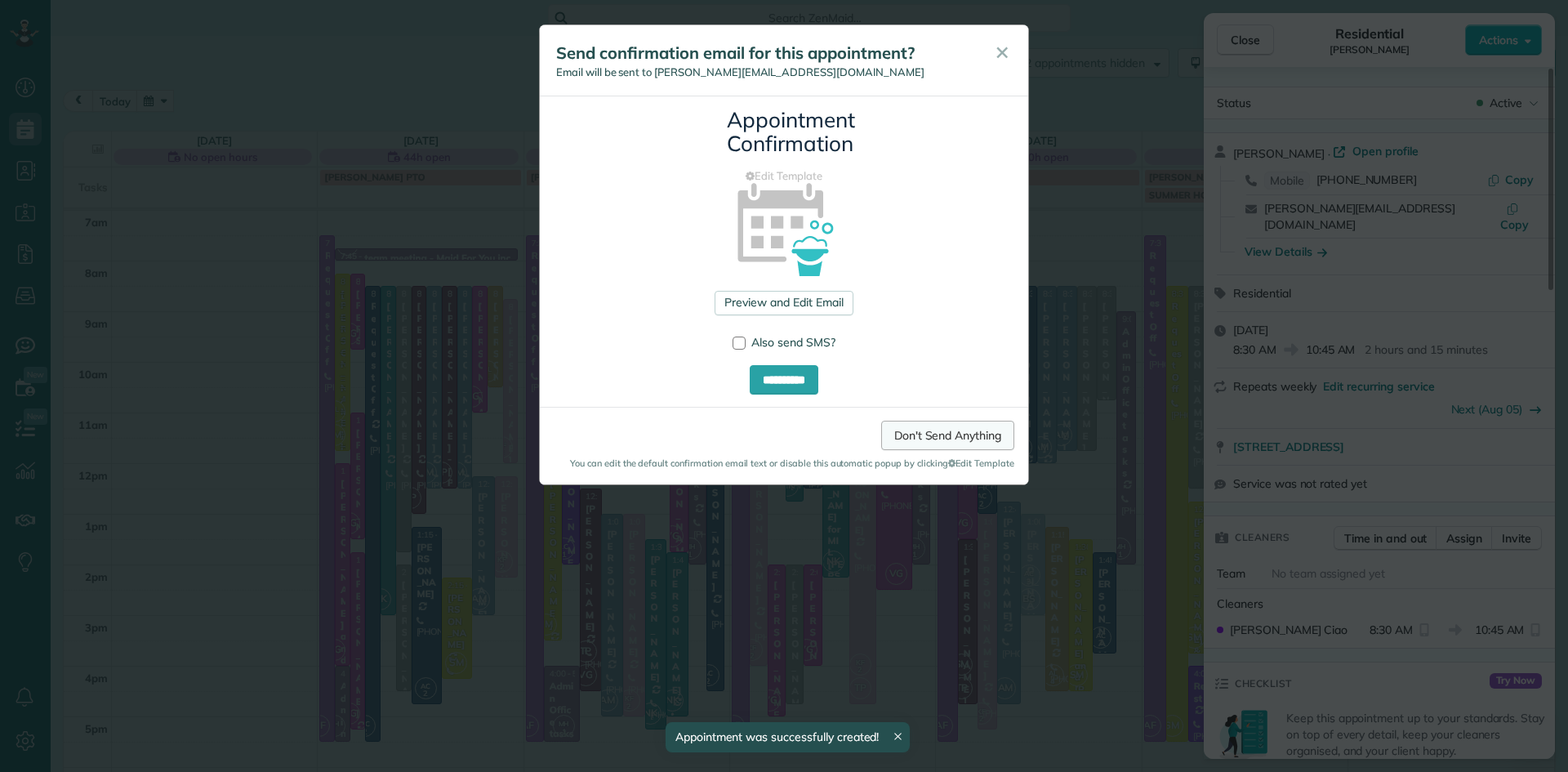 click on "Don't Send Anything" at bounding box center [947, 435] 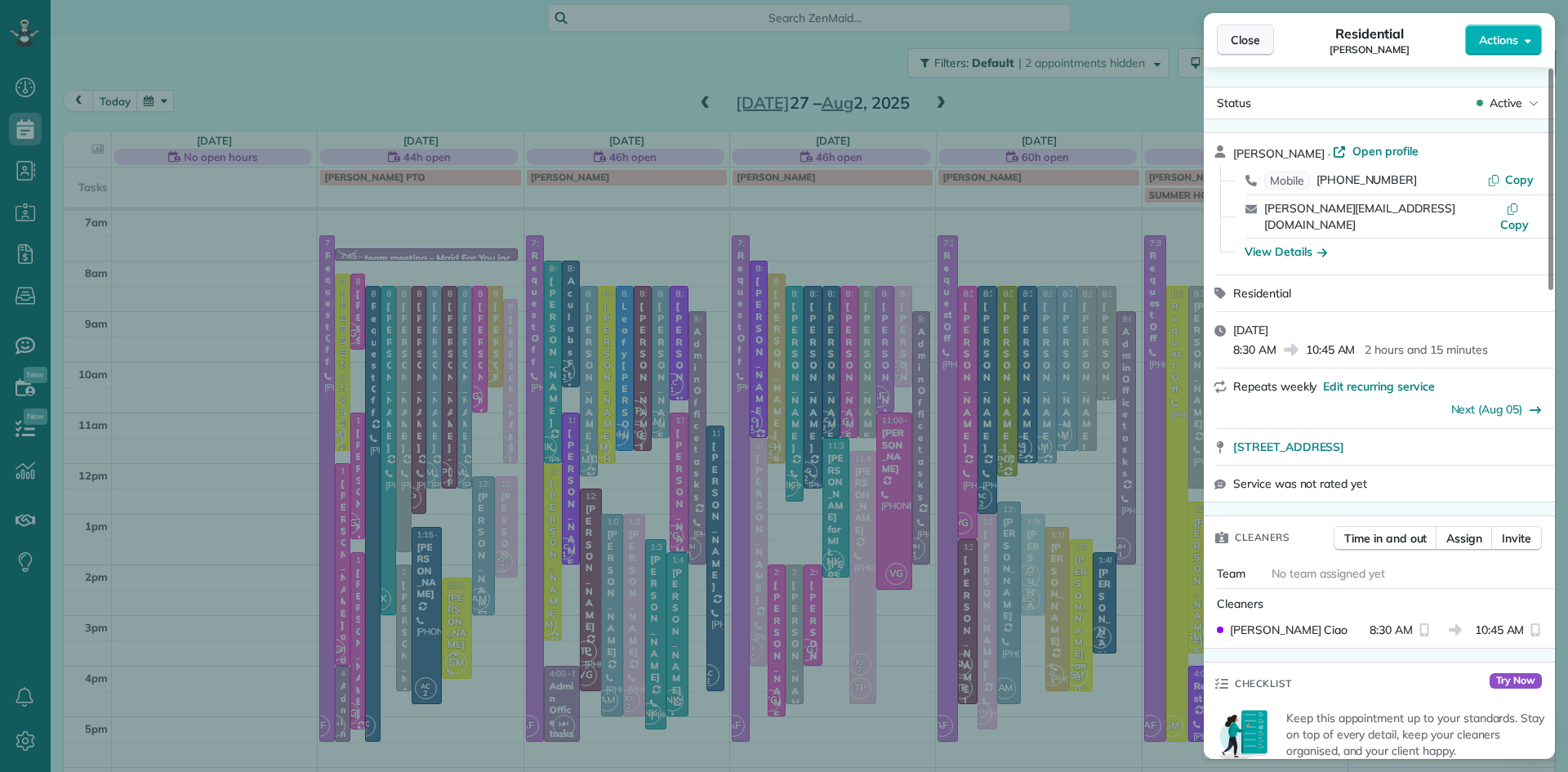 click on "Close" at bounding box center [1245, 40] 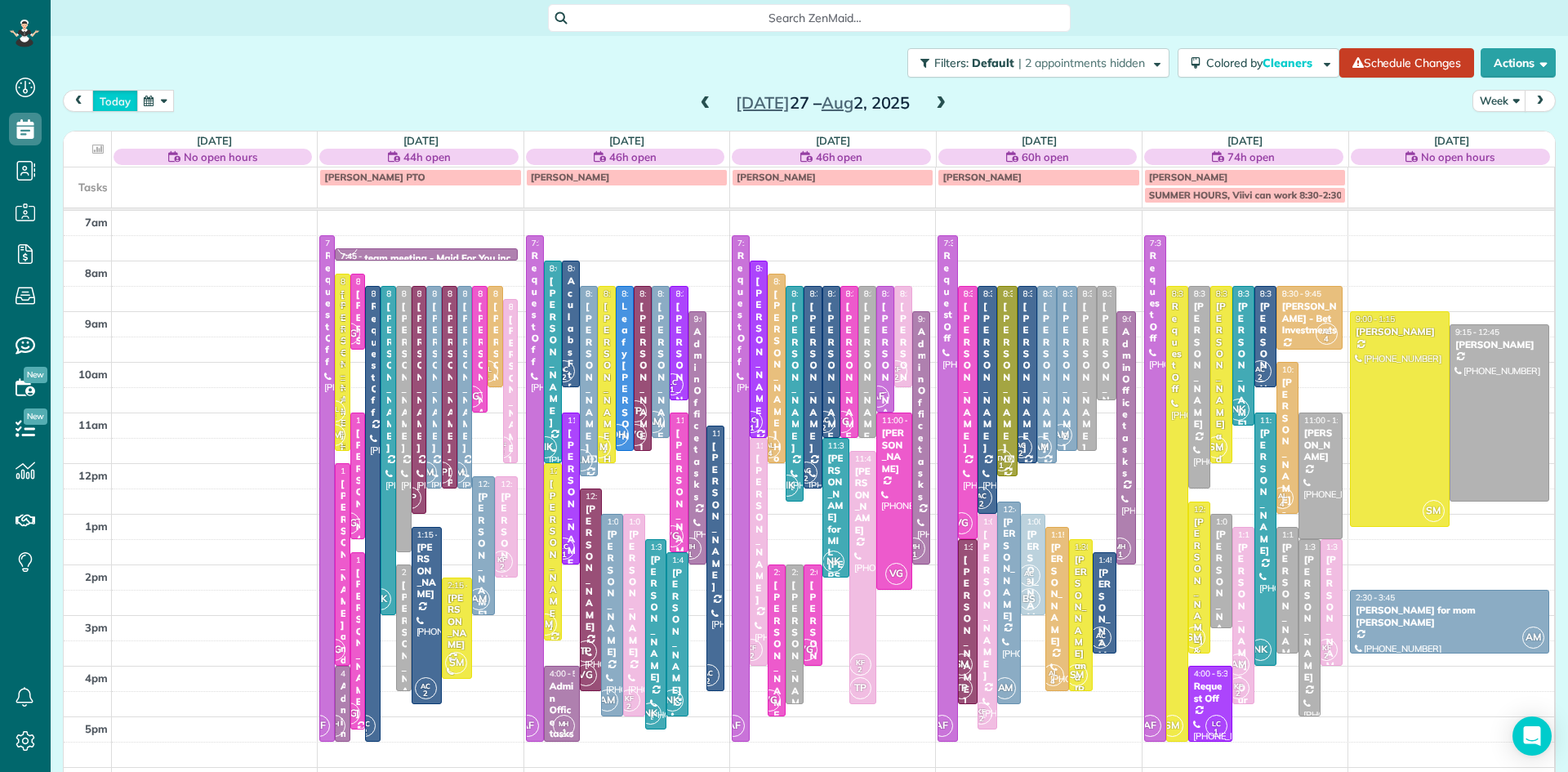 click on "today" at bounding box center (115, 100) 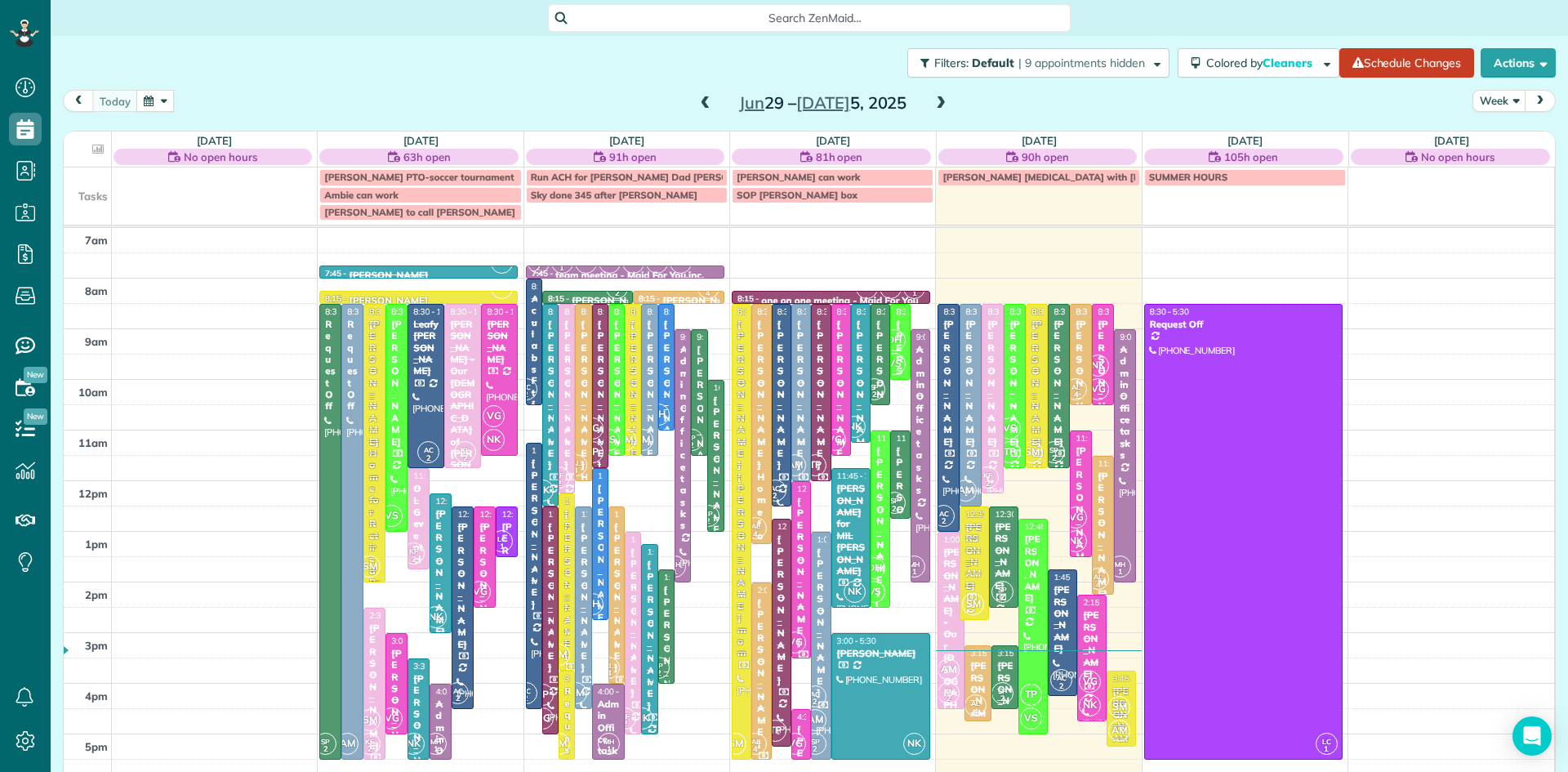 click at bounding box center [941, 104] 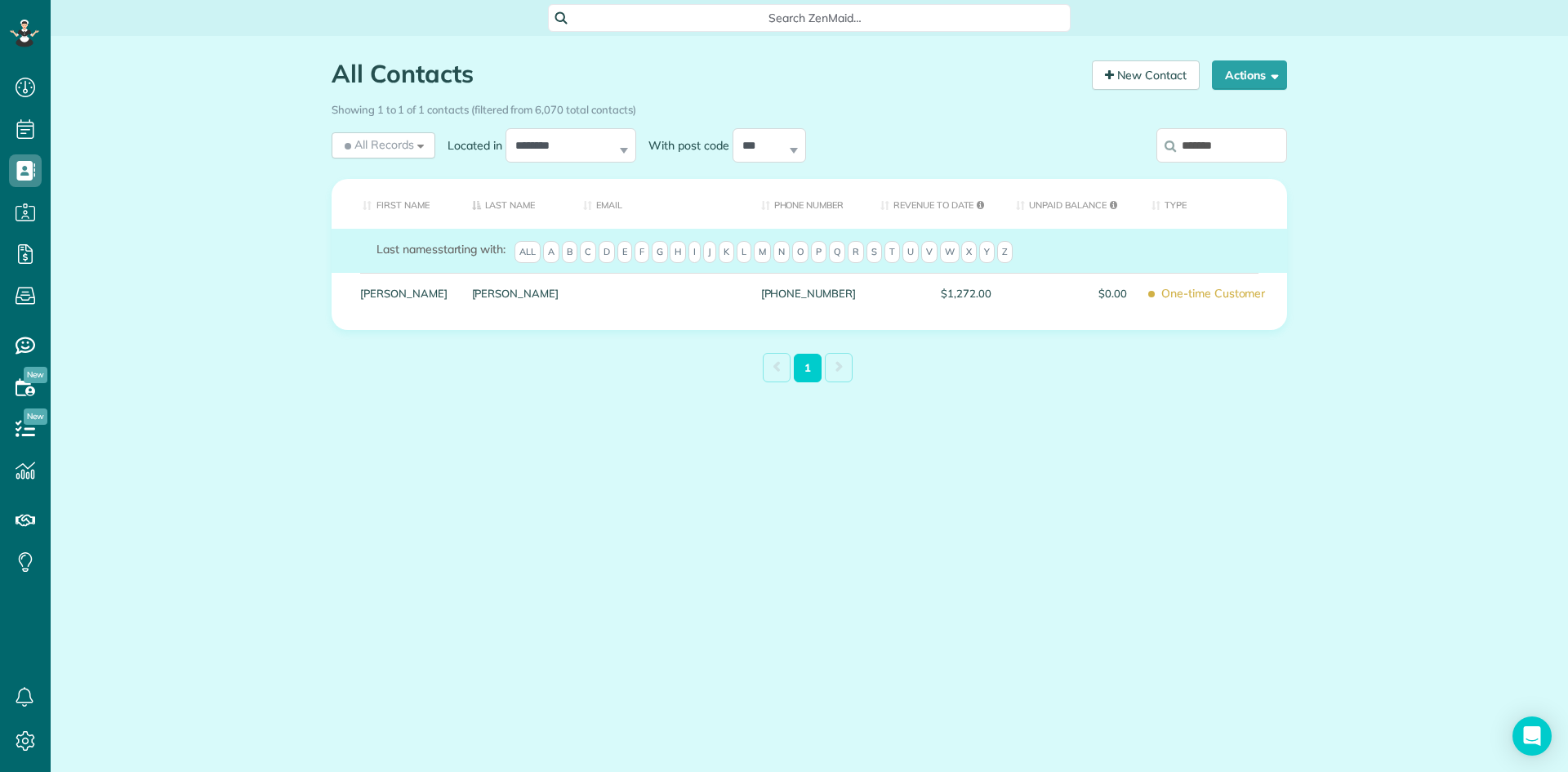scroll, scrollTop: 0, scrollLeft: 0, axis: both 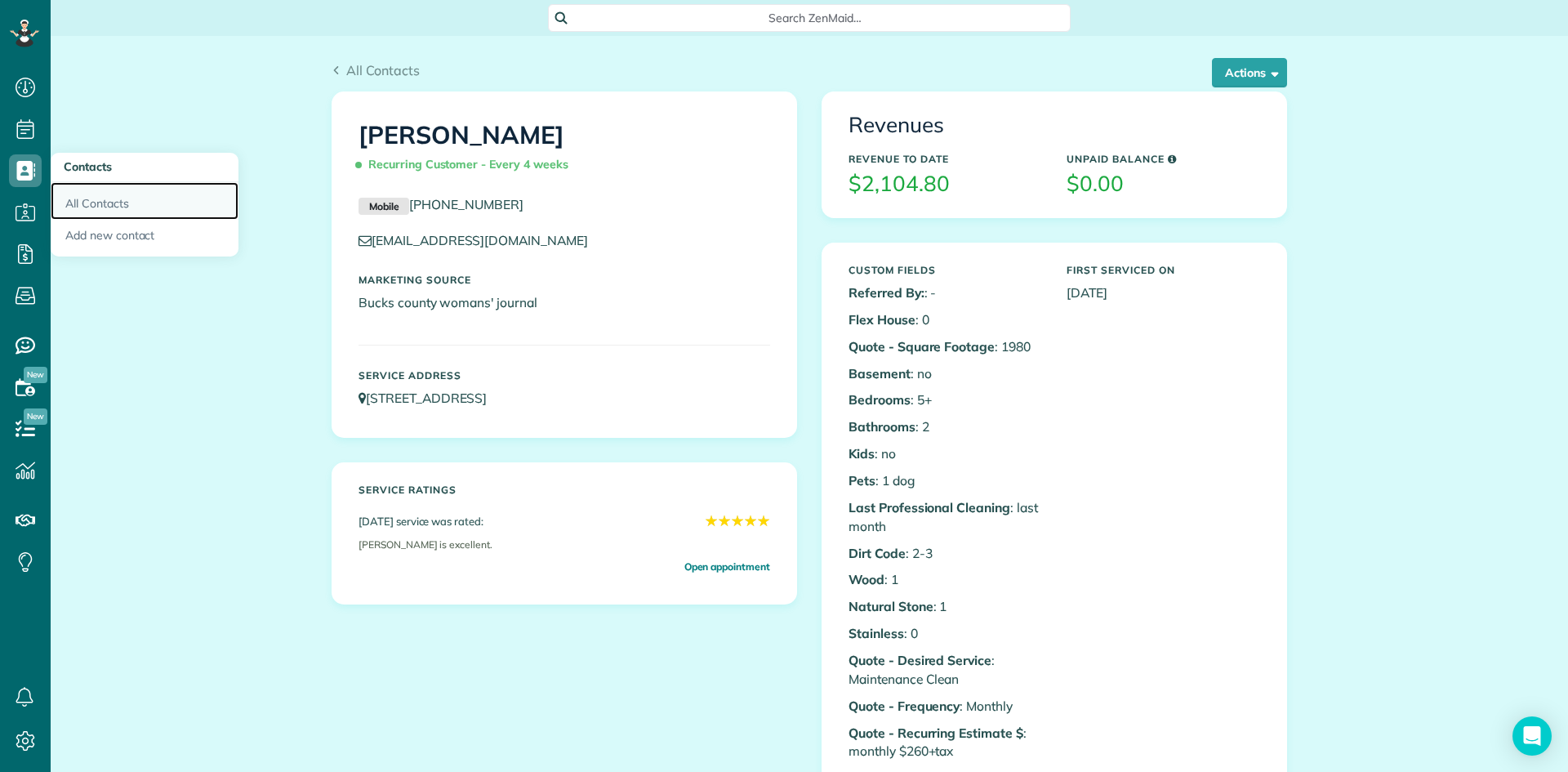 click on "All Contacts" at bounding box center [145, 201] 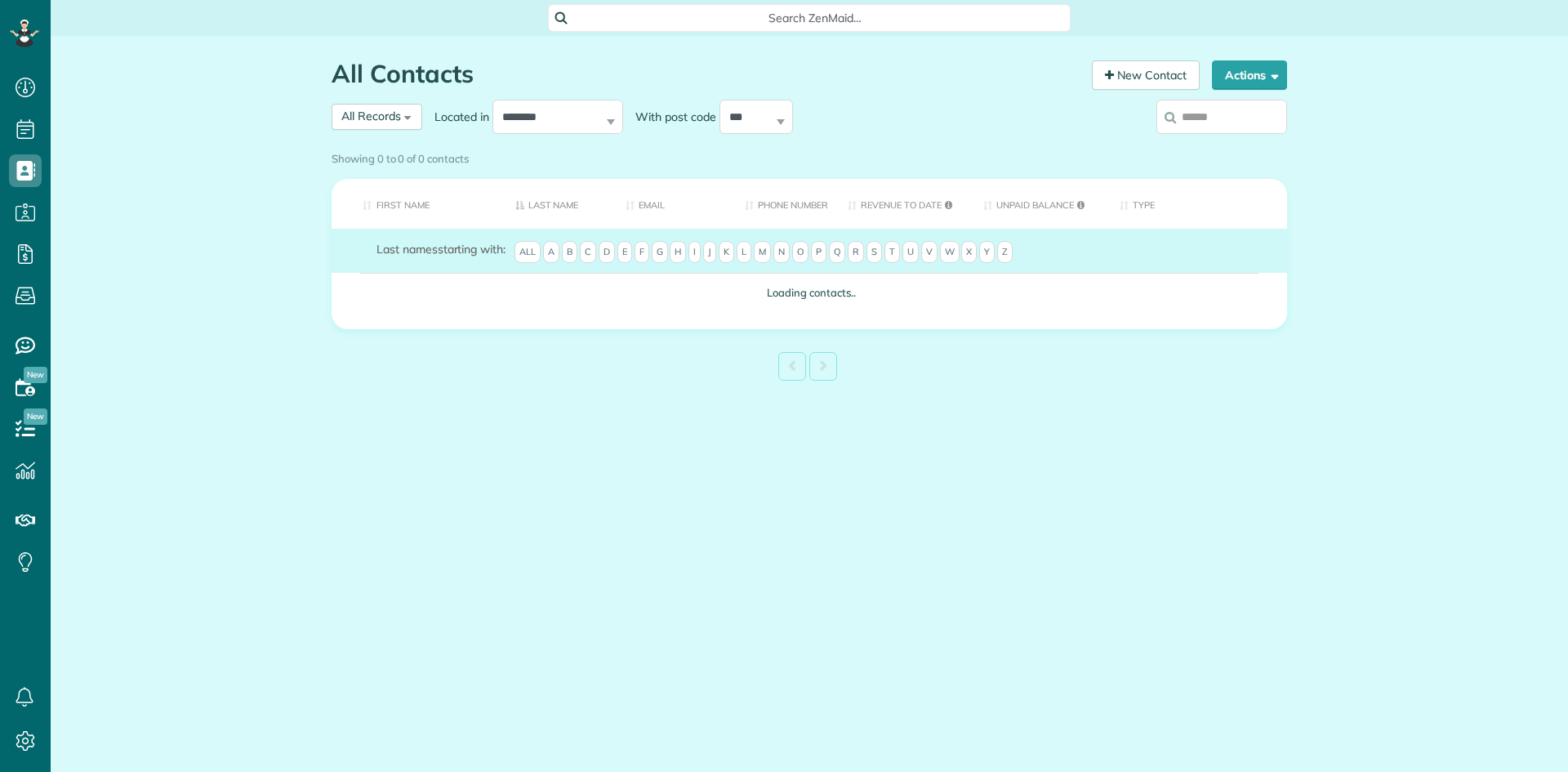scroll, scrollTop: 0, scrollLeft: 0, axis: both 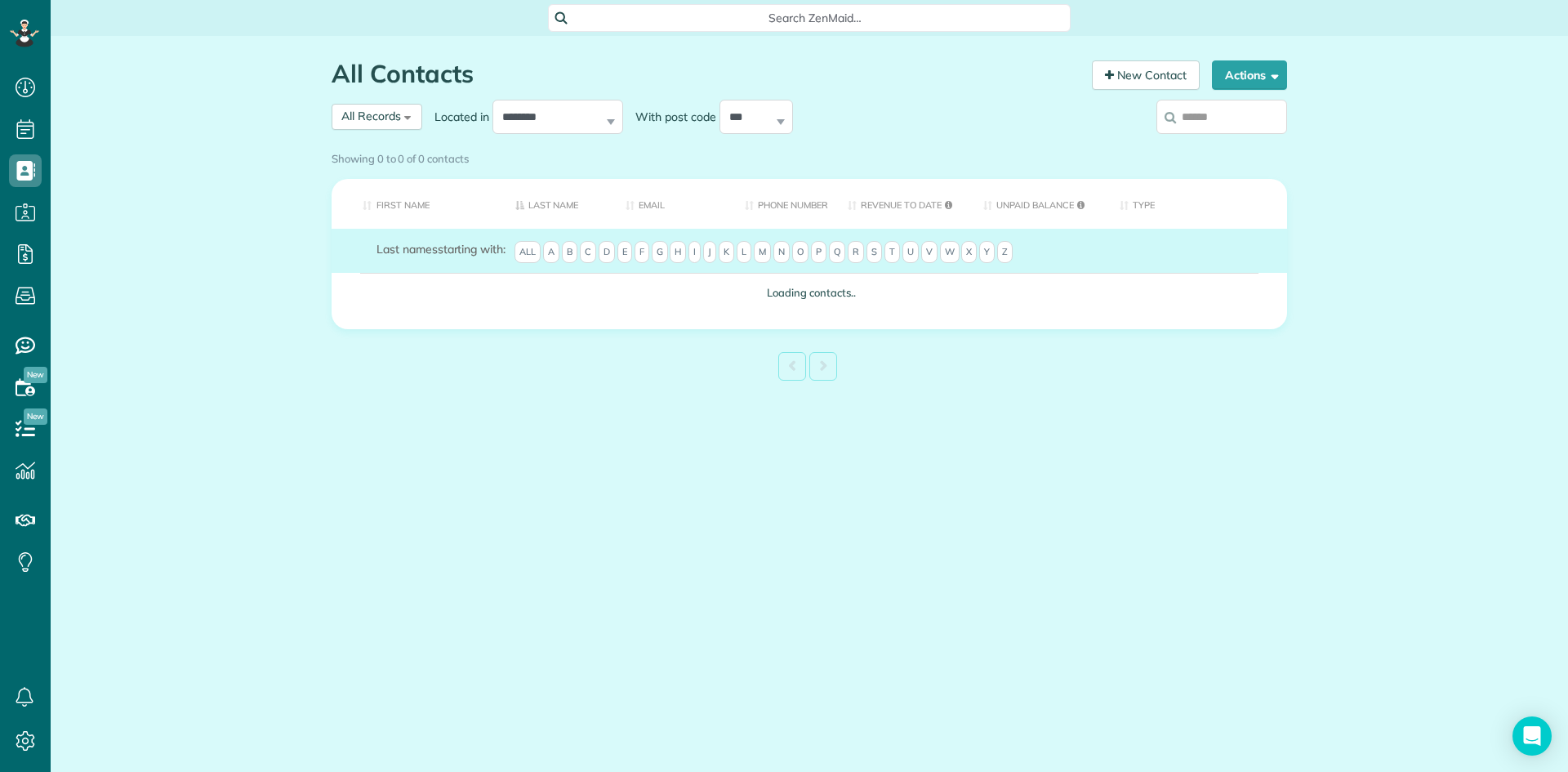 click at bounding box center [1222, 117] 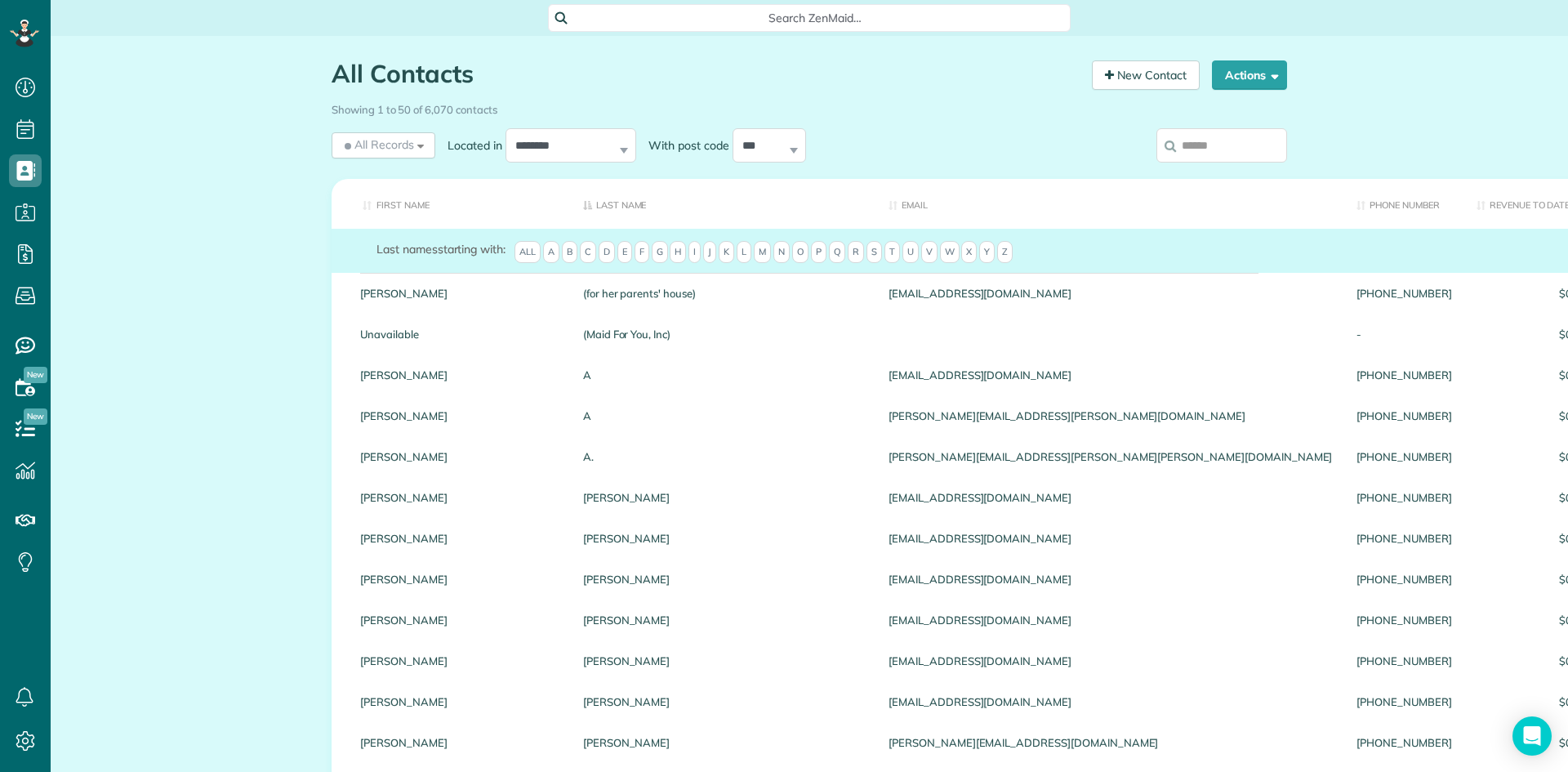 click at bounding box center (1222, 145) 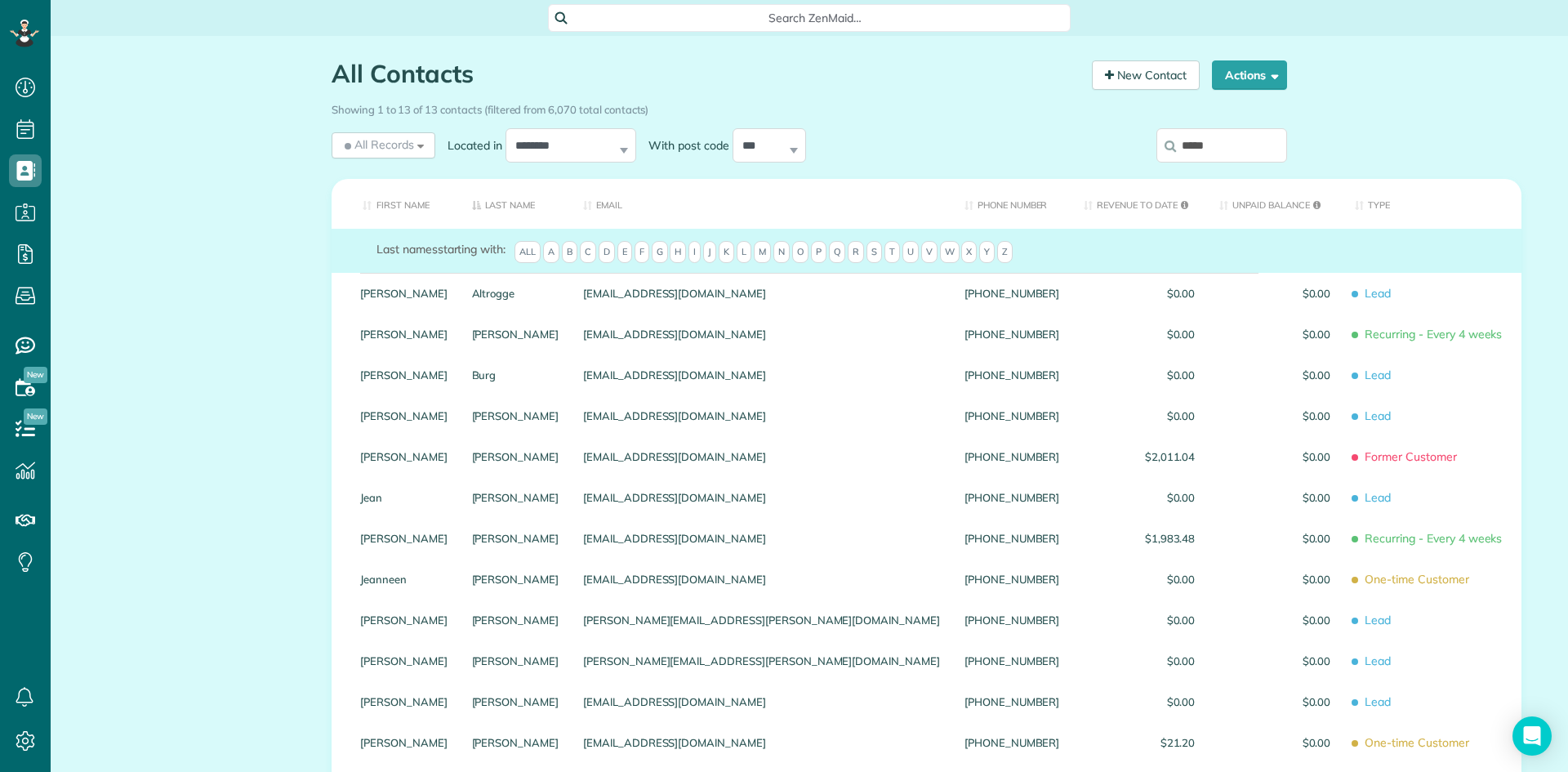click on "*****" at bounding box center (1222, 145) 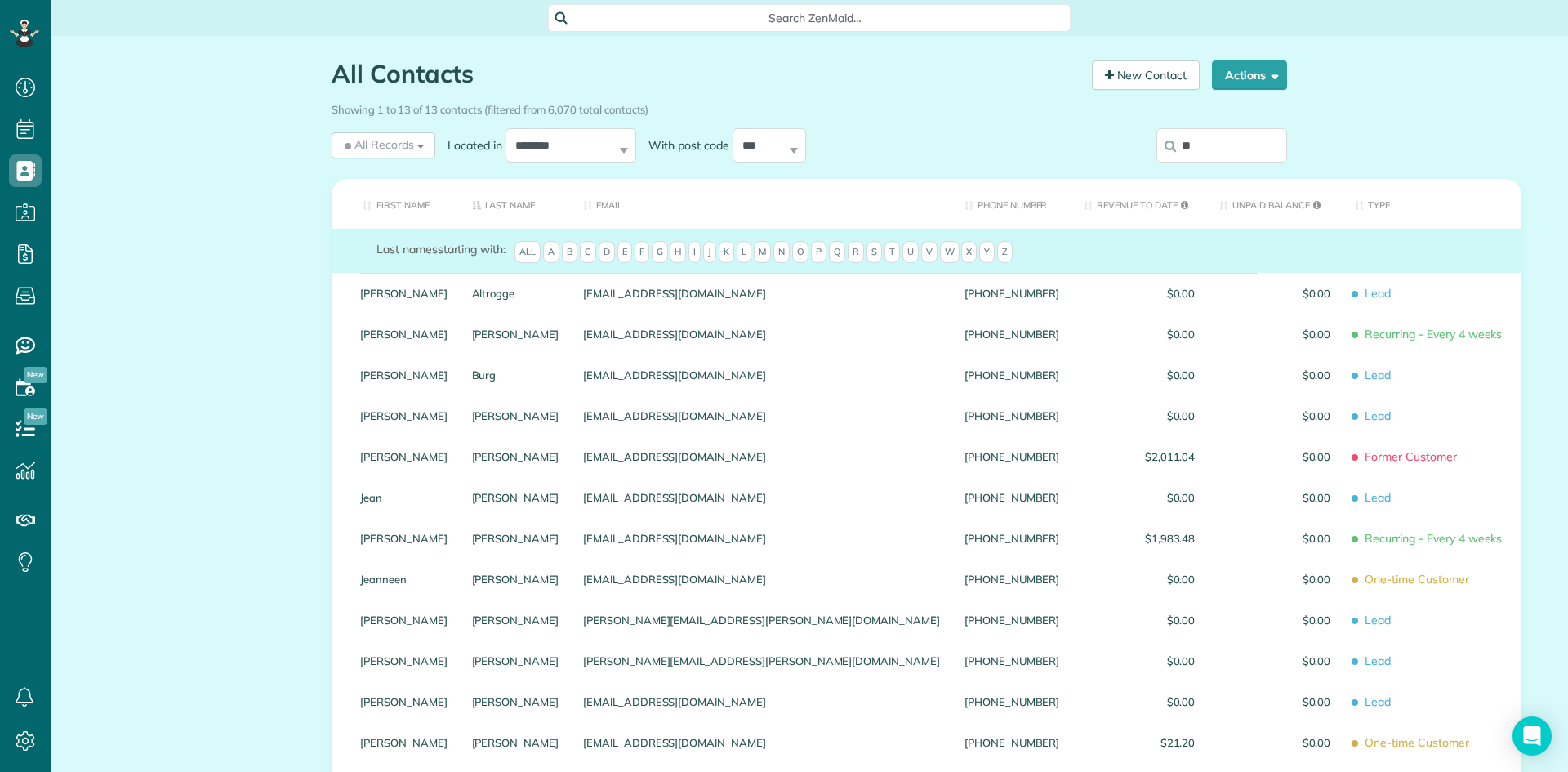 type on "*" 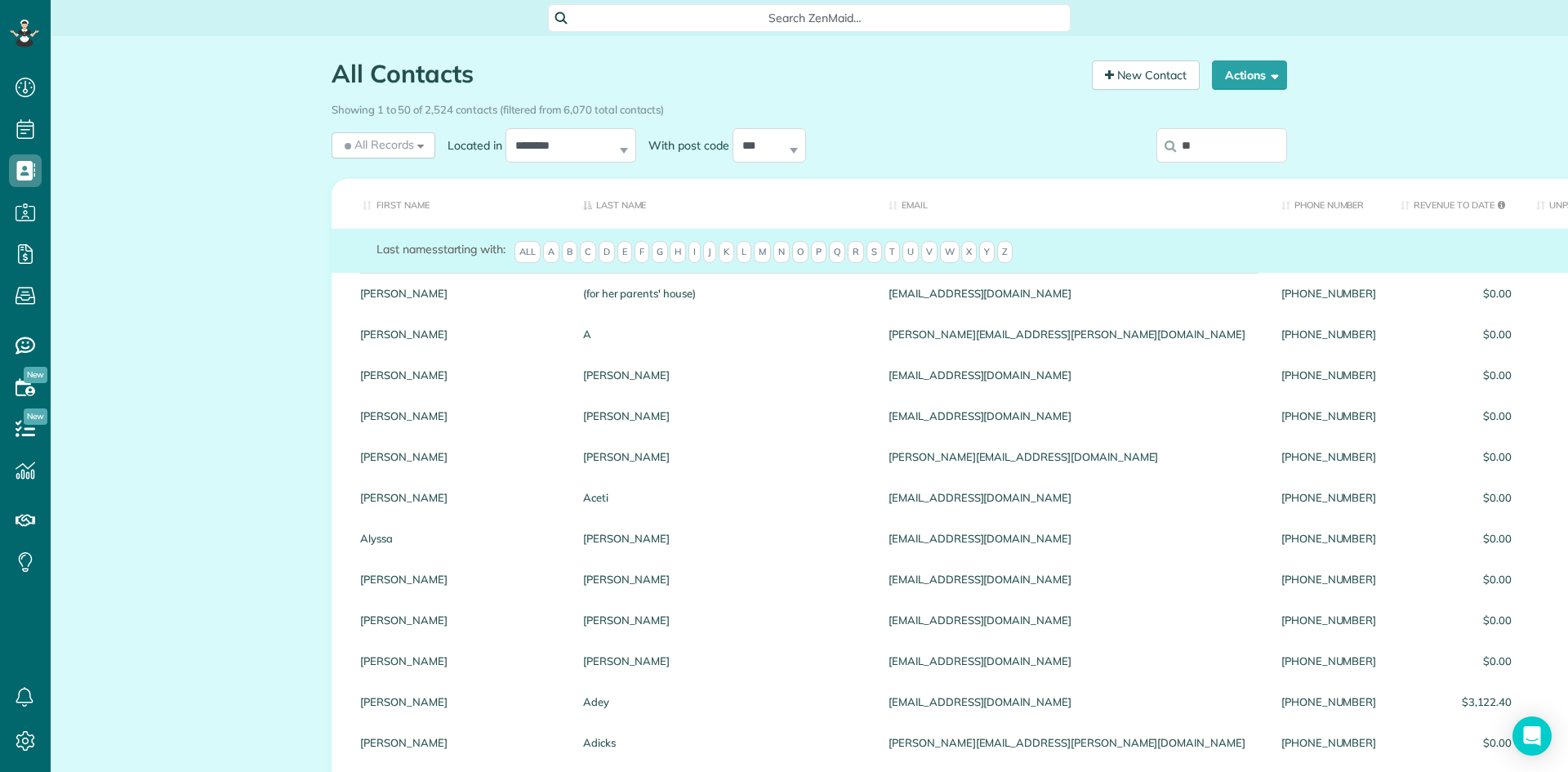 type on "*" 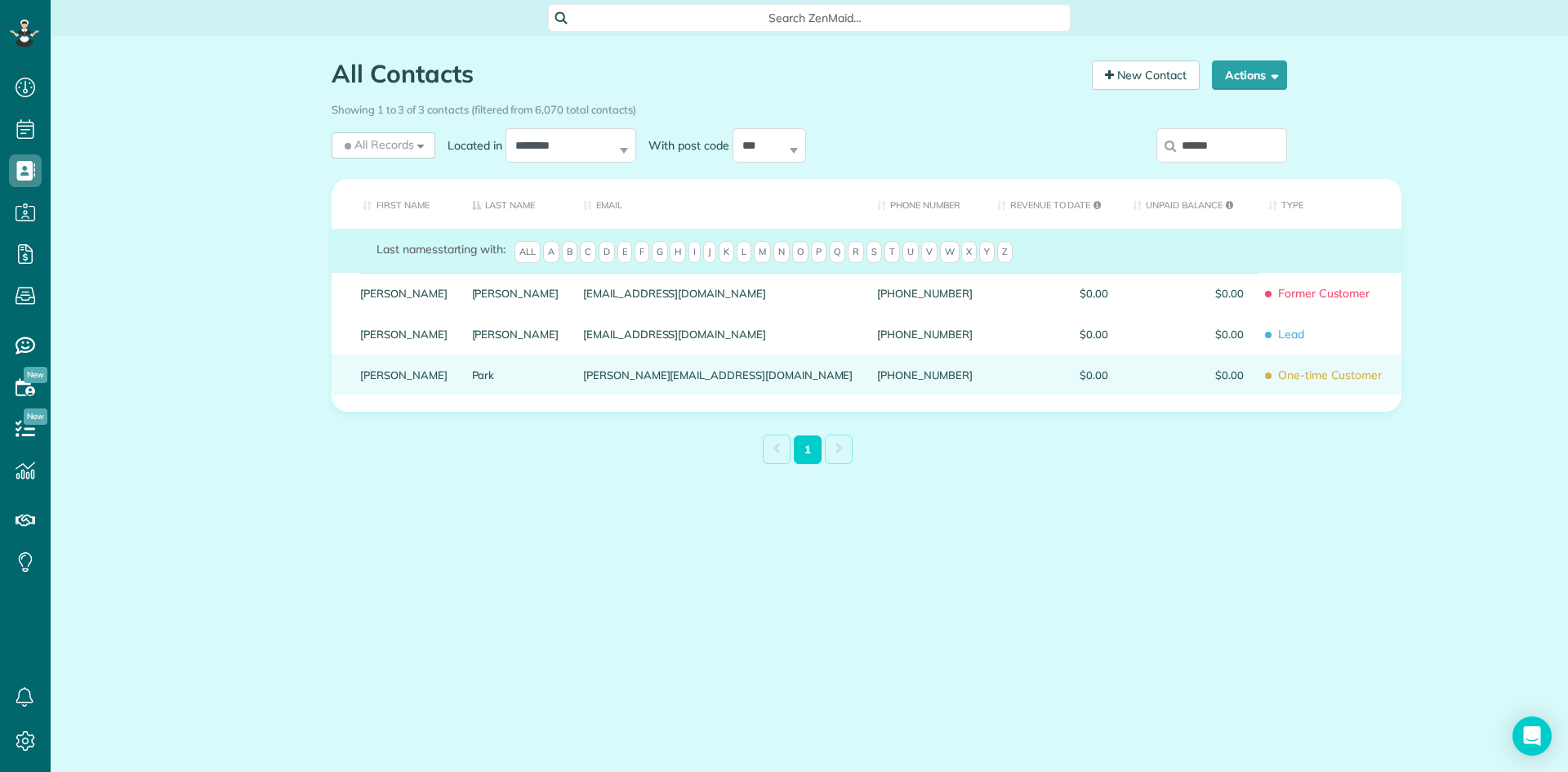 type on "******" 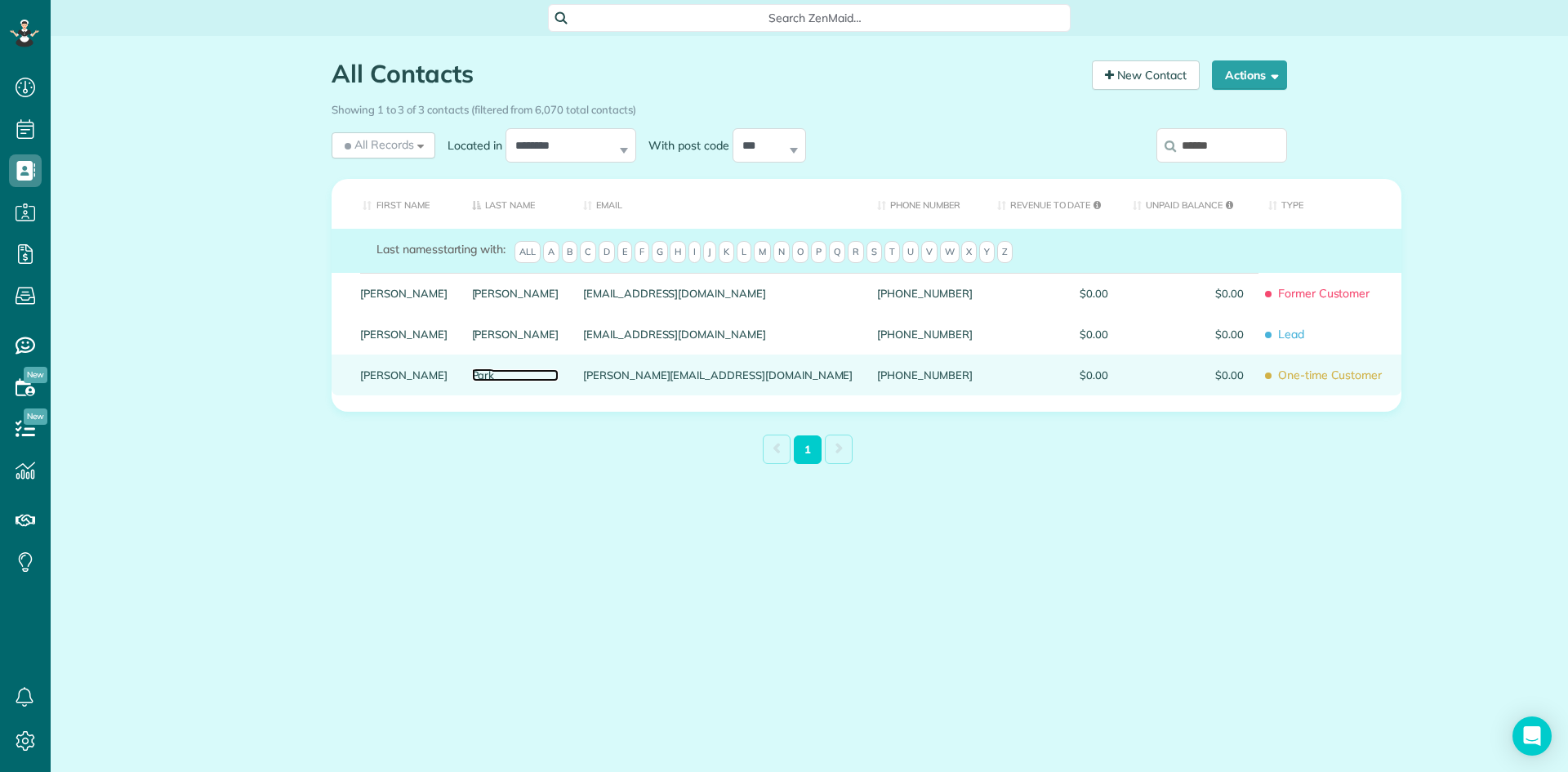click on "Park" at bounding box center [515, 375] 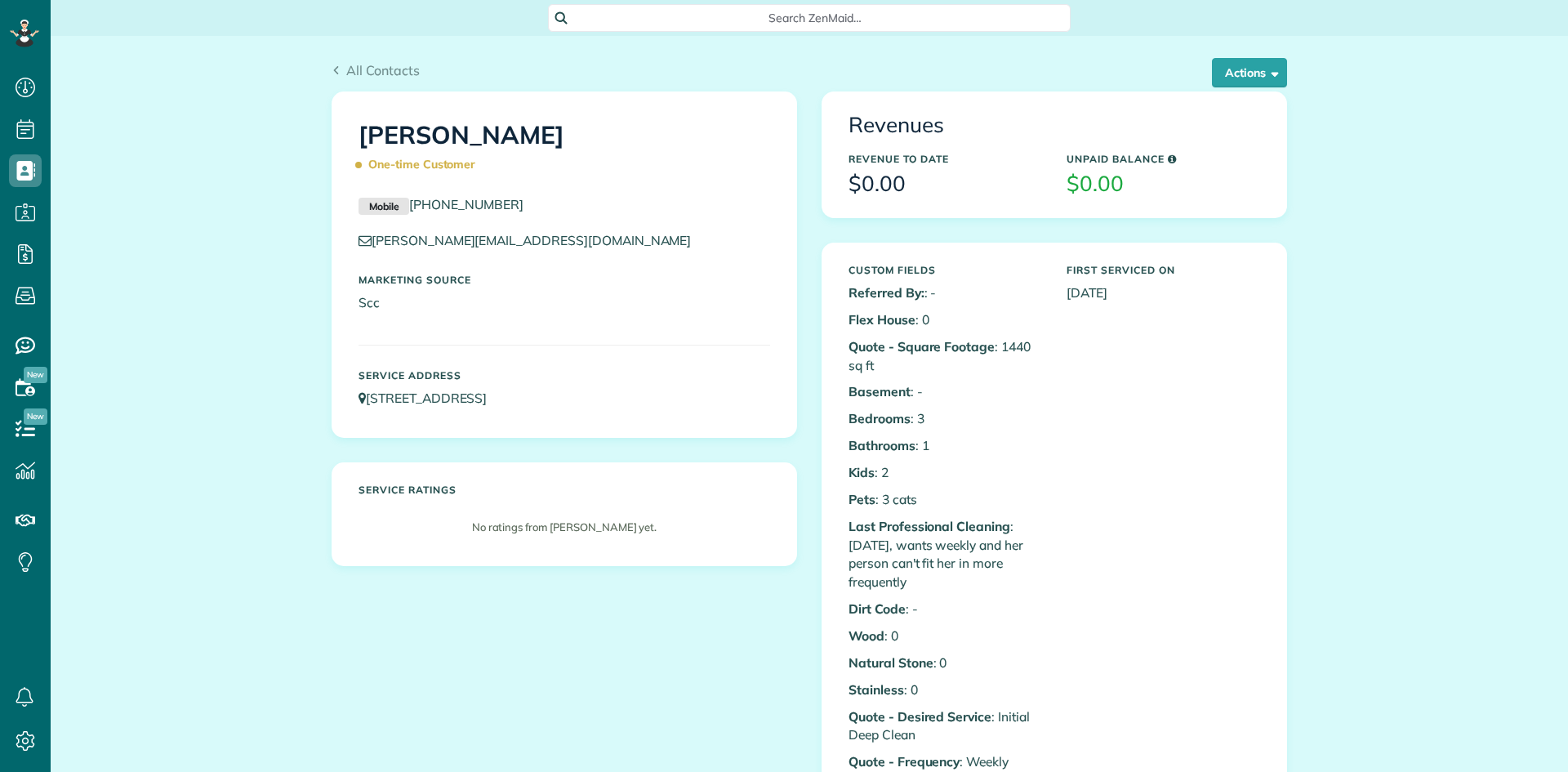 scroll, scrollTop: 0, scrollLeft: 0, axis: both 